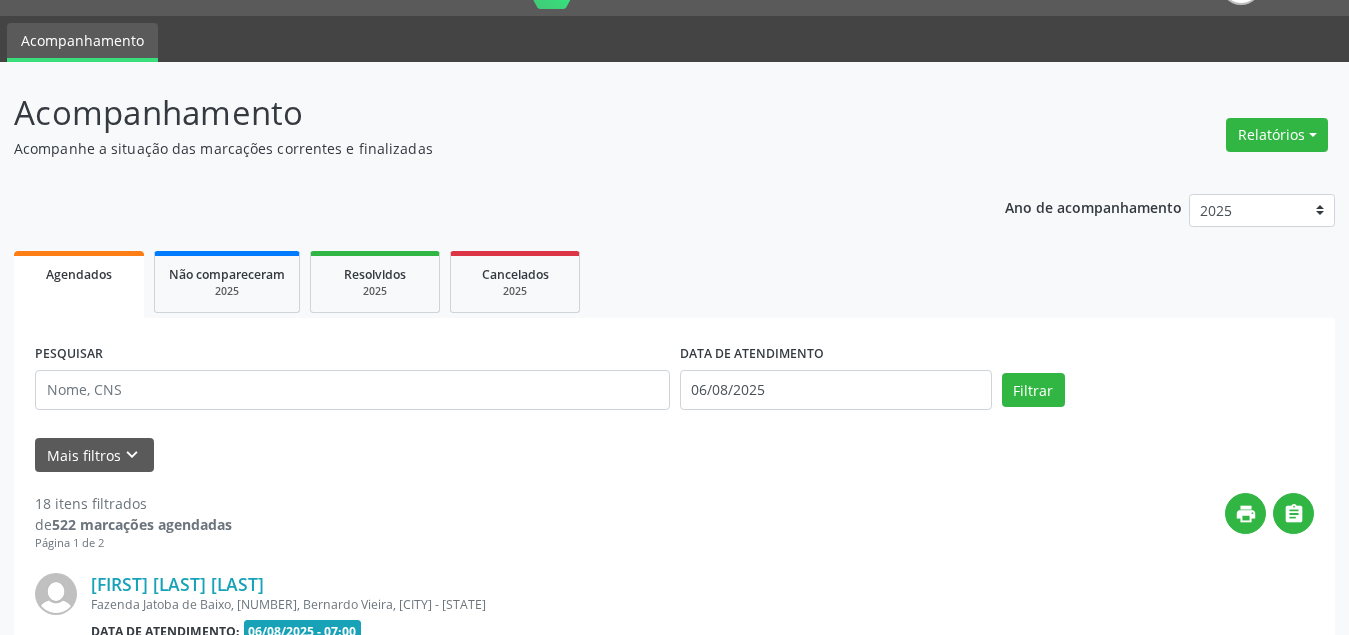 scroll, scrollTop: 48, scrollLeft: 0, axis: vertical 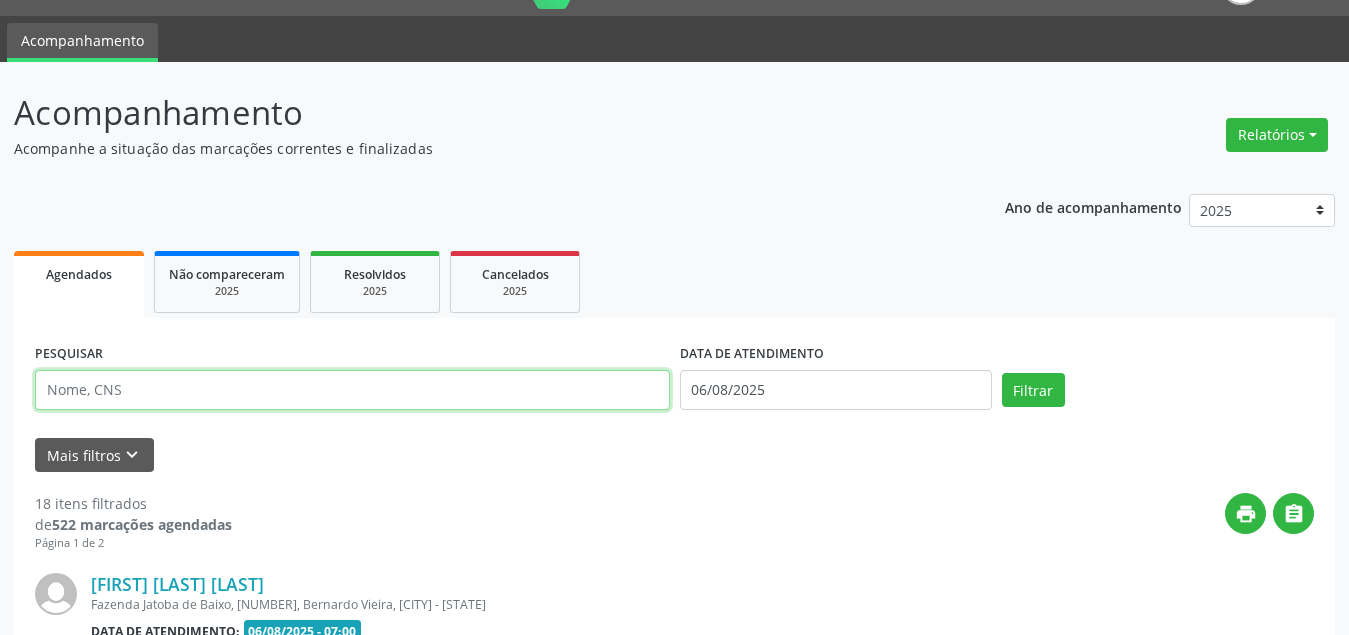 click at bounding box center (352, 390) 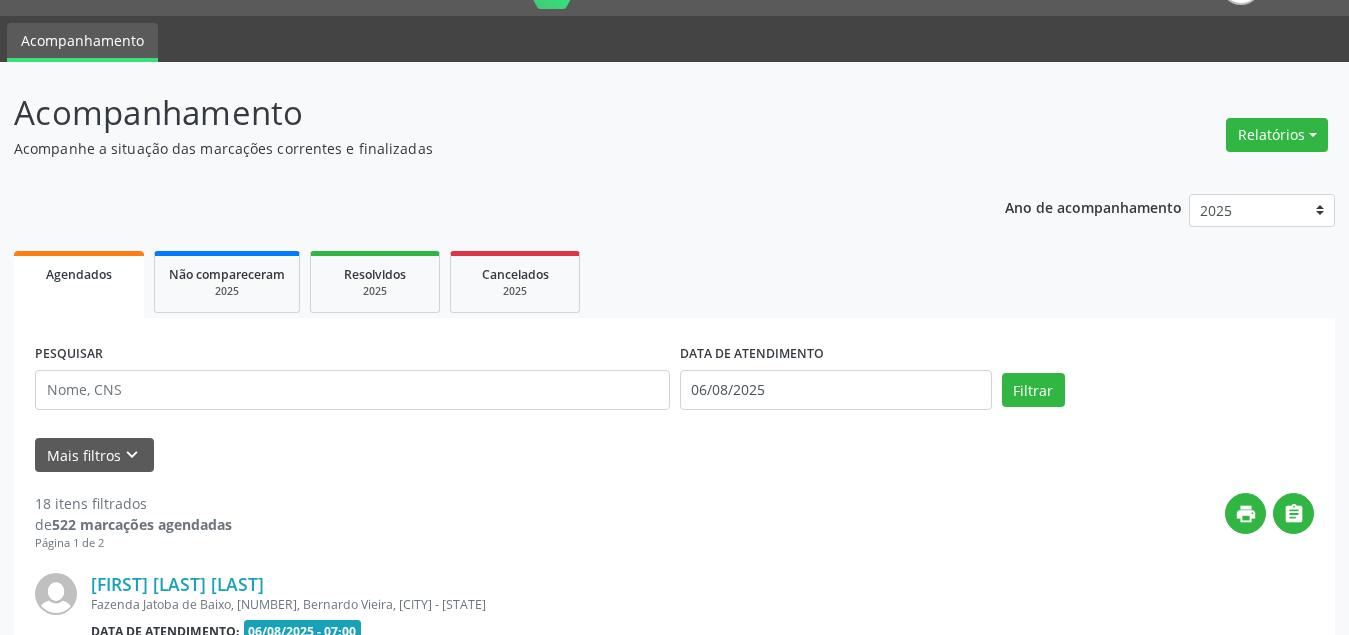 click at bounding box center (352, 390) 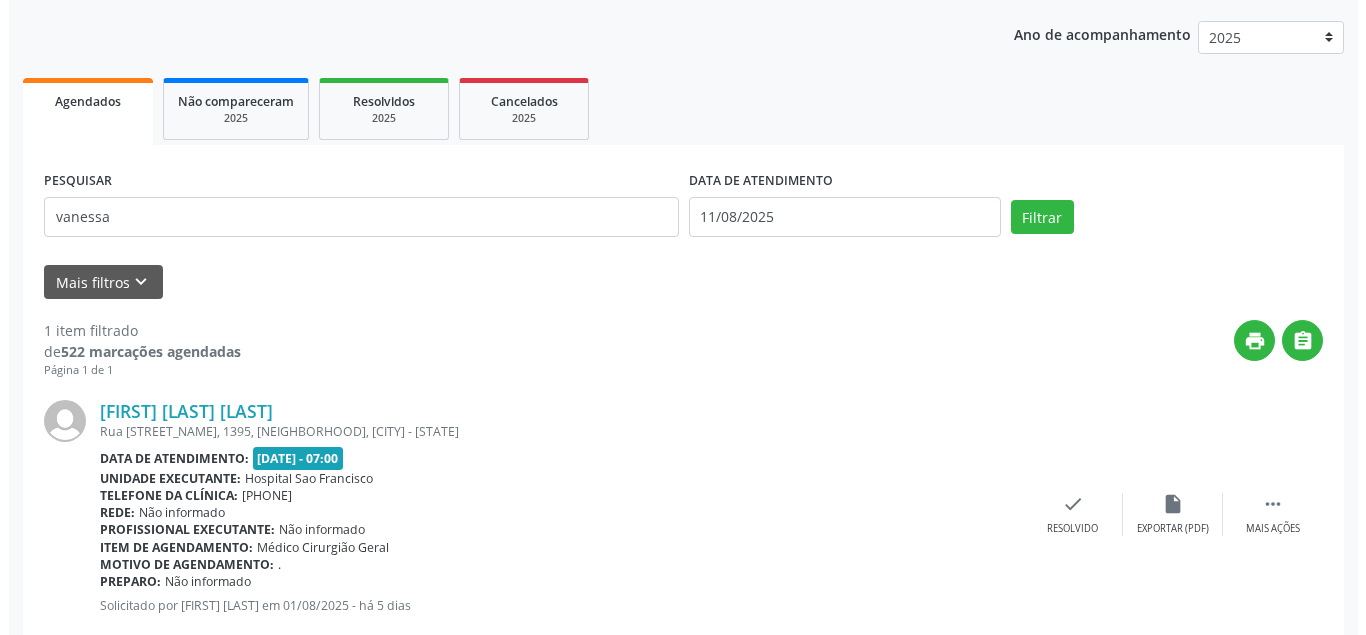 scroll, scrollTop: 270, scrollLeft: 0, axis: vertical 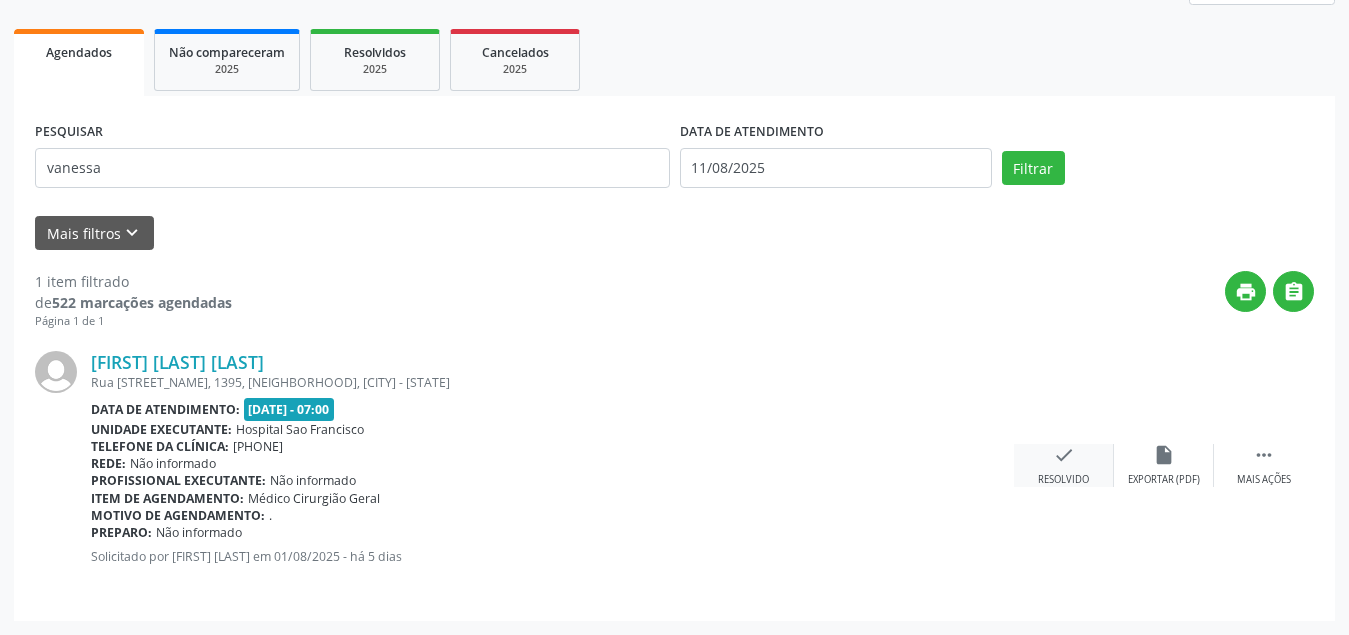 click on "check" at bounding box center (1064, 455) 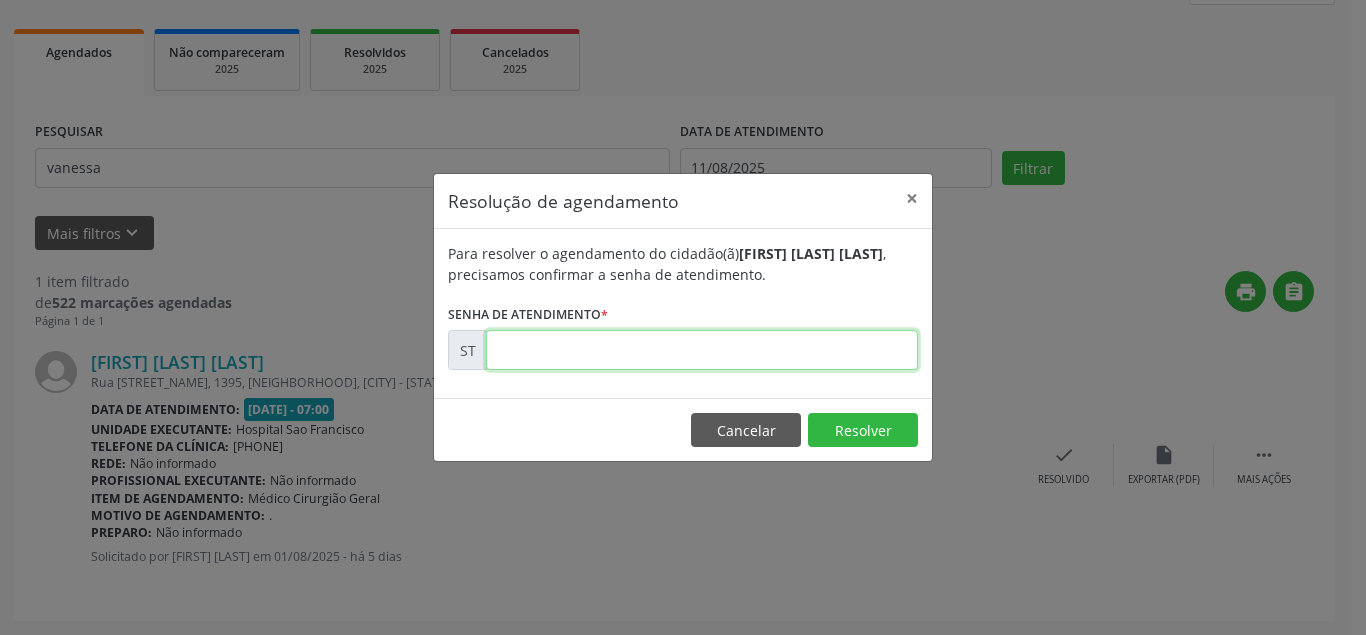 click at bounding box center [702, 350] 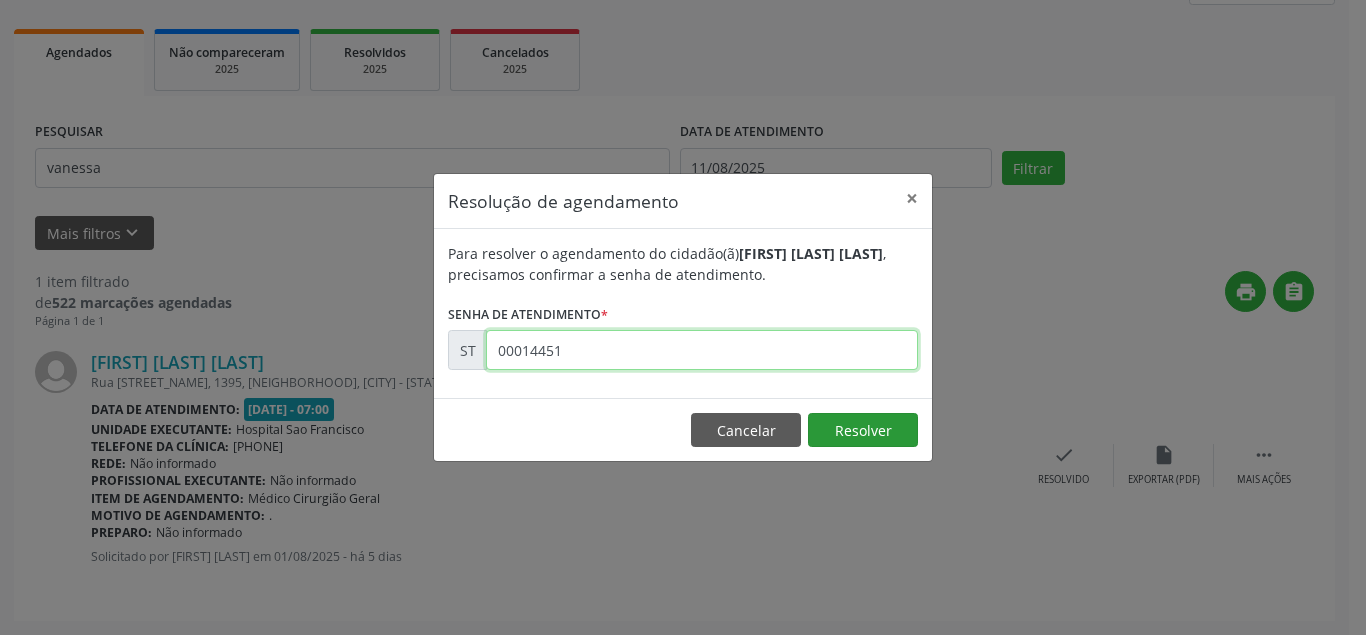type on "00014451" 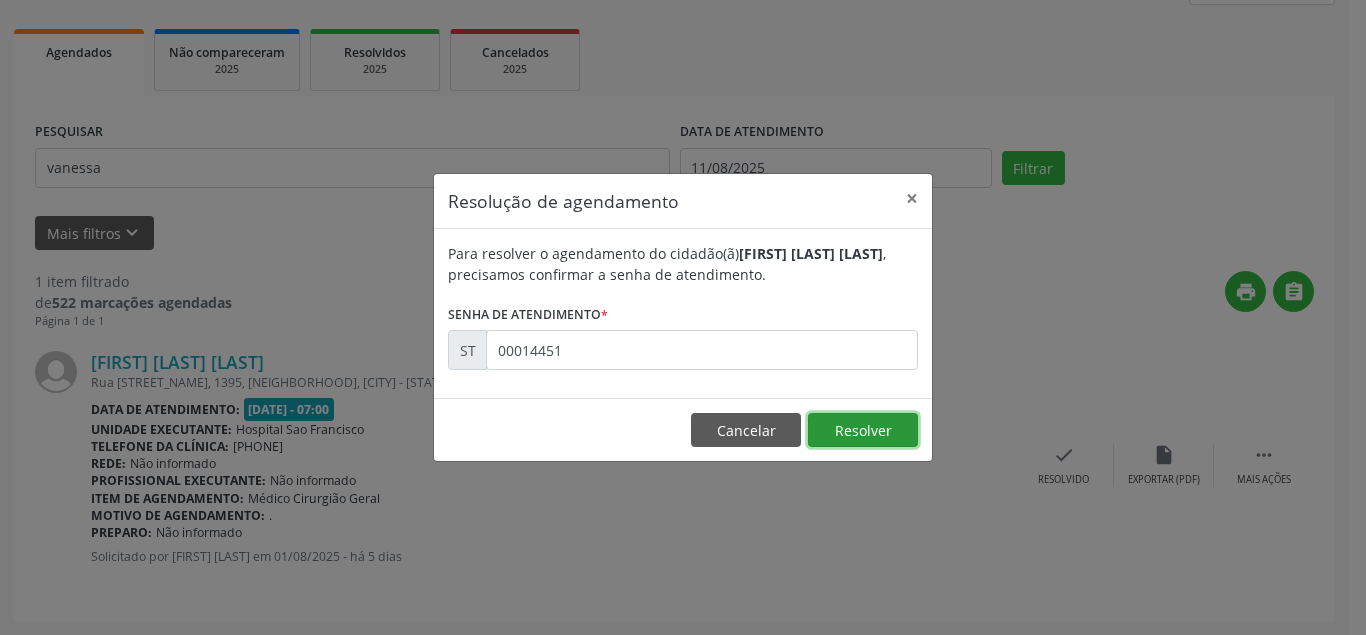 click on "Resolver" at bounding box center [863, 430] 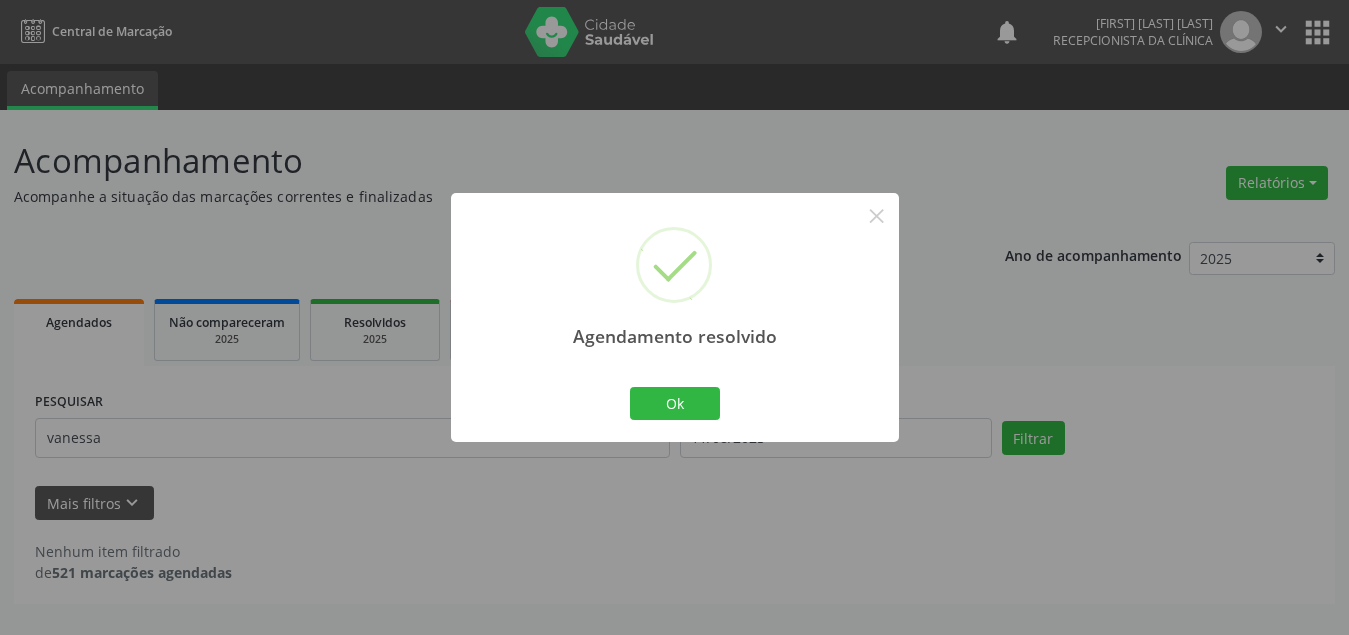 scroll, scrollTop: 0, scrollLeft: 0, axis: both 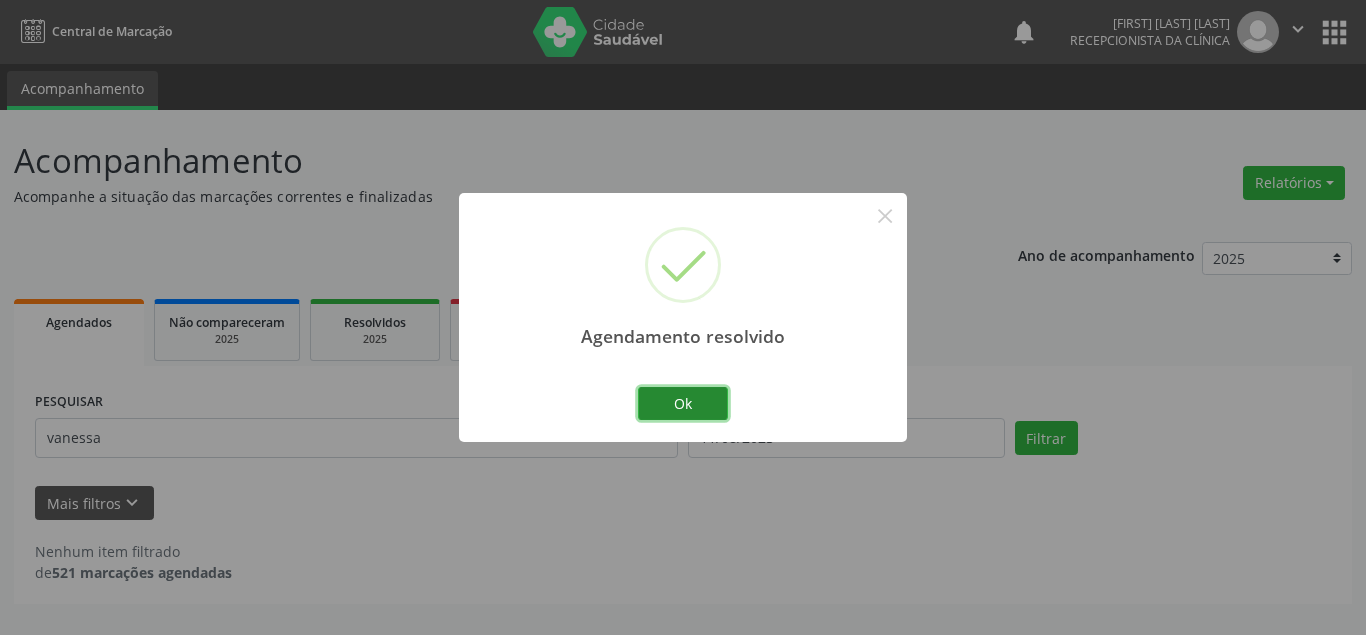 click on "Ok" at bounding box center [683, 404] 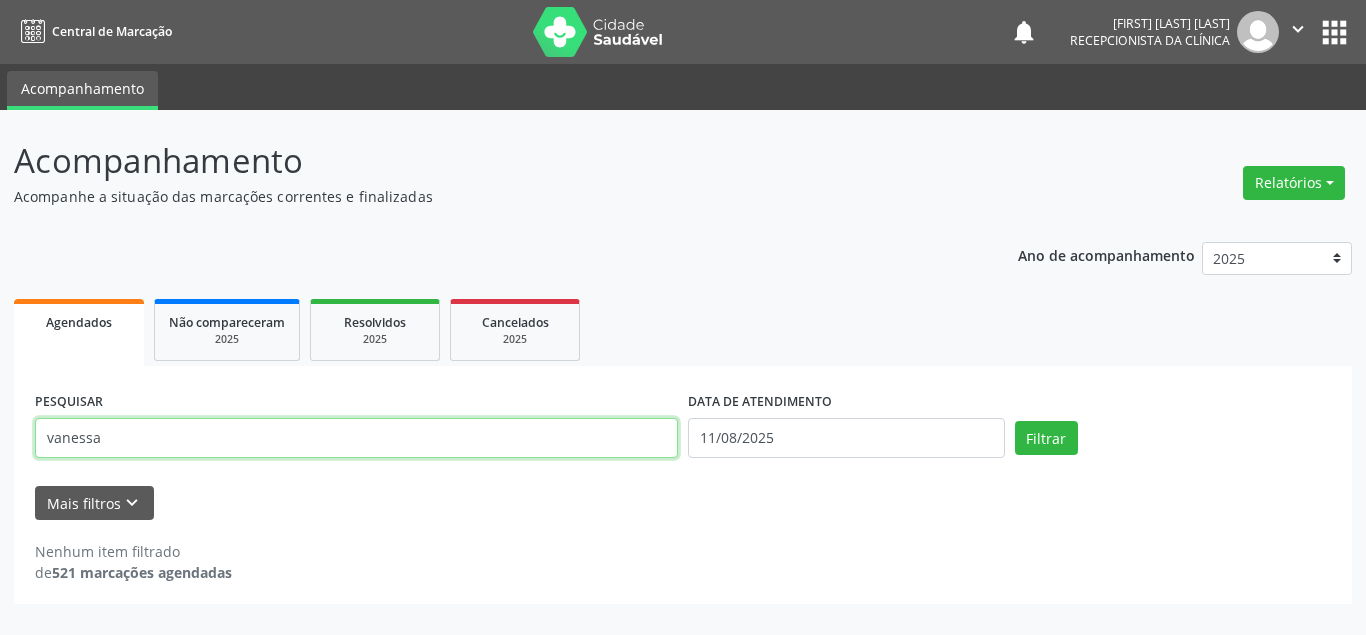 click on "vanessa" at bounding box center (356, 438) 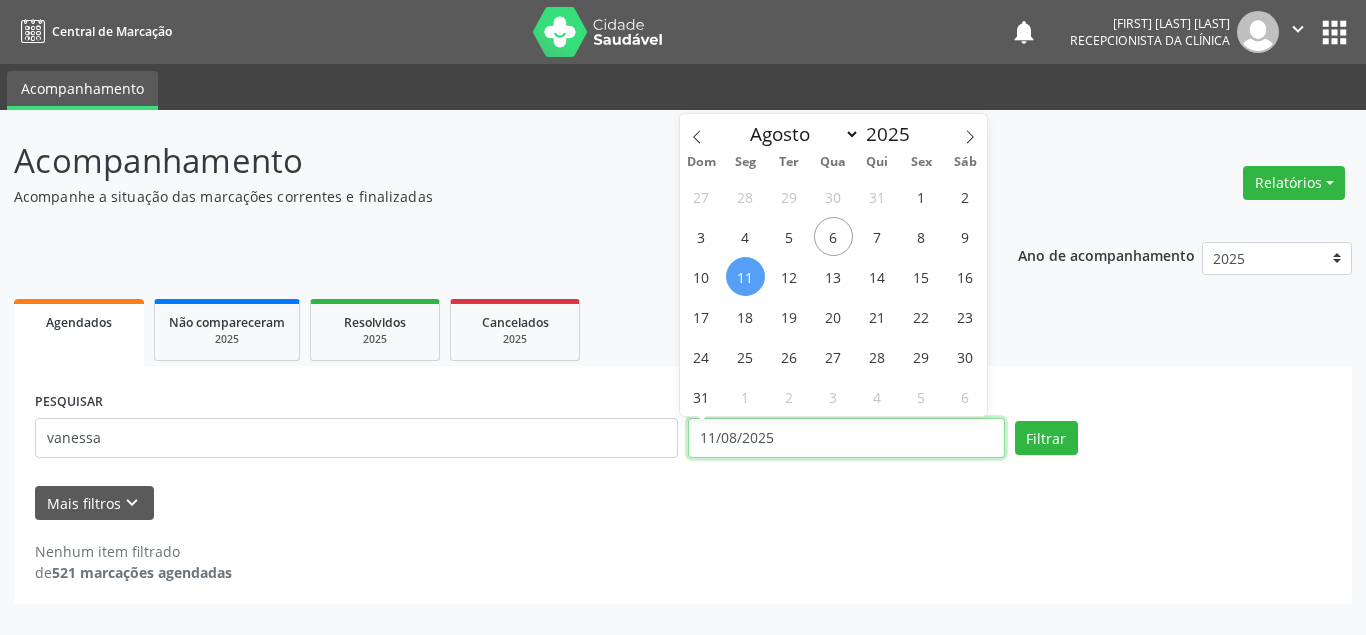 click on "11/08/2025" at bounding box center (846, 438) 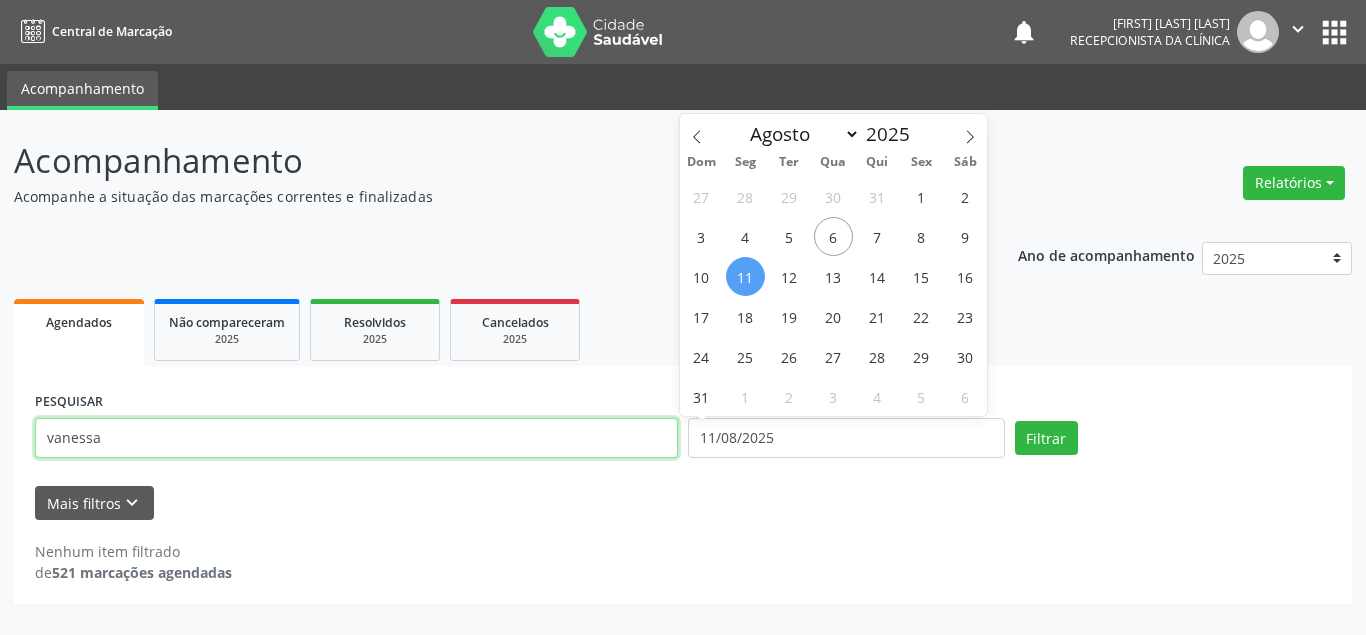 click on "vanessa" at bounding box center (356, 438) 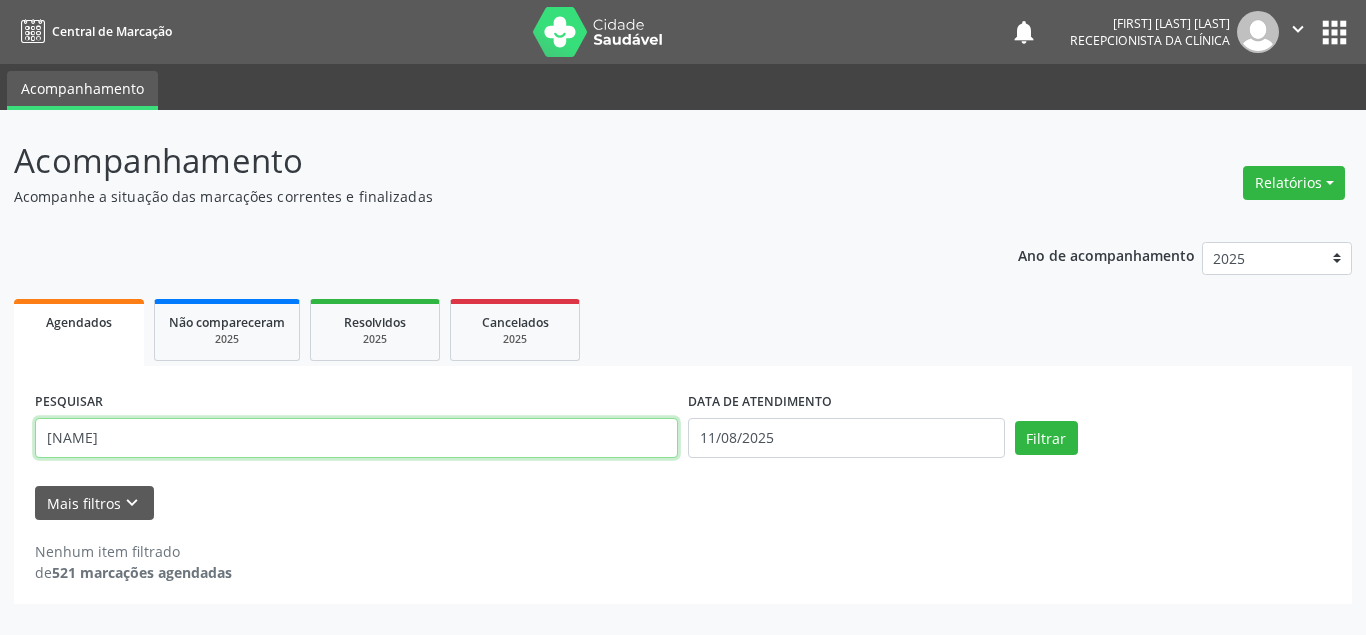 type on "v" 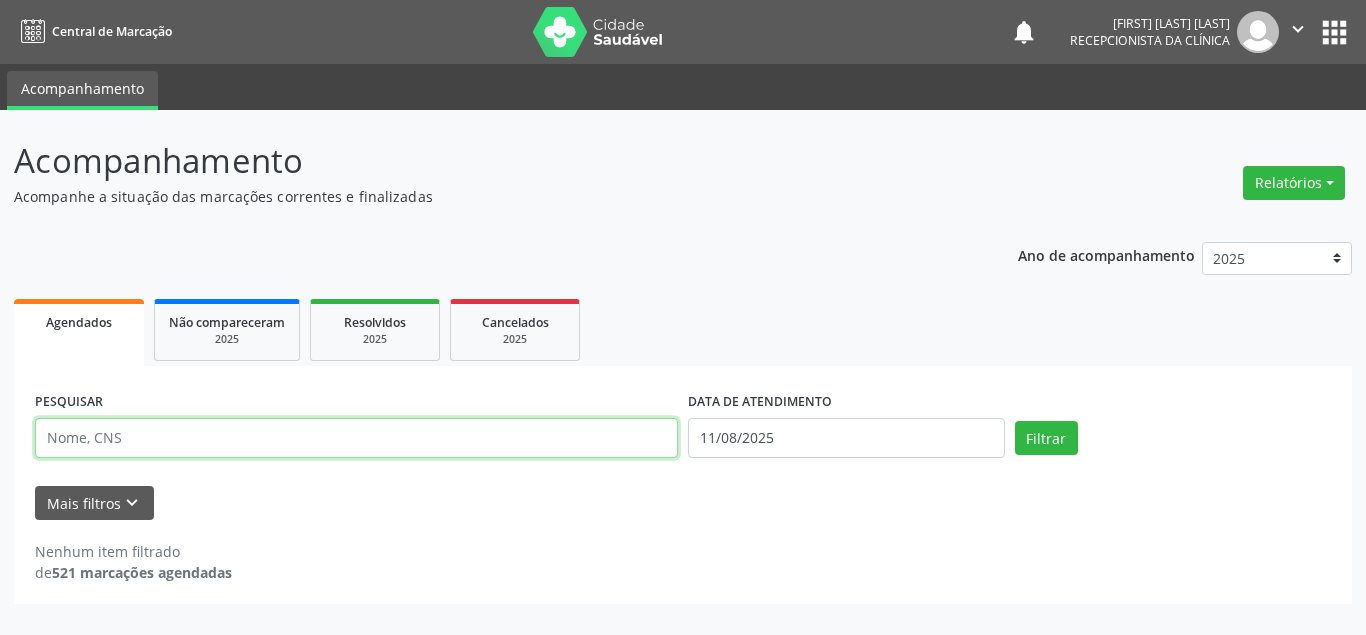 click at bounding box center [356, 438] 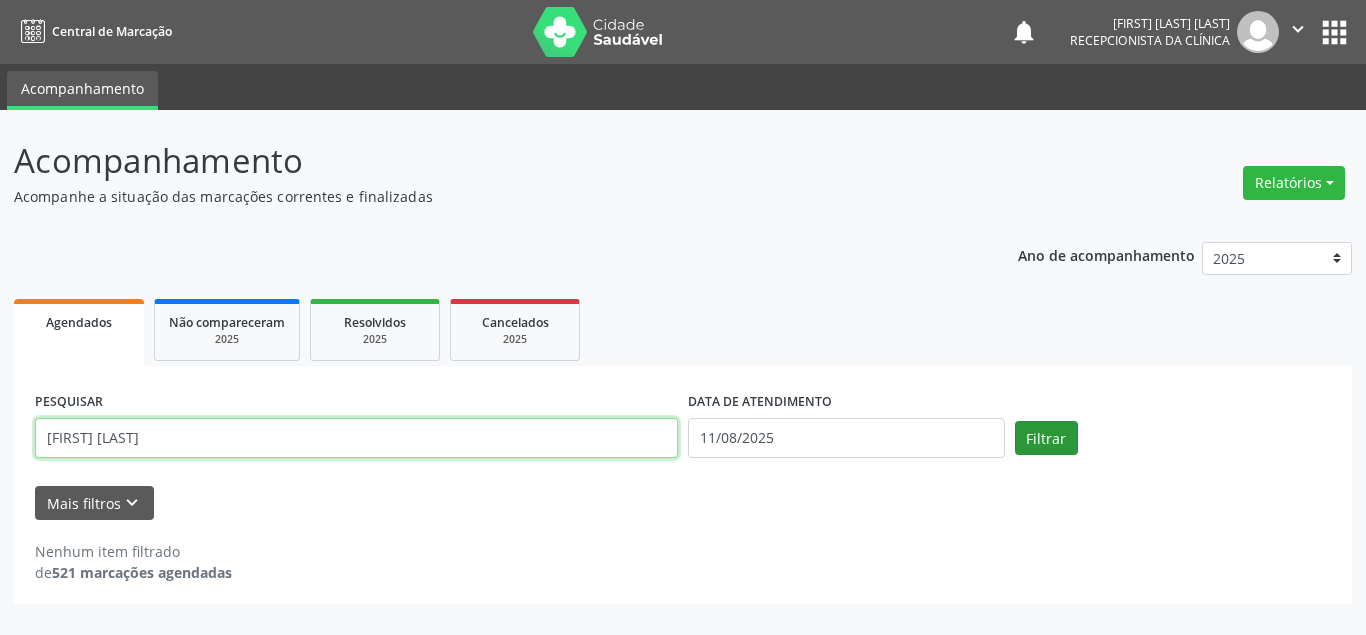 type on "[FIRST] [LAST]" 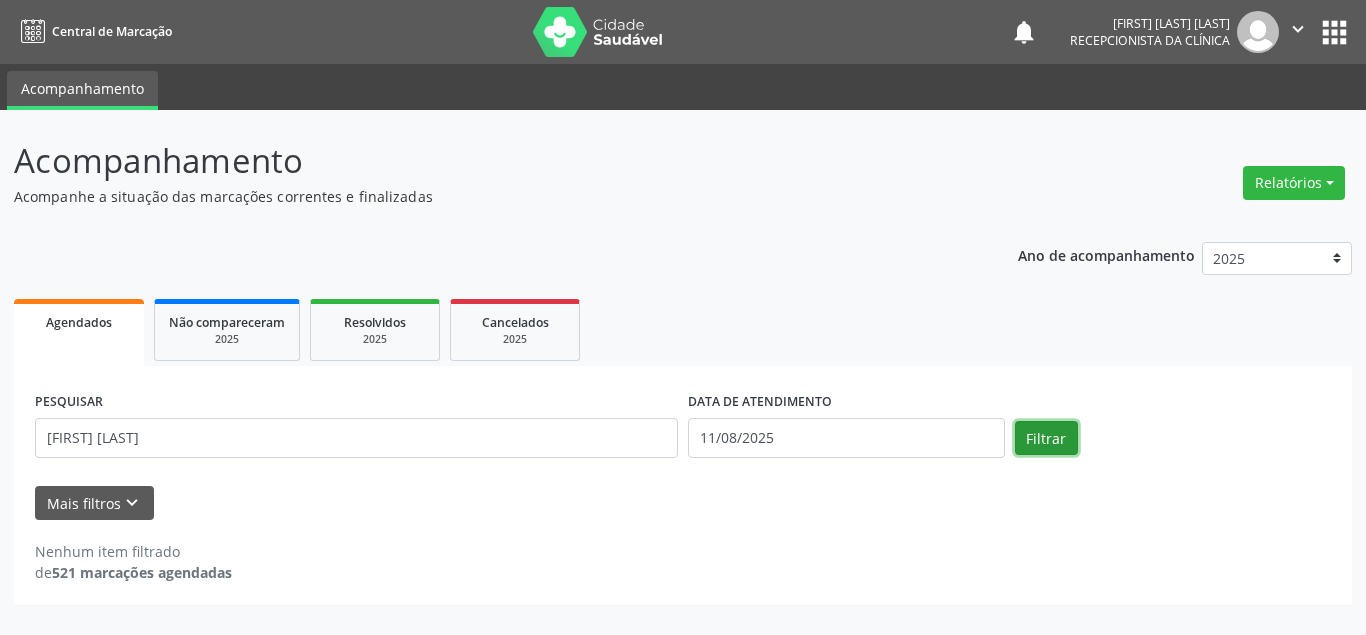 click on "Filtrar" at bounding box center (1046, 438) 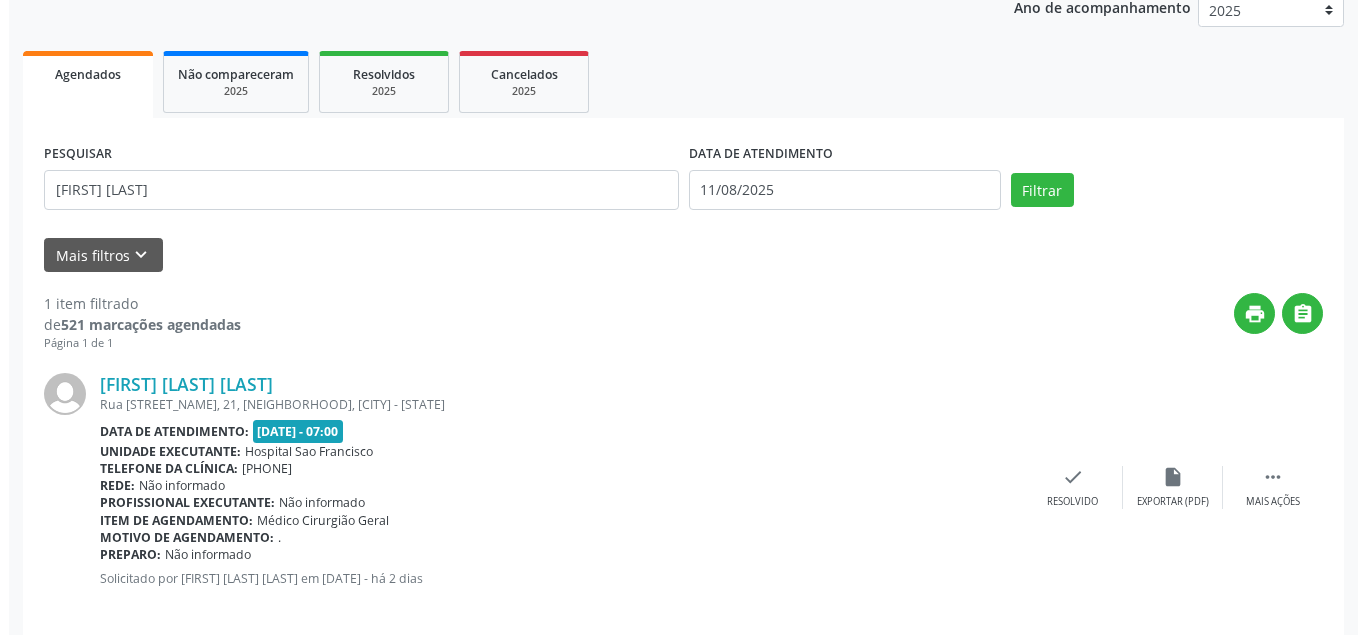 scroll, scrollTop: 270, scrollLeft: 0, axis: vertical 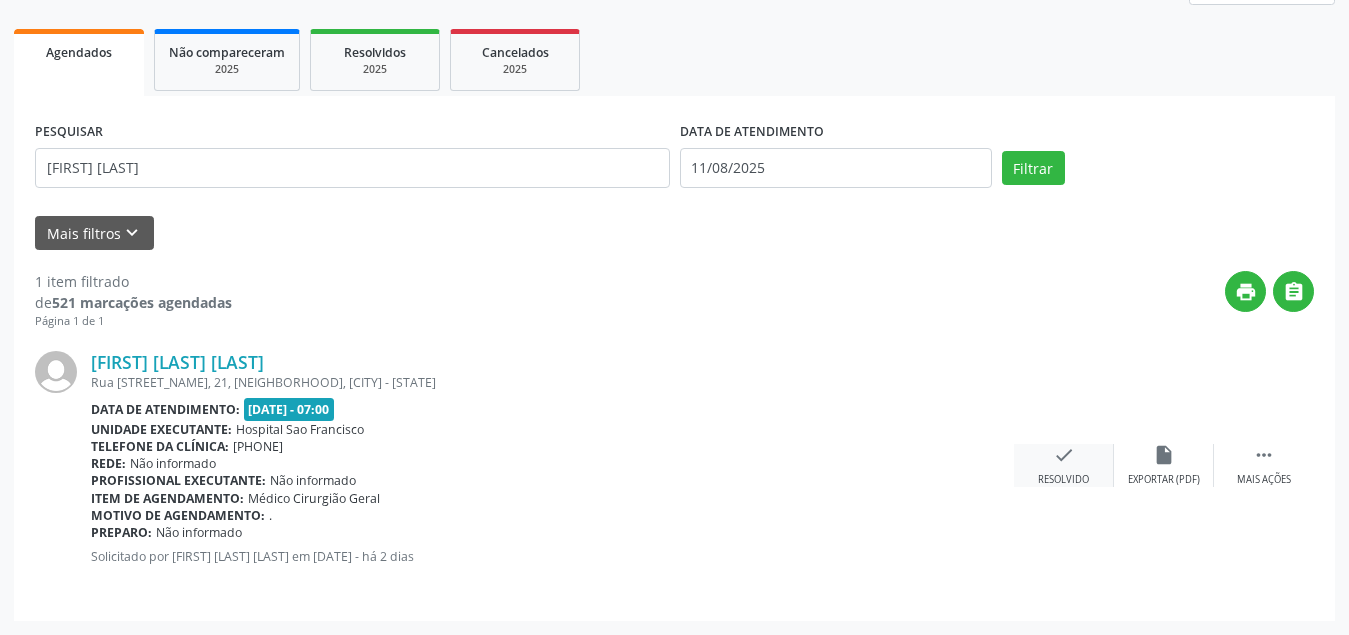 click on "check" at bounding box center [1064, 455] 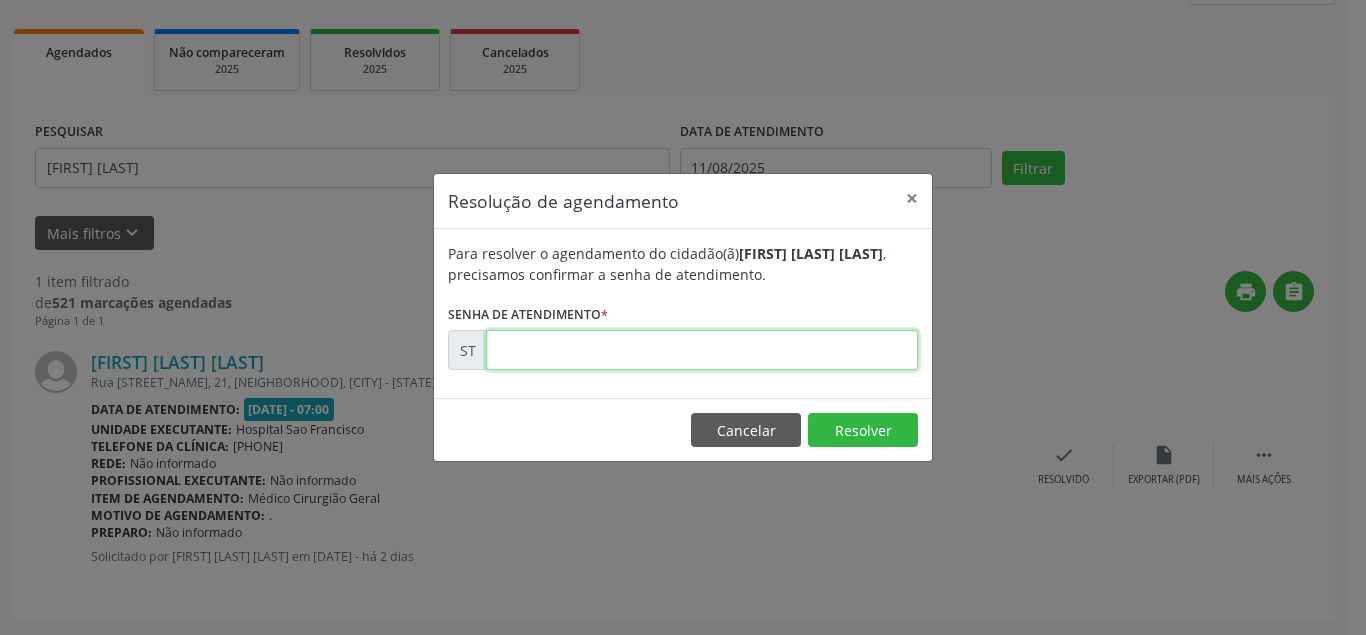 click at bounding box center [702, 350] 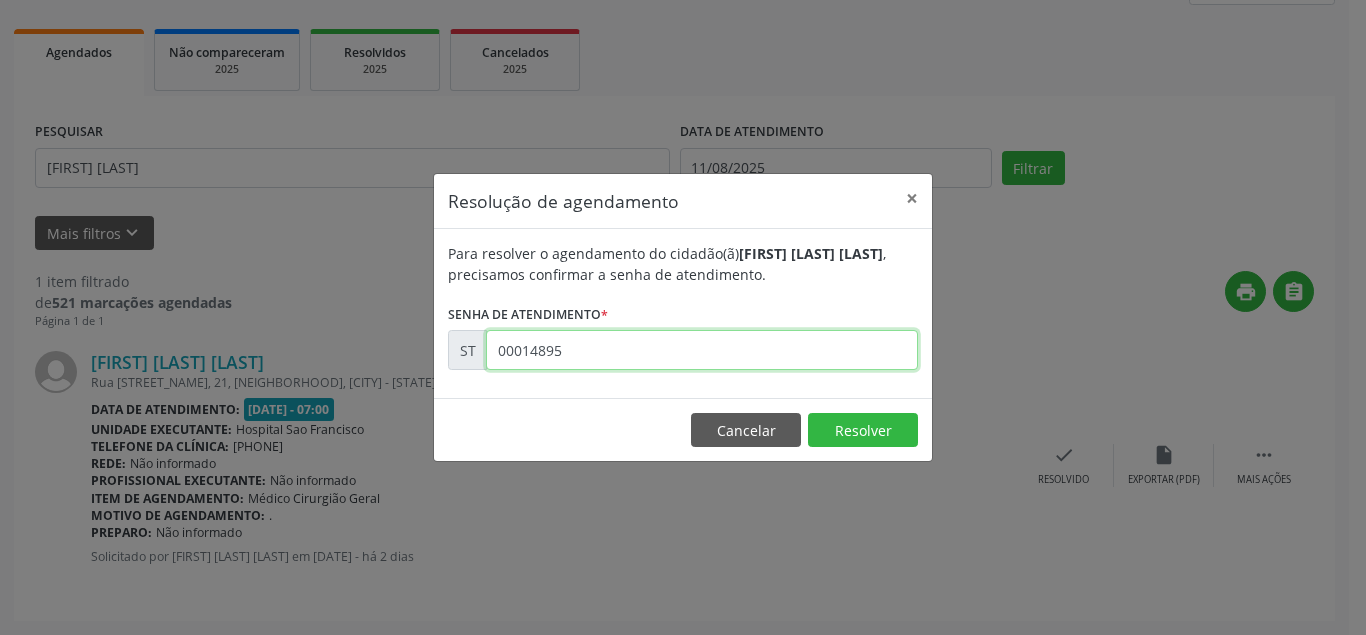 type on "00014895" 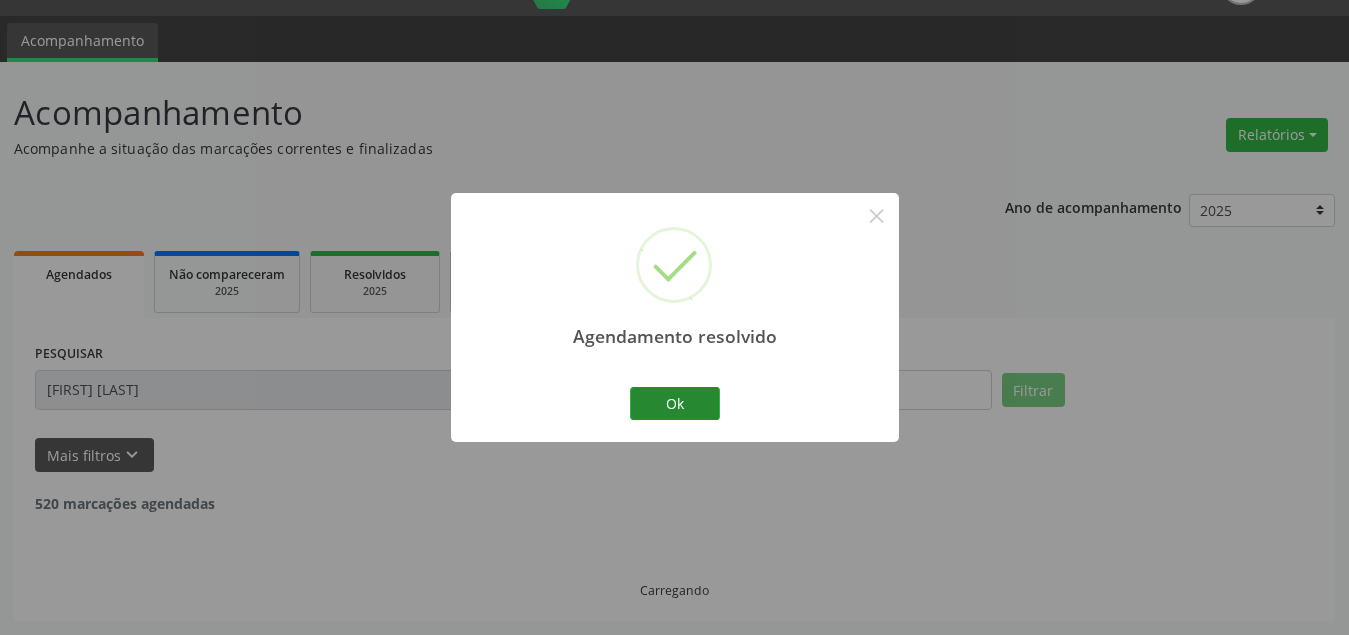 scroll, scrollTop: 0, scrollLeft: 0, axis: both 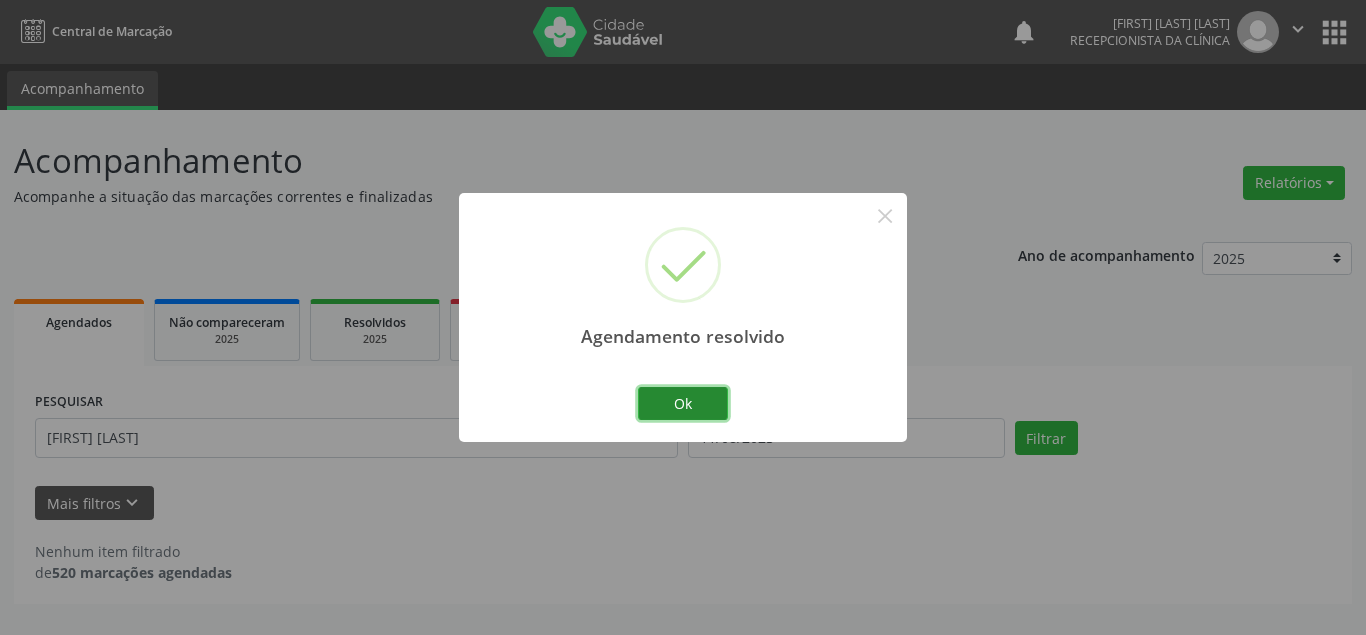 click on "Ok" at bounding box center (683, 404) 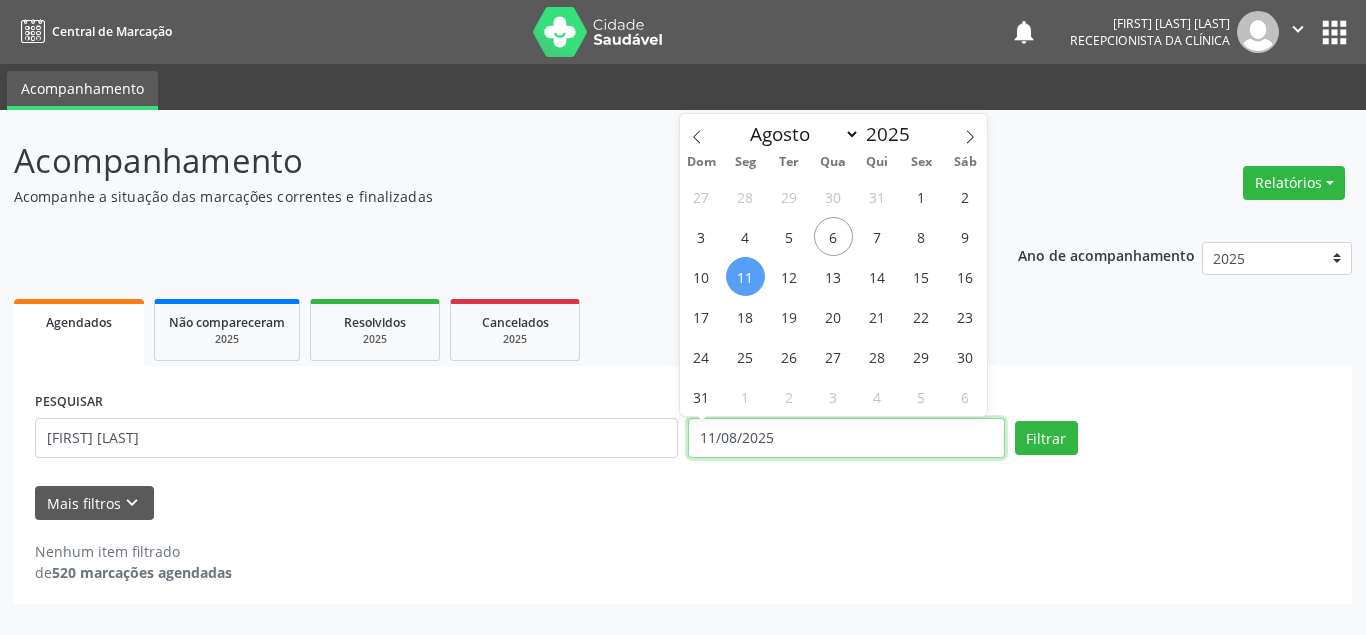 click on "11/08/2025" at bounding box center (846, 438) 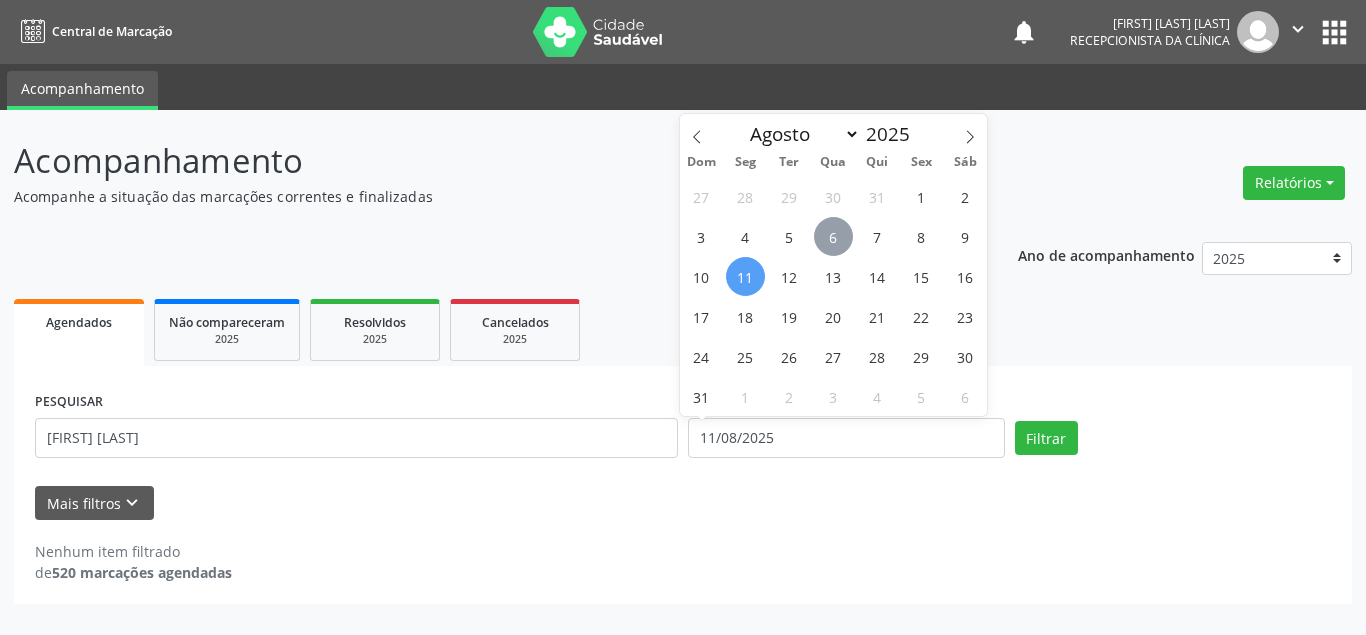 click on "6" at bounding box center (833, 236) 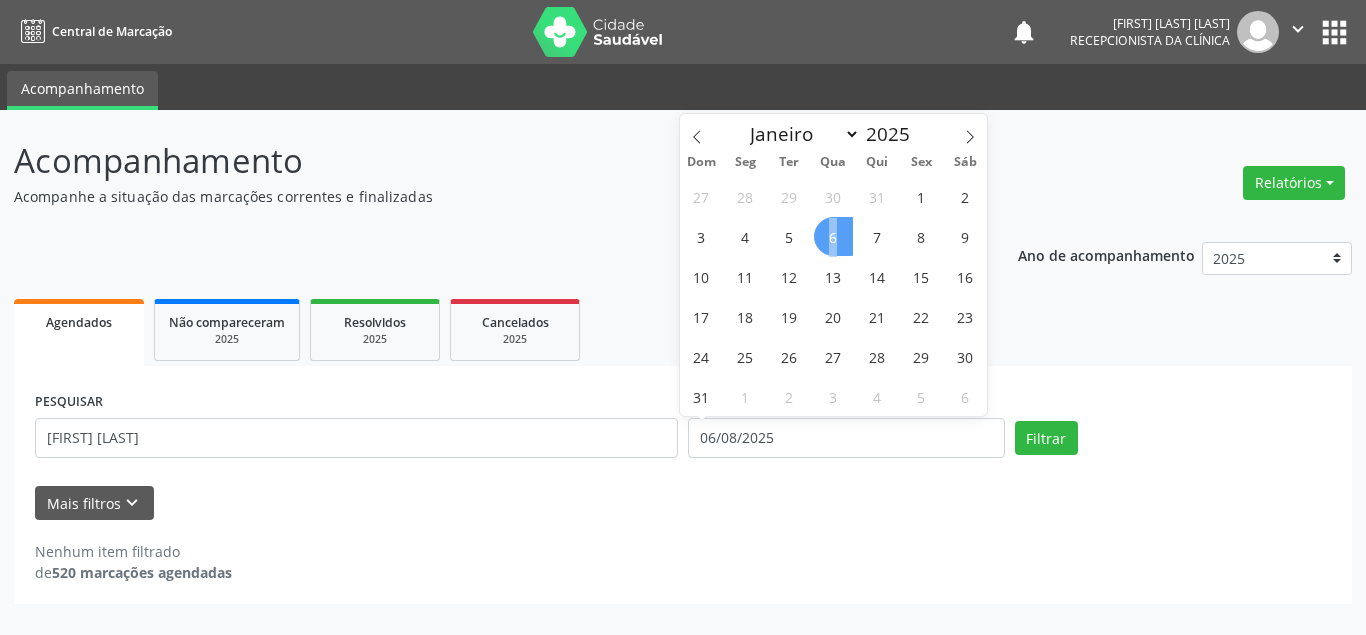 click on "6" at bounding box center (833, 236) 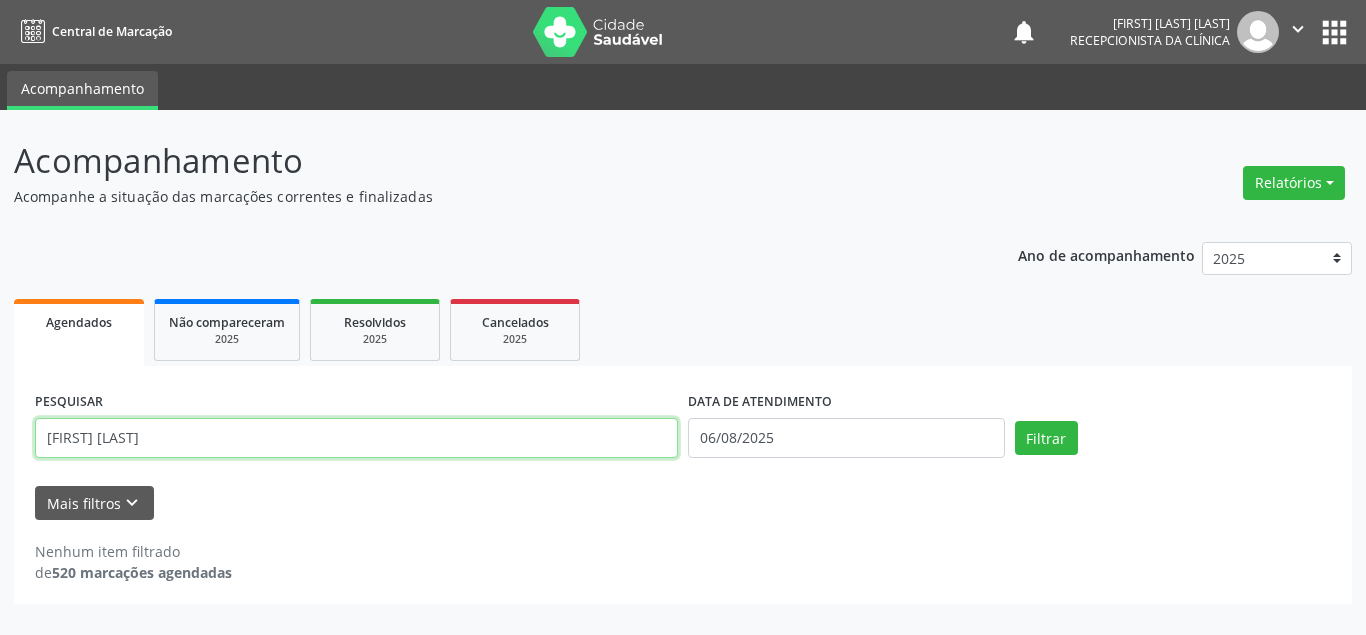 click on "[FIRST] [LAST]" at bounding box center (356, 438) 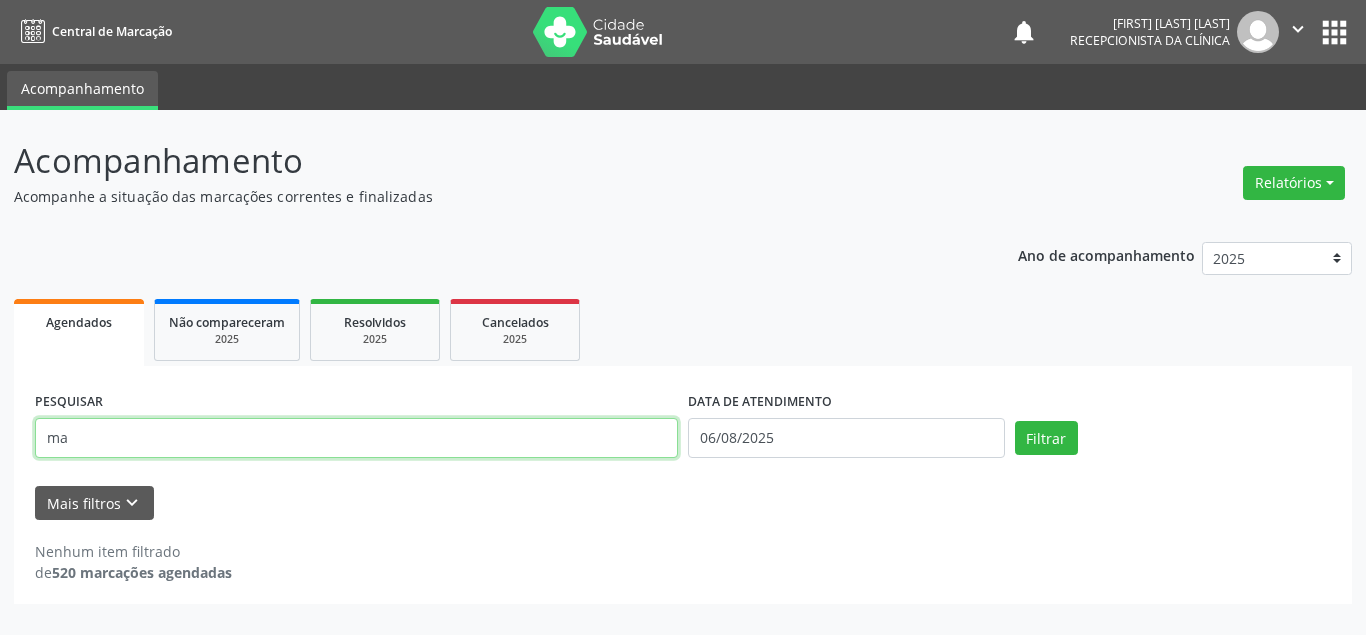 type on "m" 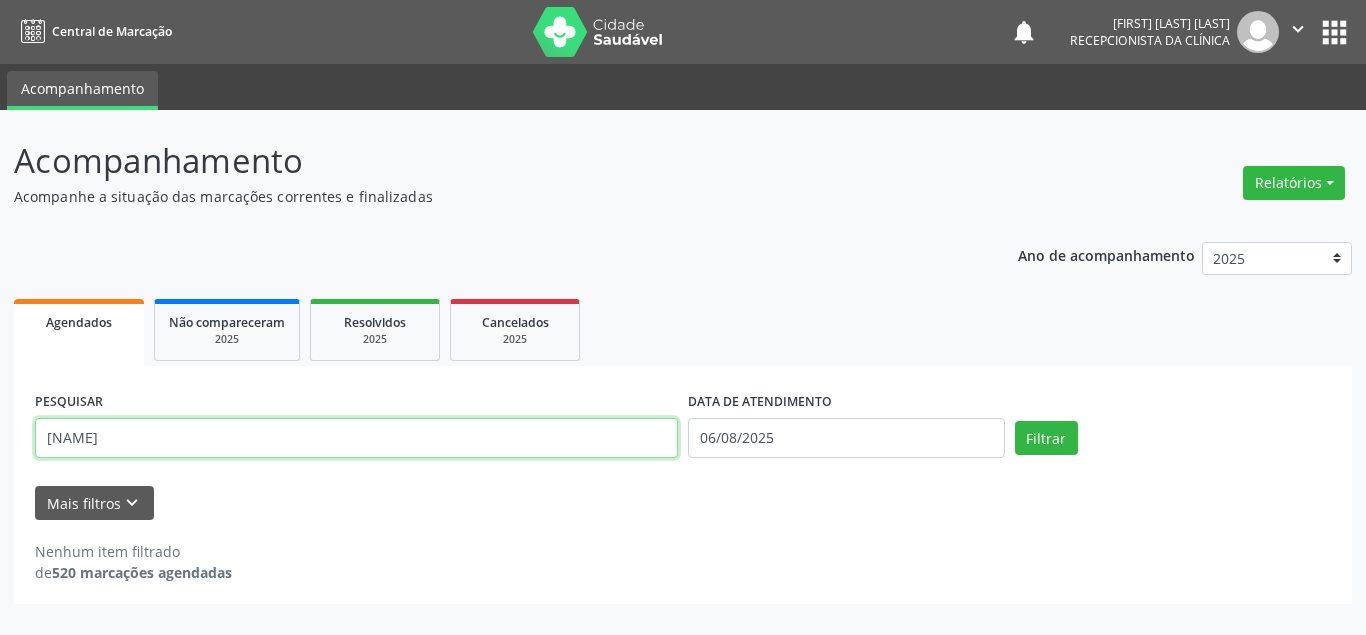 type on "[NAME]" 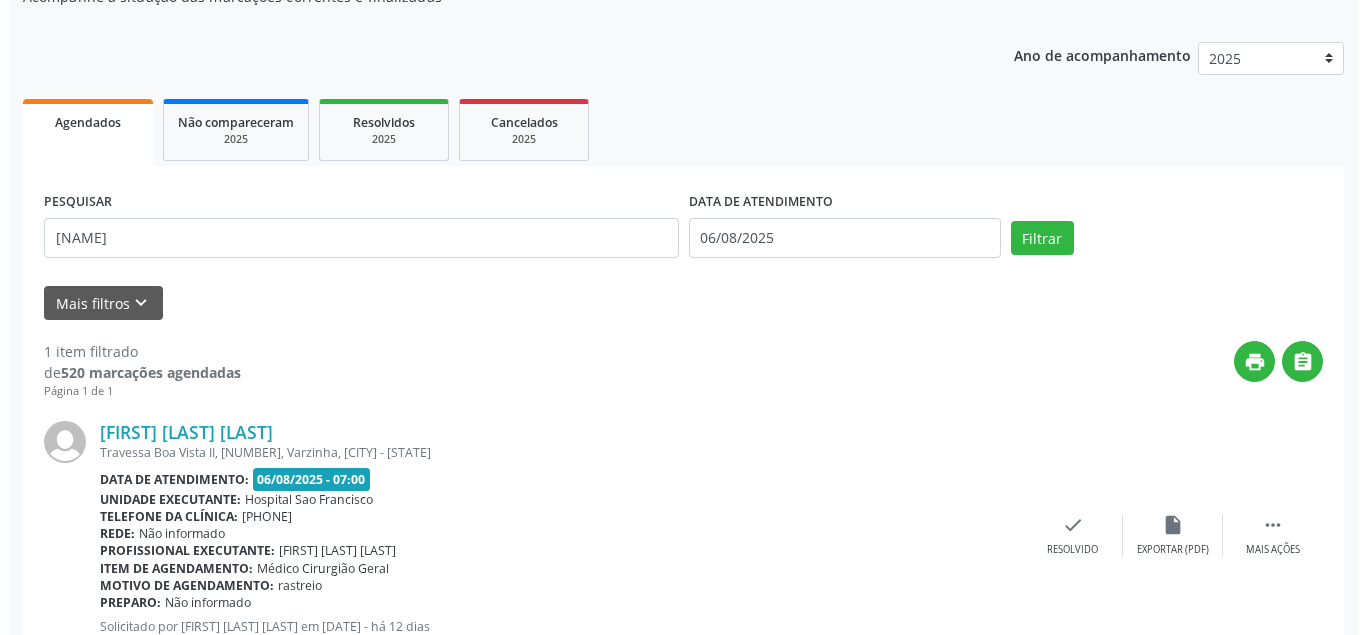 scroll, scrollTop: 270, scrollLeft: 0, axis: vertical 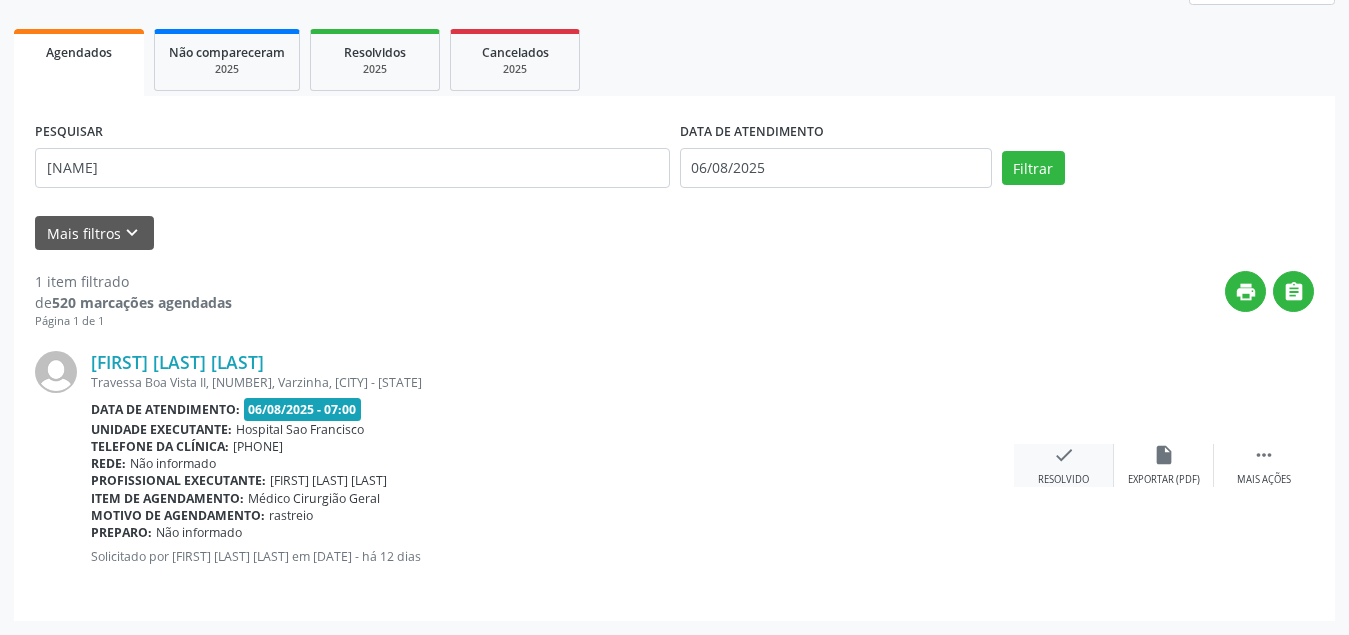 click on "check
Resolvido" at bounding box center [1064, 465] 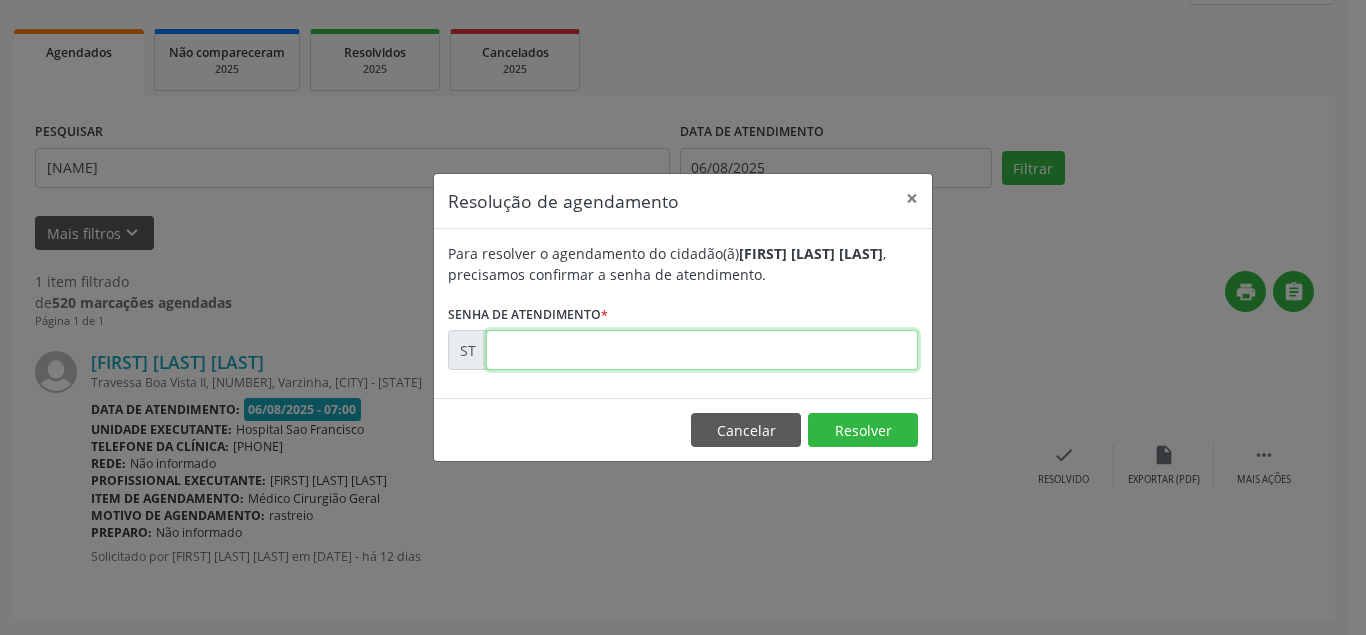 click at bounding box center [702, 350] 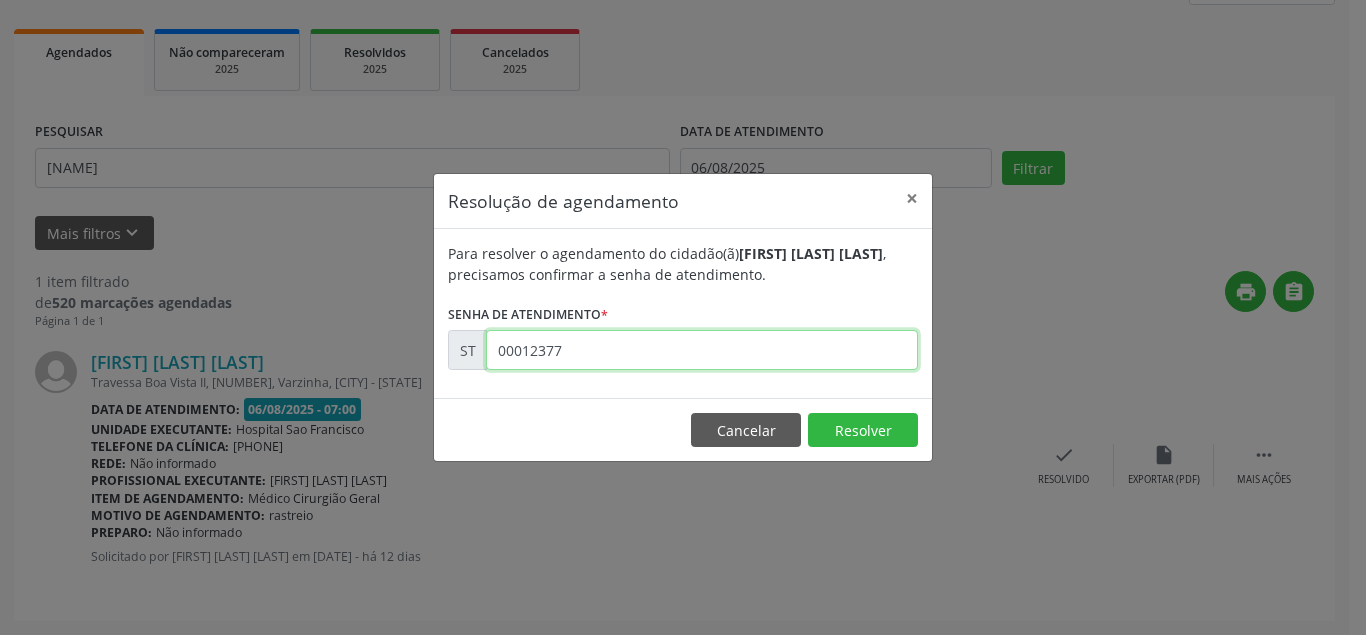 type on "00012377" 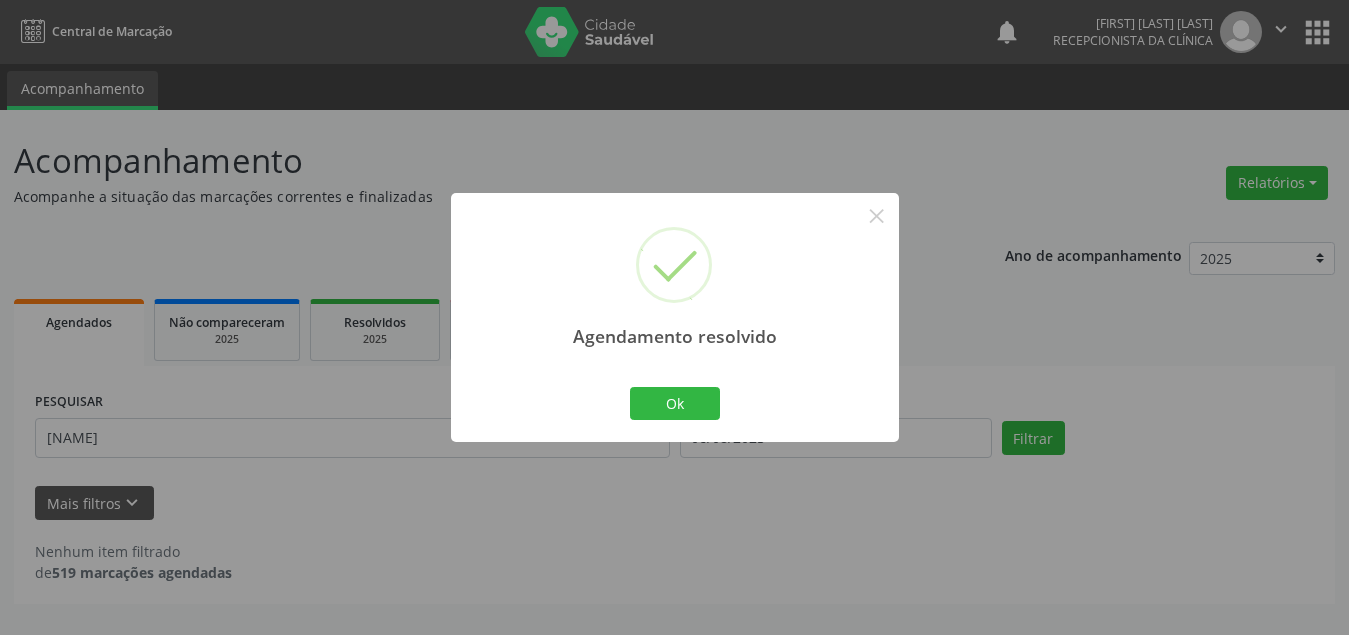 scroll, scrollTop: 0, scrollLeft: 0, axis: both 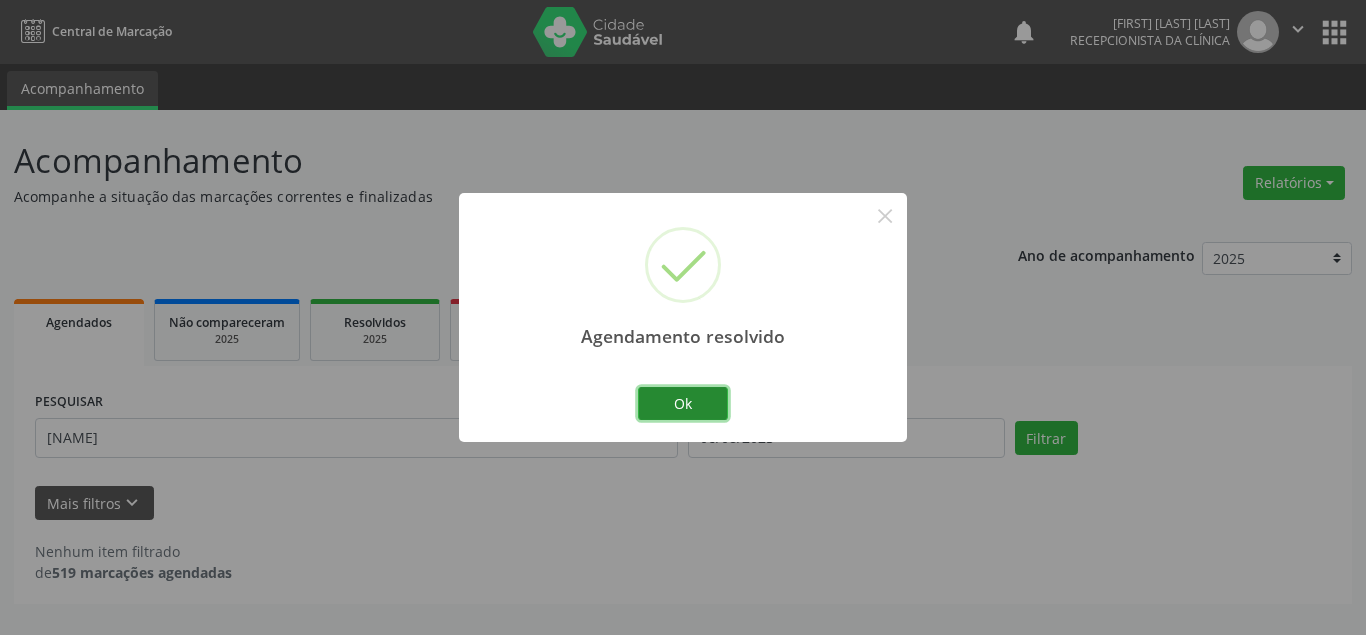click on "Ok" at bounding box center (683, 404) 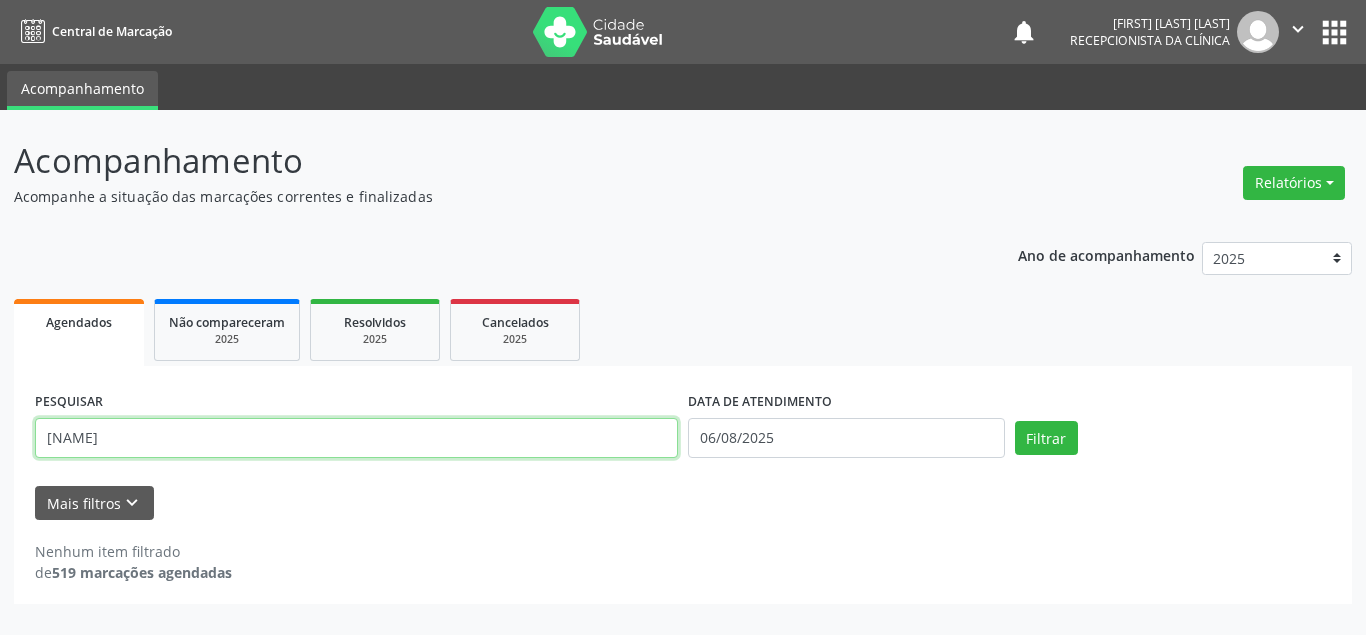 click on "[NAME]" at bounding box center (356, 438) 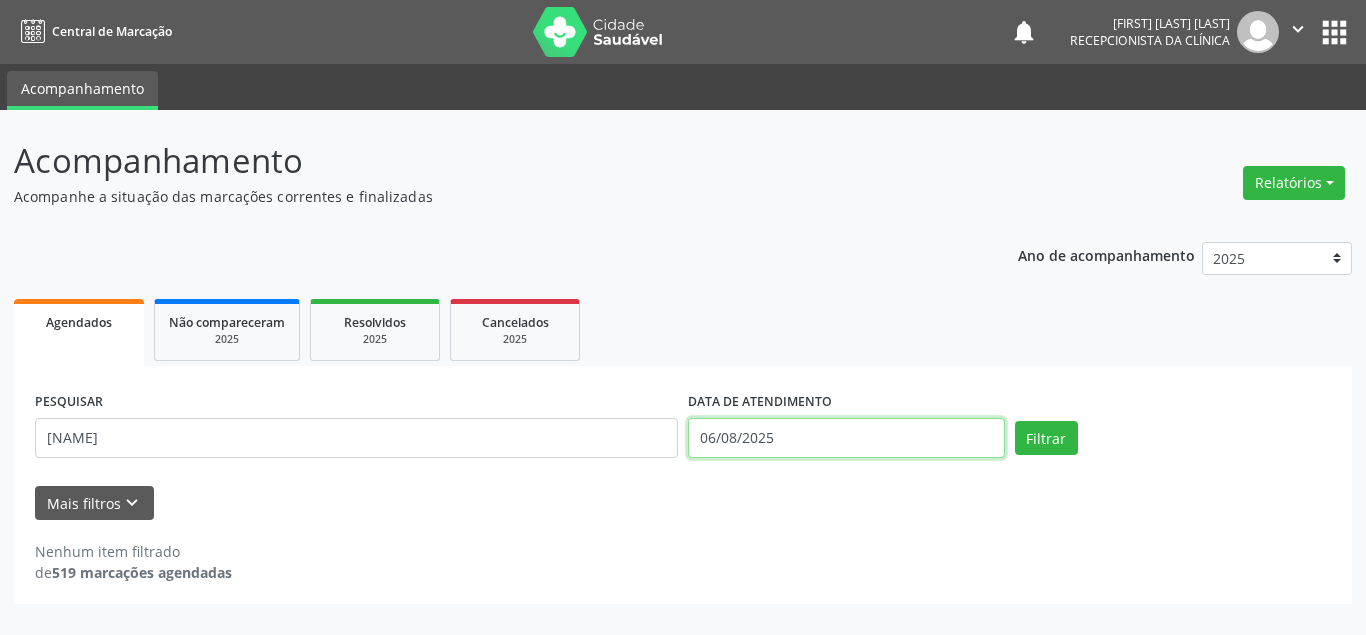 click on "06/08/2025" at bounding box center [846, 438] 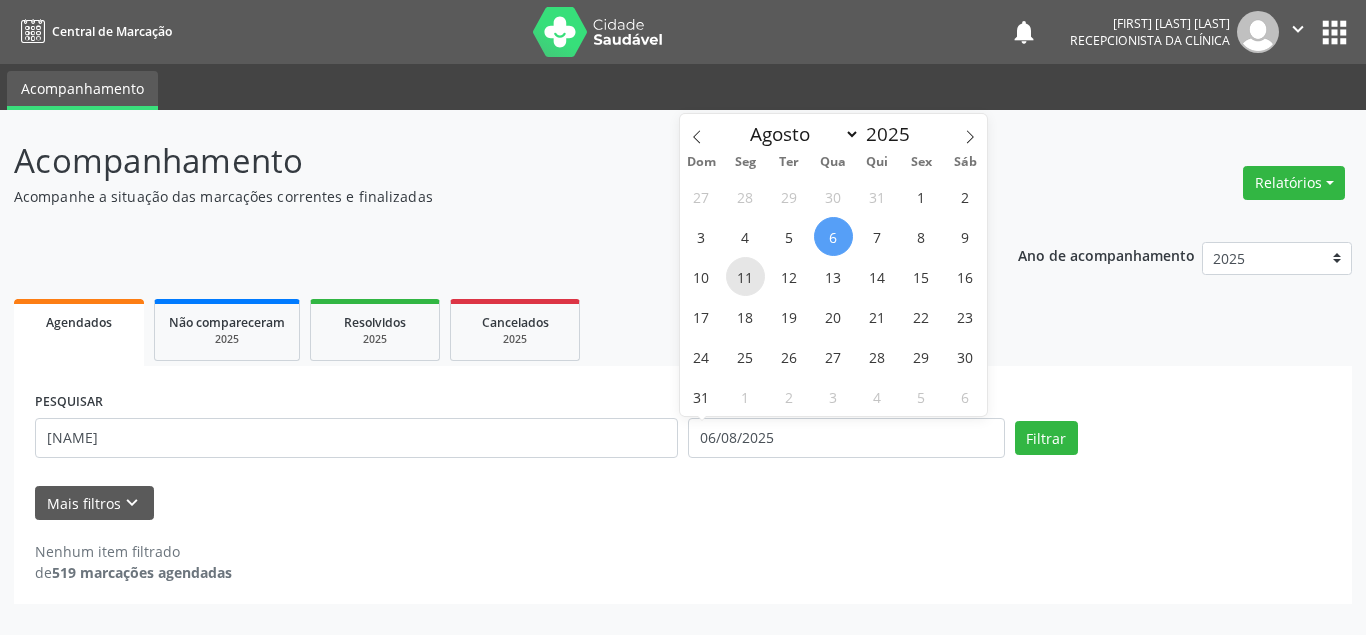 click on "11" at bounding box center (745, 276) 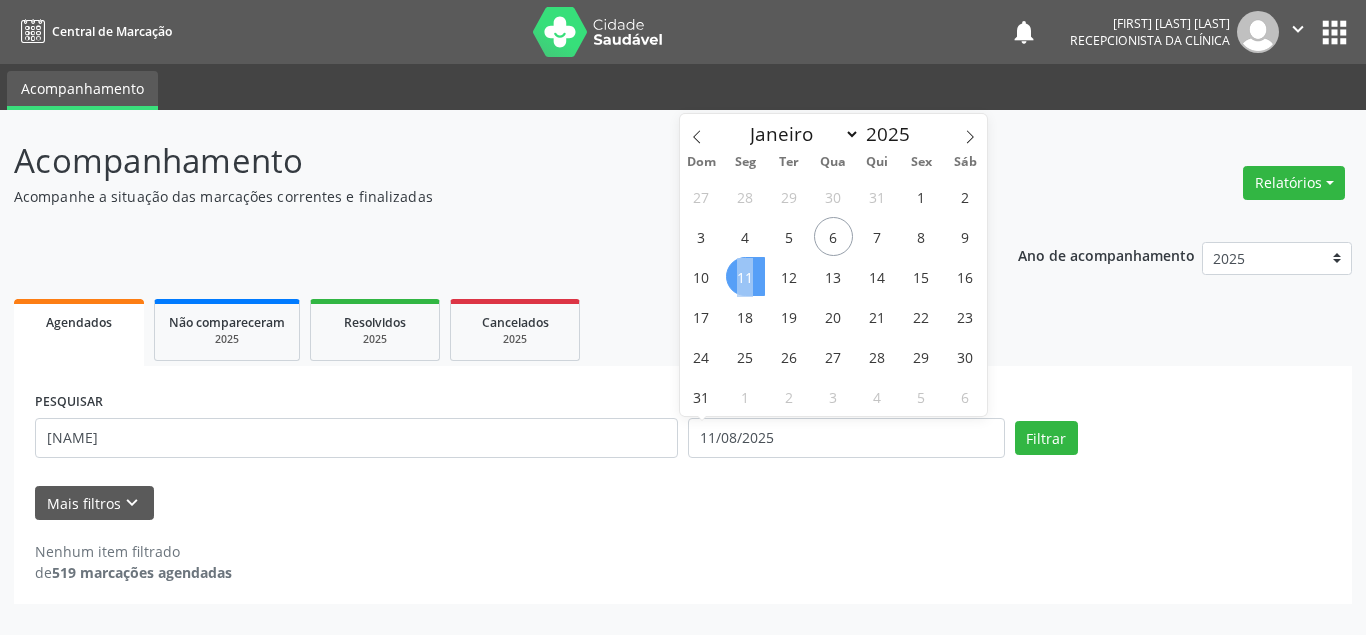 click on "11" at bounding box center (745, 276) 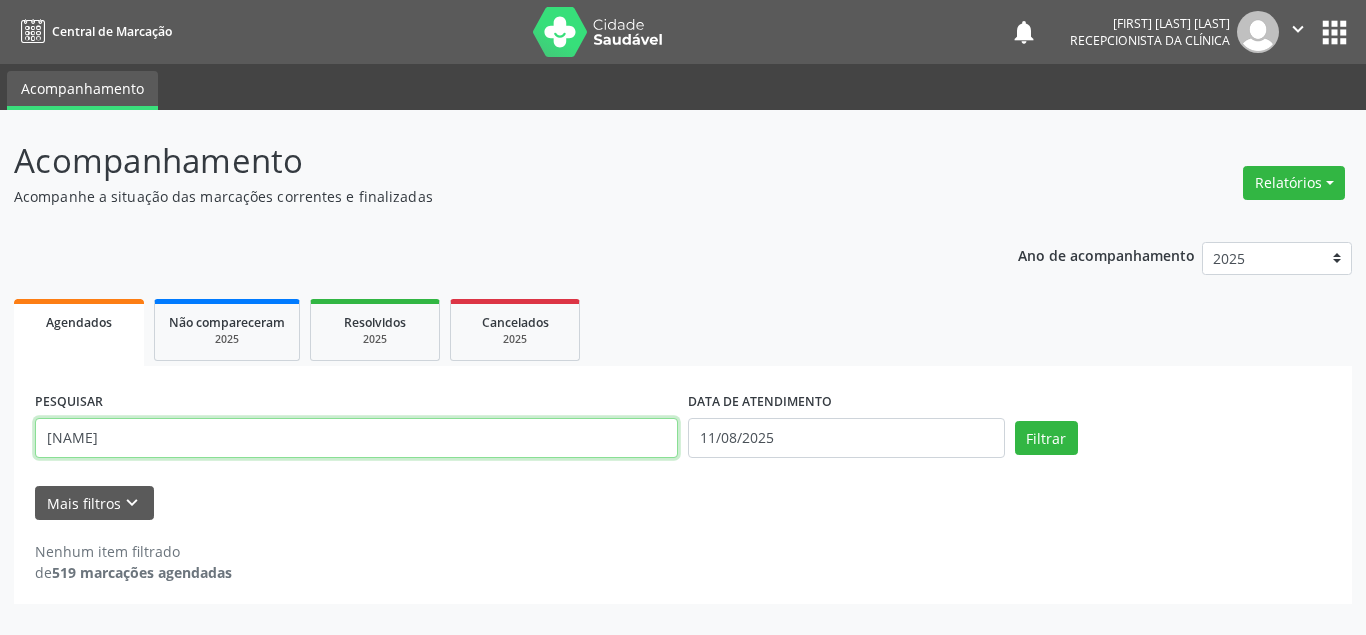 click on "[NAME]" at bounding box center (356, 438) 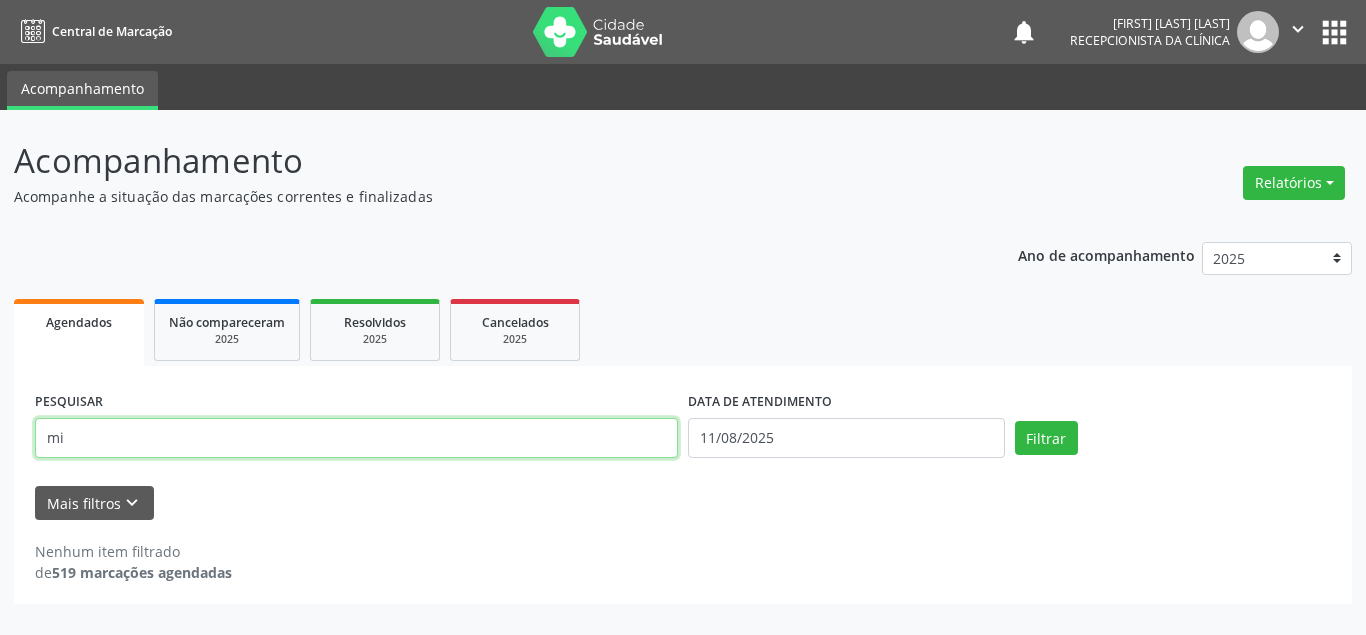 type on "m" 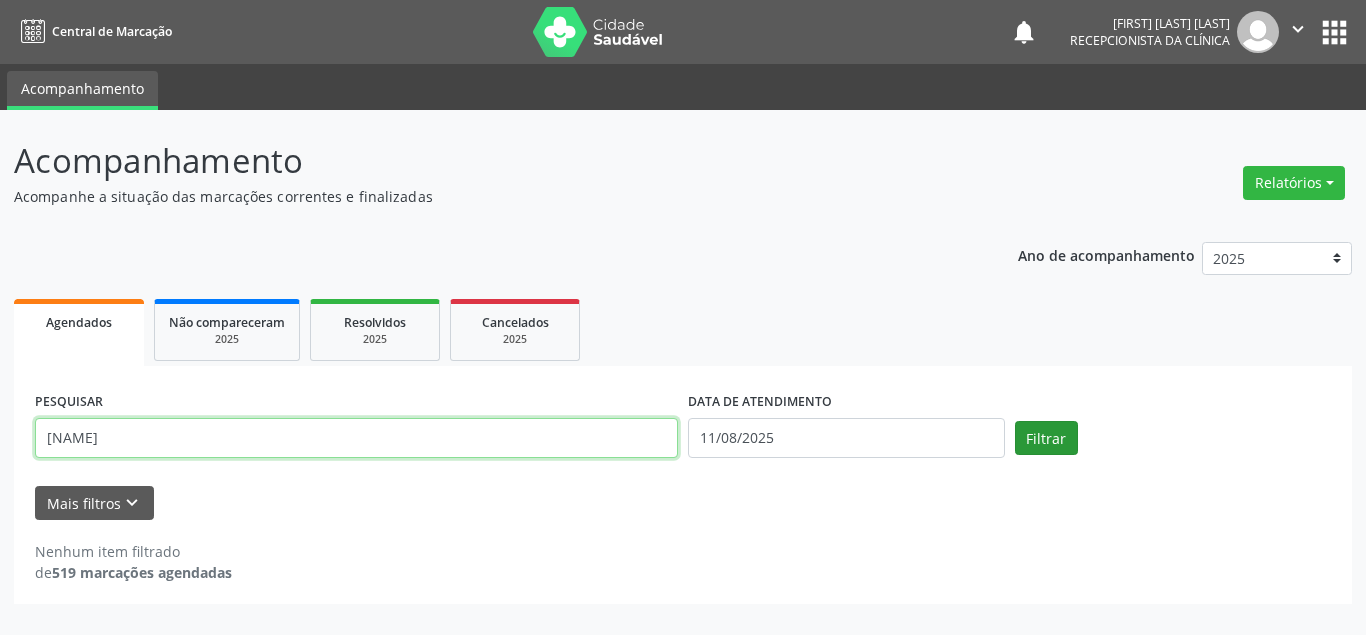 type on "[NAME]" 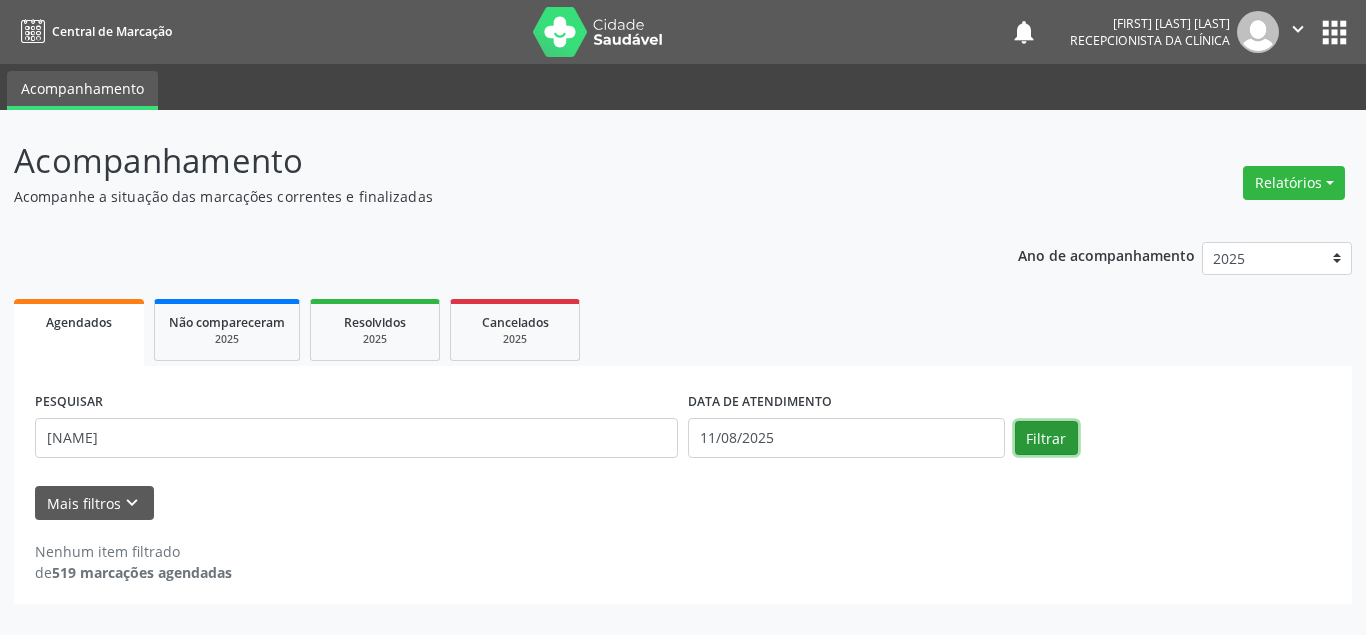 click on "Filtrar" at bounding box center (1046, 438) 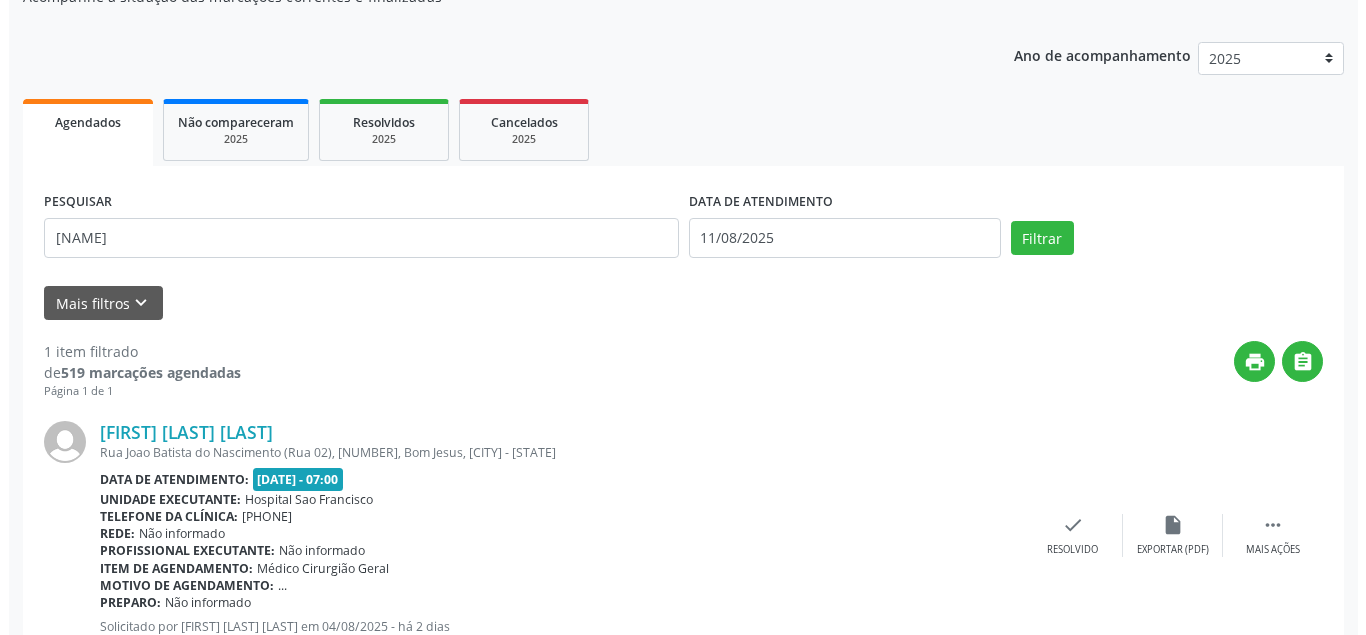 scroll, scrollTop: 270, scrollLeft: 0, axis: vertical 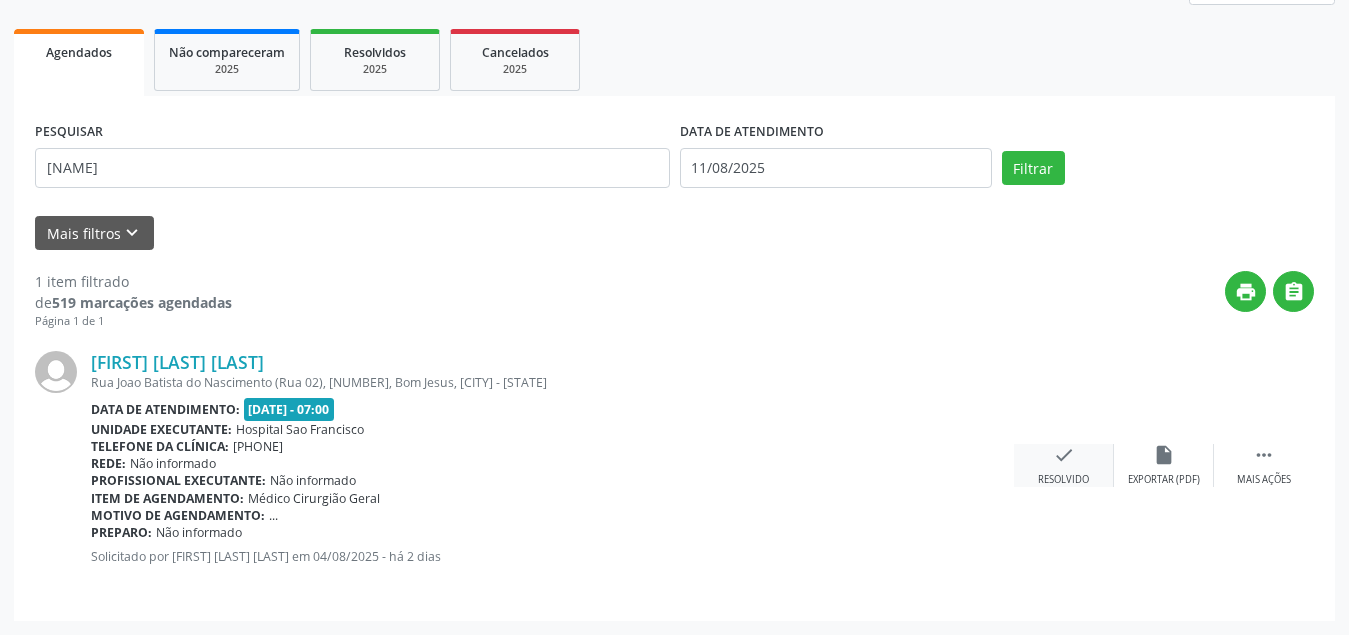 click on "check
Resolvido" at bounding box center [1064, 465] 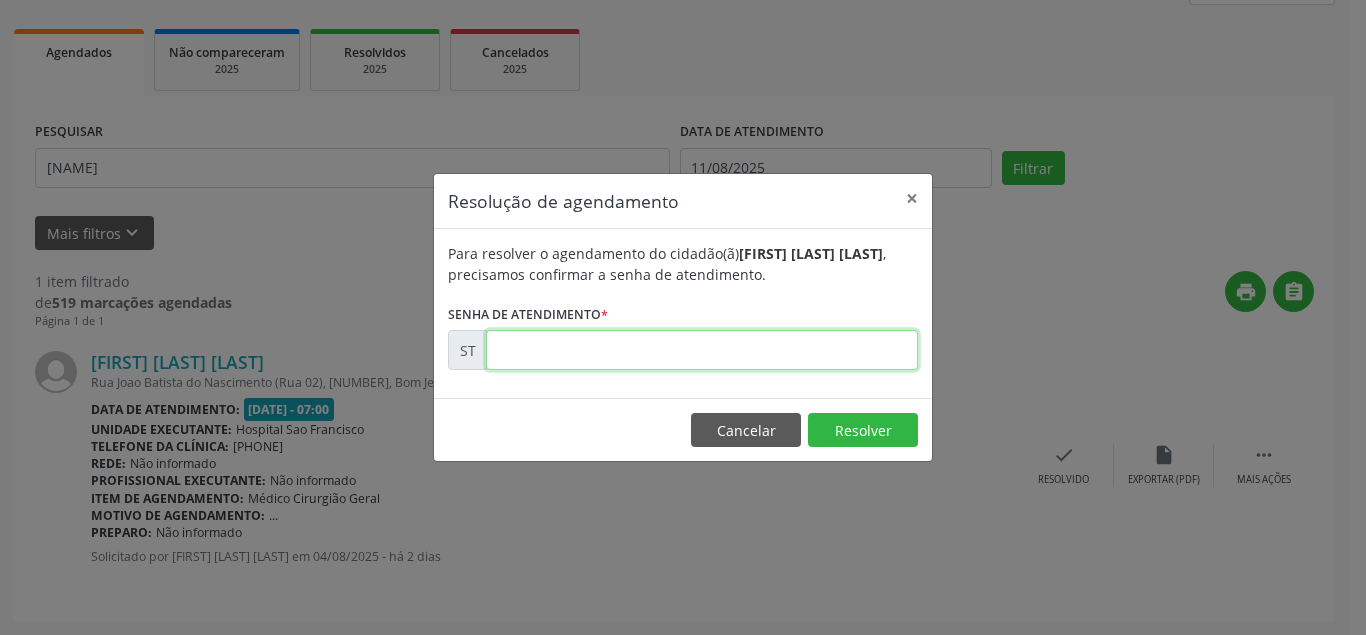 click at bounding box center (702, 350) 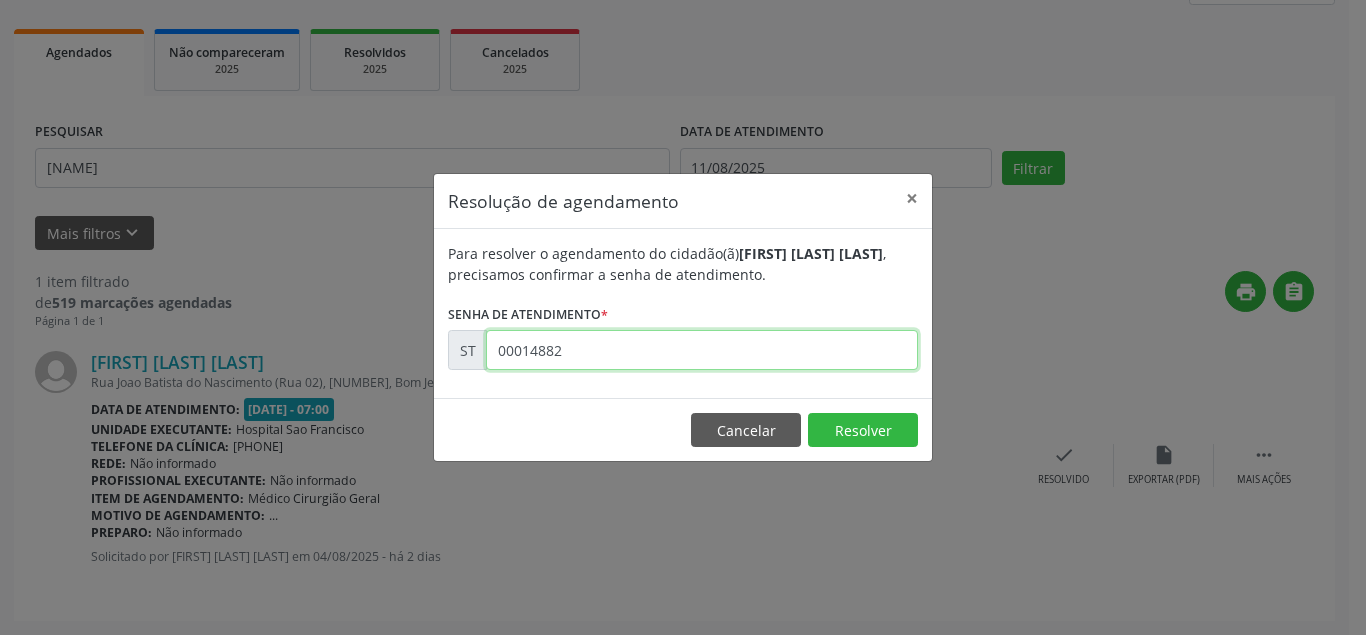 type on "00014882" 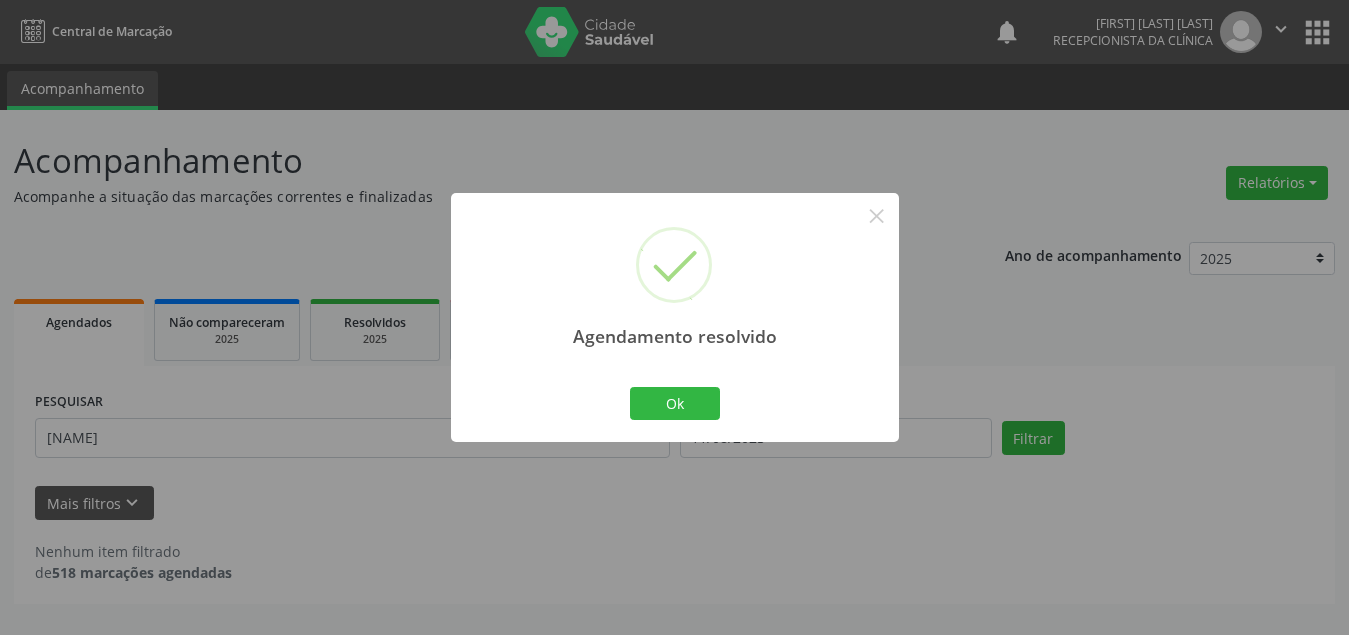 scroll, scrollTop: 0, scrollLeft: 0, axis: both 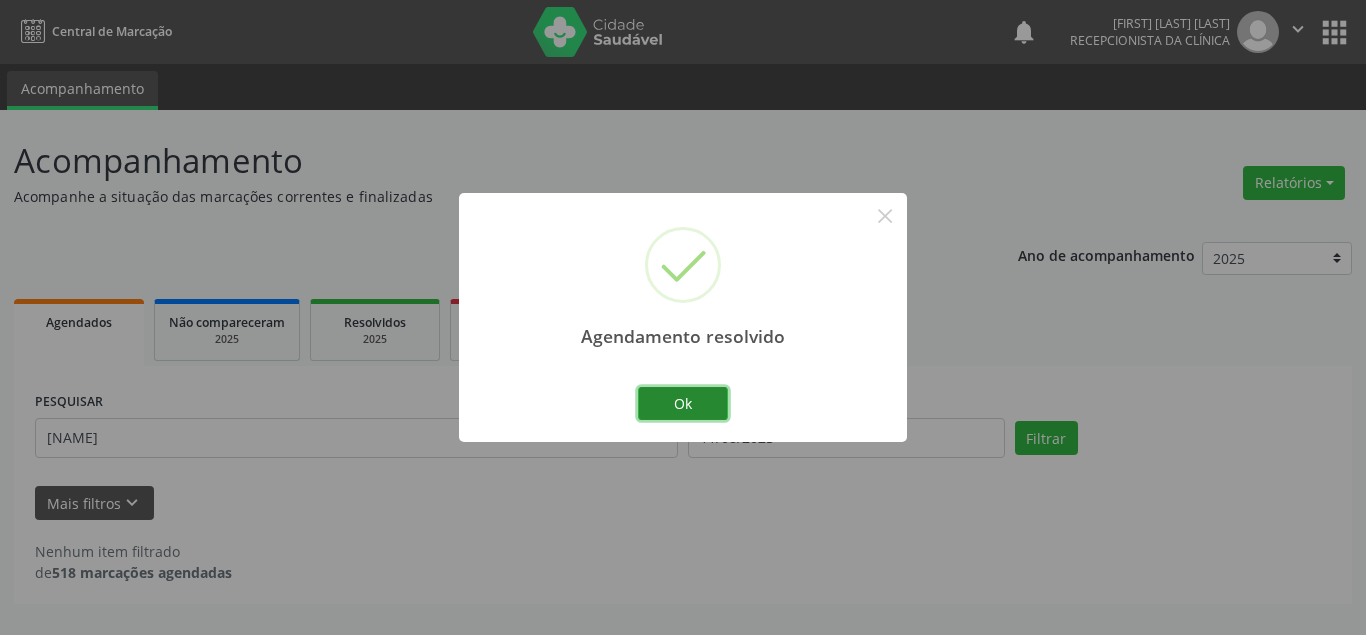 click on "Ok" at bounding box center [683, 404] 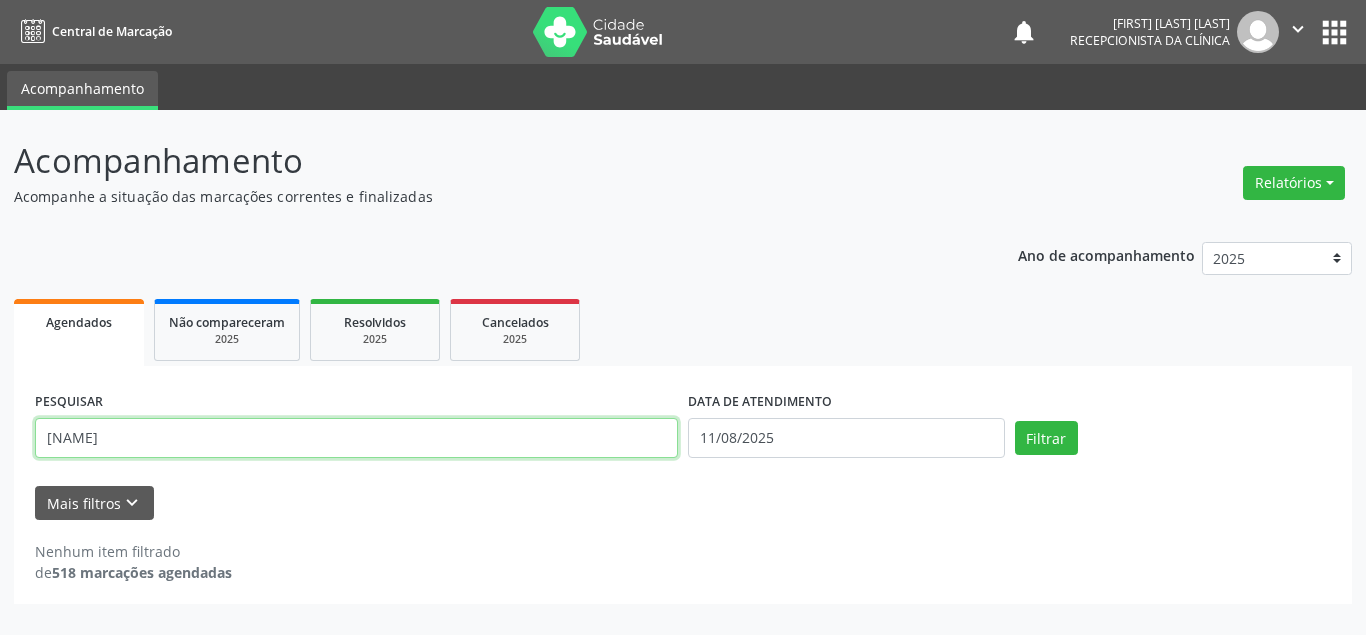 click on "[NAME]" at bounding box center [356, 438] 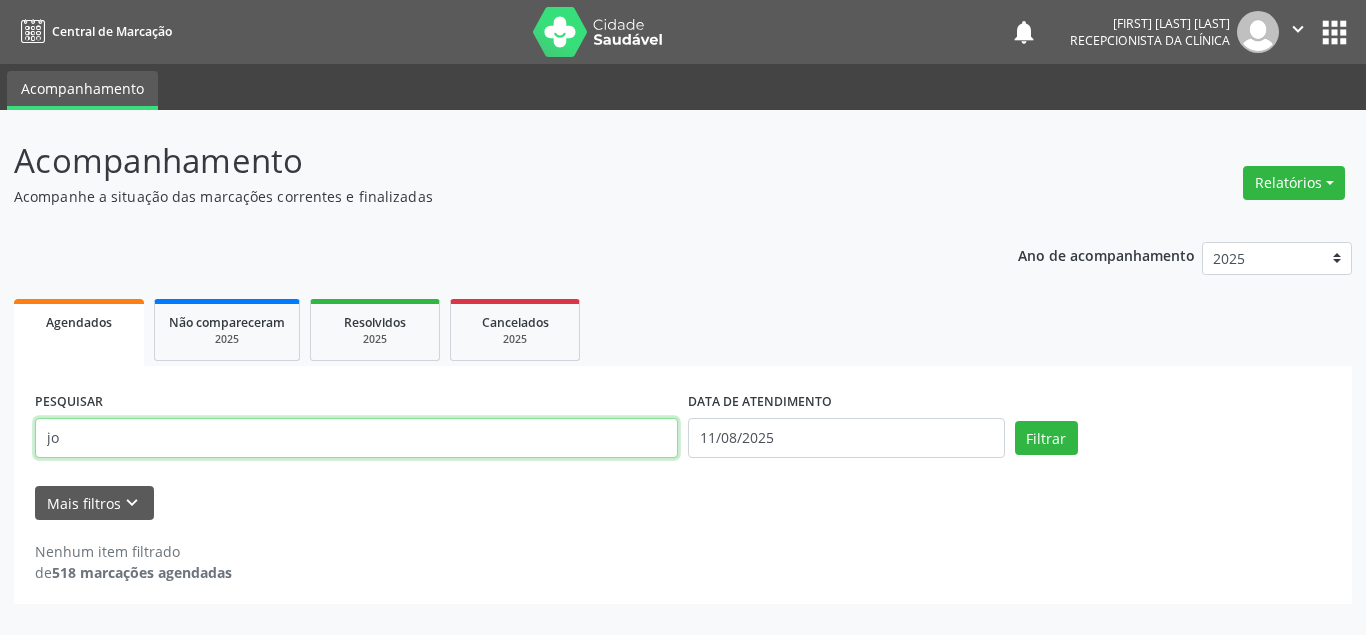 type on "j" 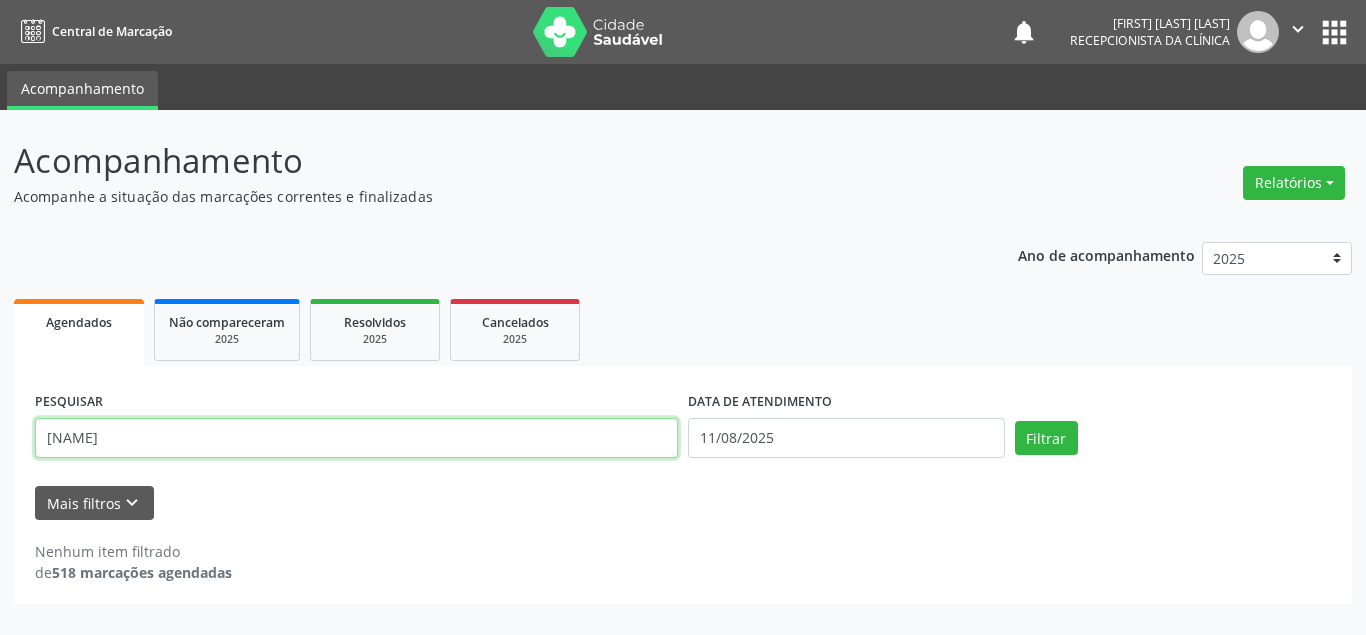 type on "[NAME]" 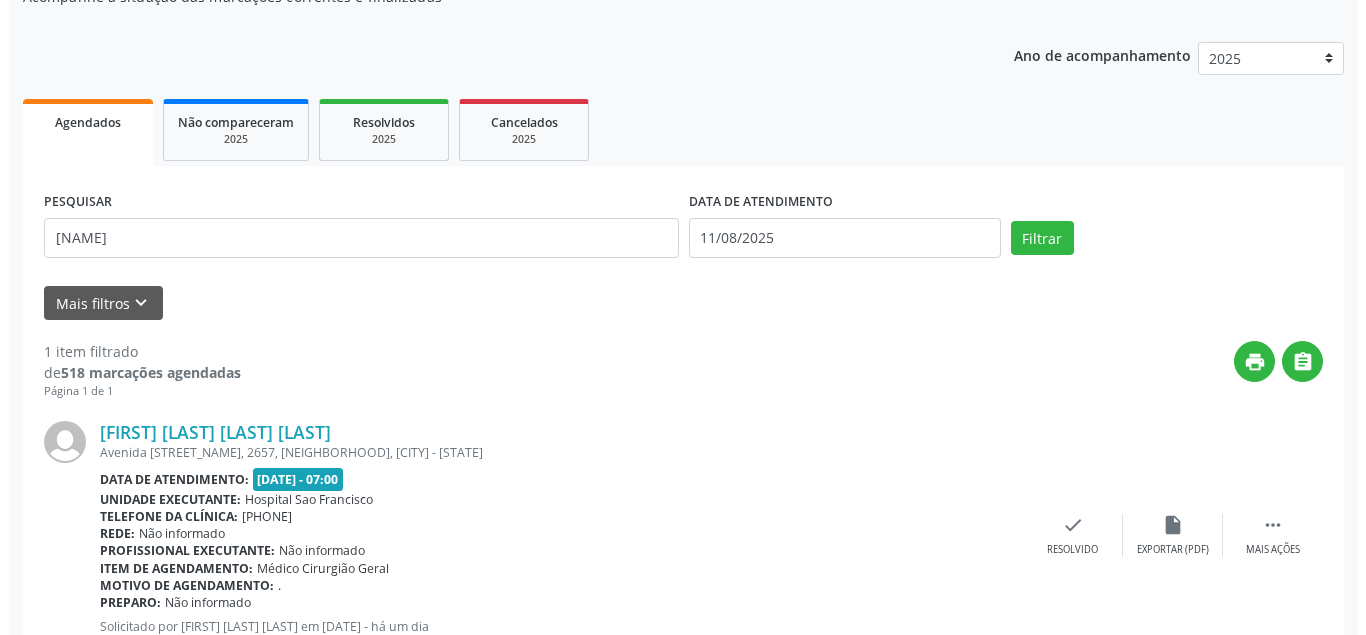 scroll, scrollTop: 270, scrollLeft: 0, axis: vertical 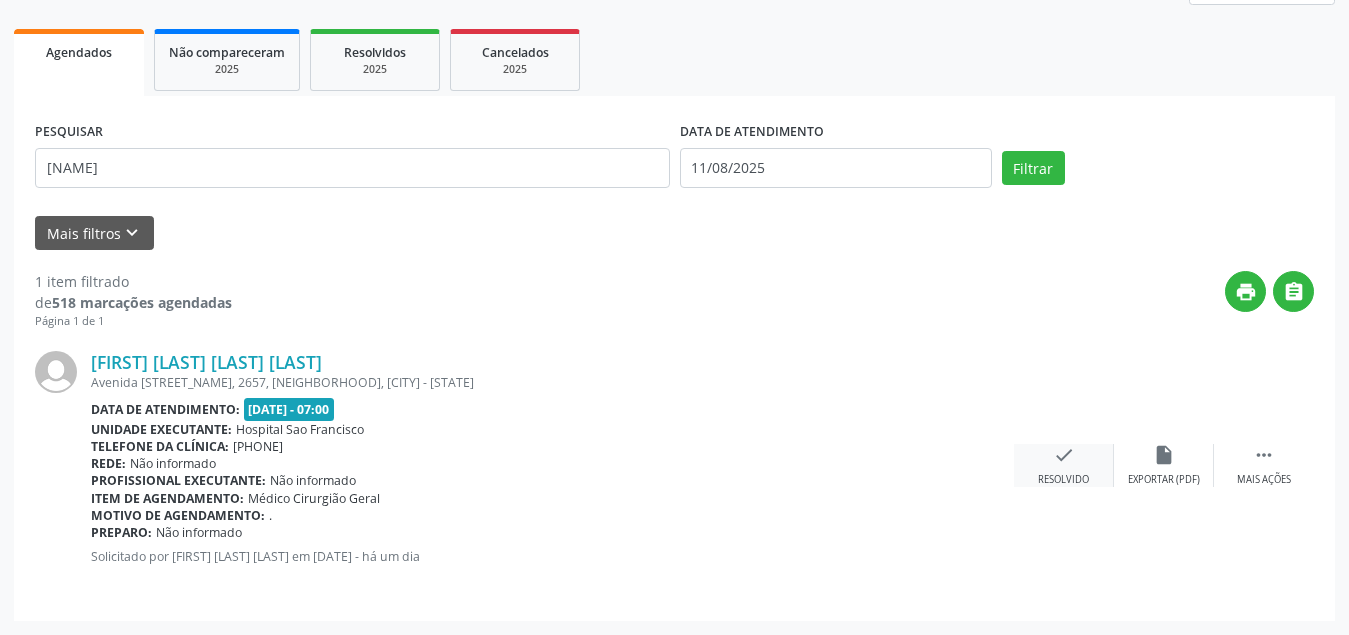 click on "check
Resolvido" at bounding box center (1064, 465) 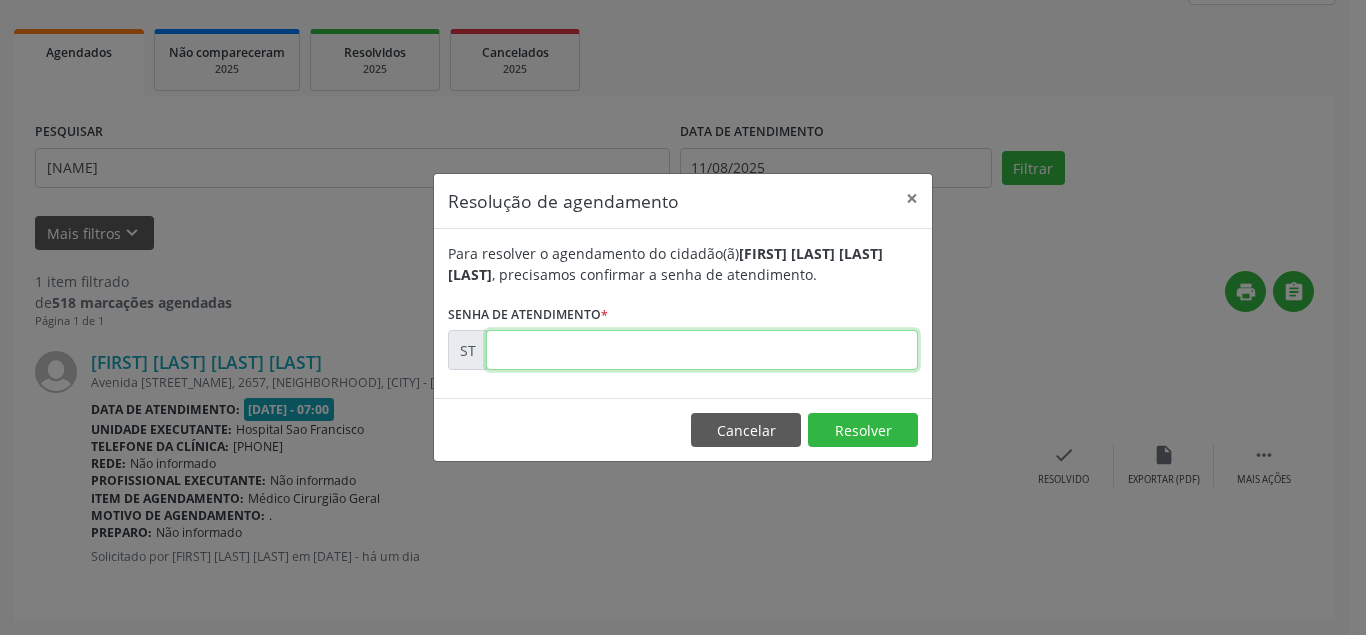 click at bounding box center [702, 350] 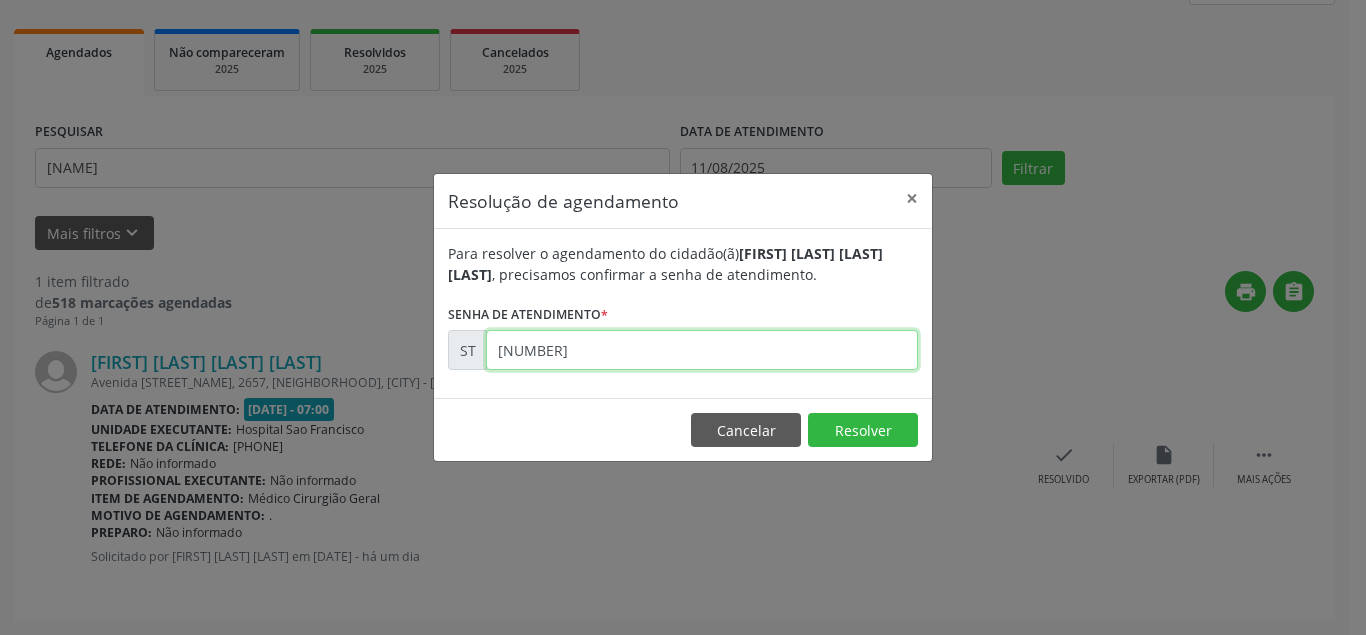type on "[NUMBER]" 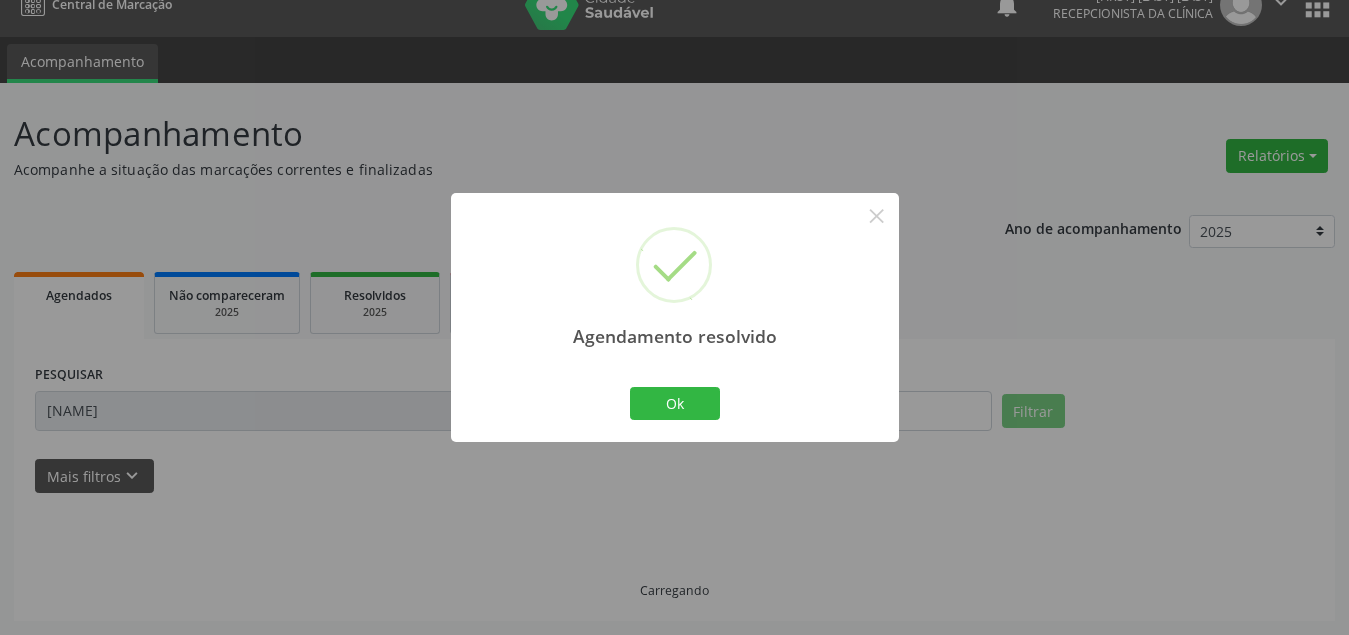 scroll, scrollTop: 48, scrollLeft: 0, axis: vertical 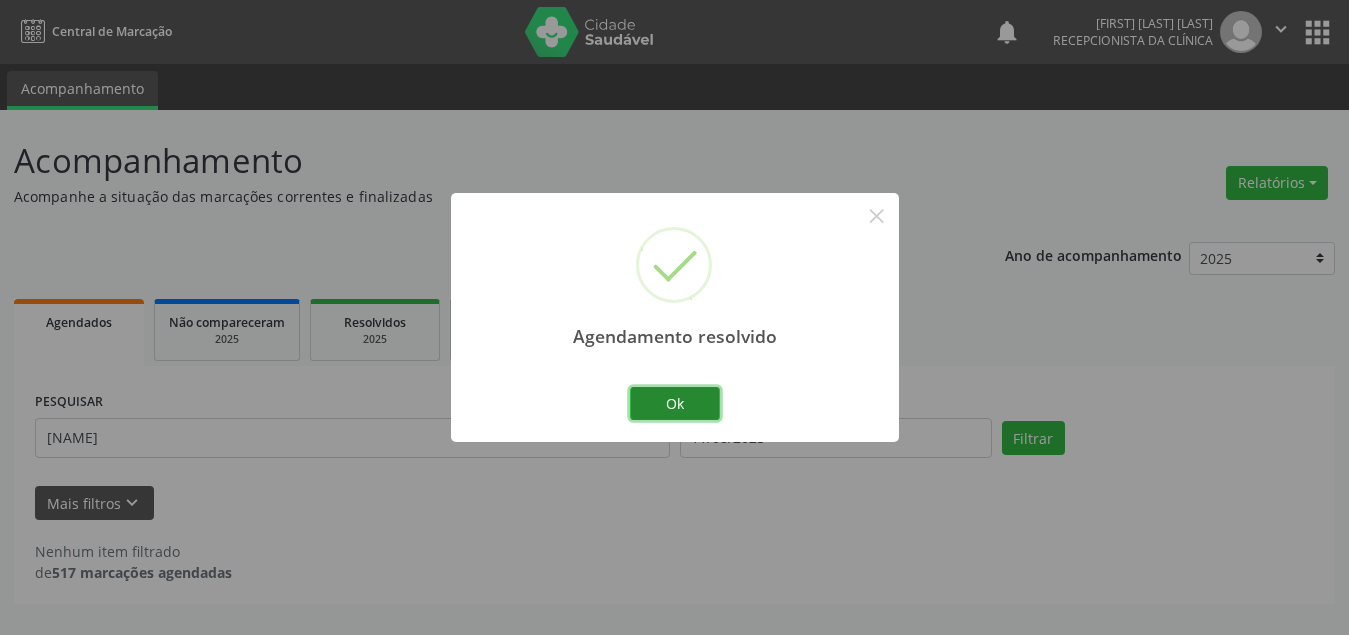 click on "Ok" at bounding box center [675, 404] 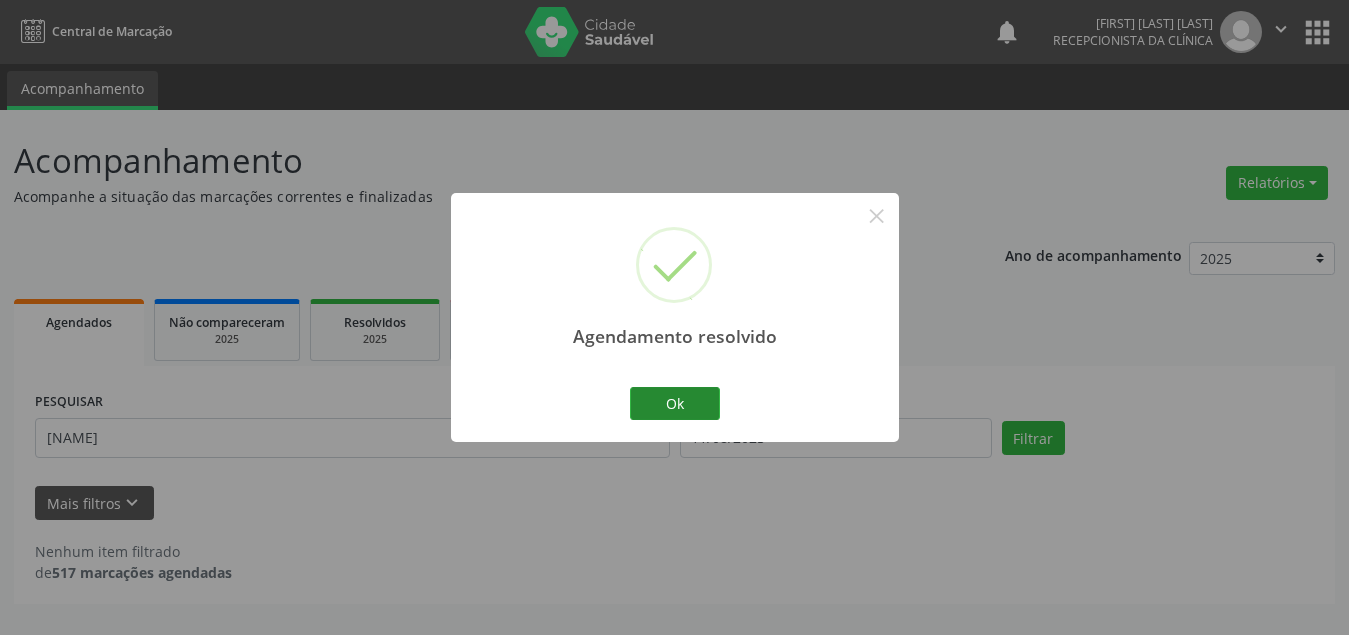 scroll, scrollTop: 0, scrollLeft: 0, axis: both 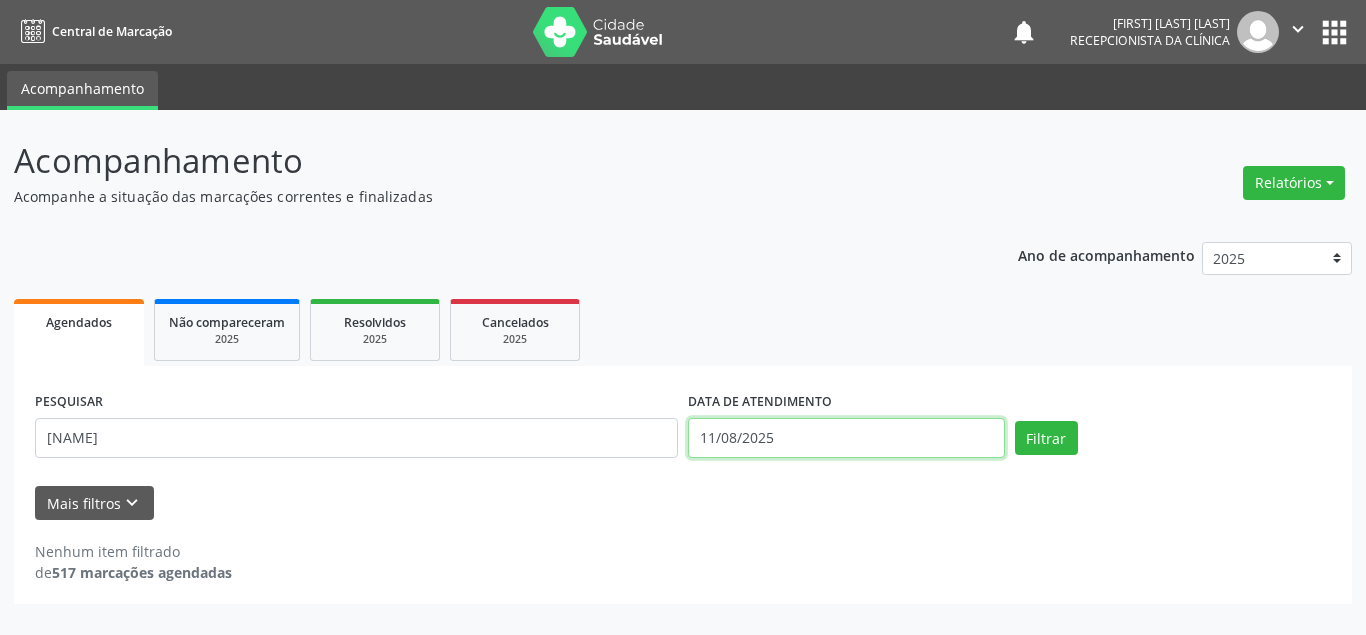 click on "11/08/2025" at bounding box center (846, 438) 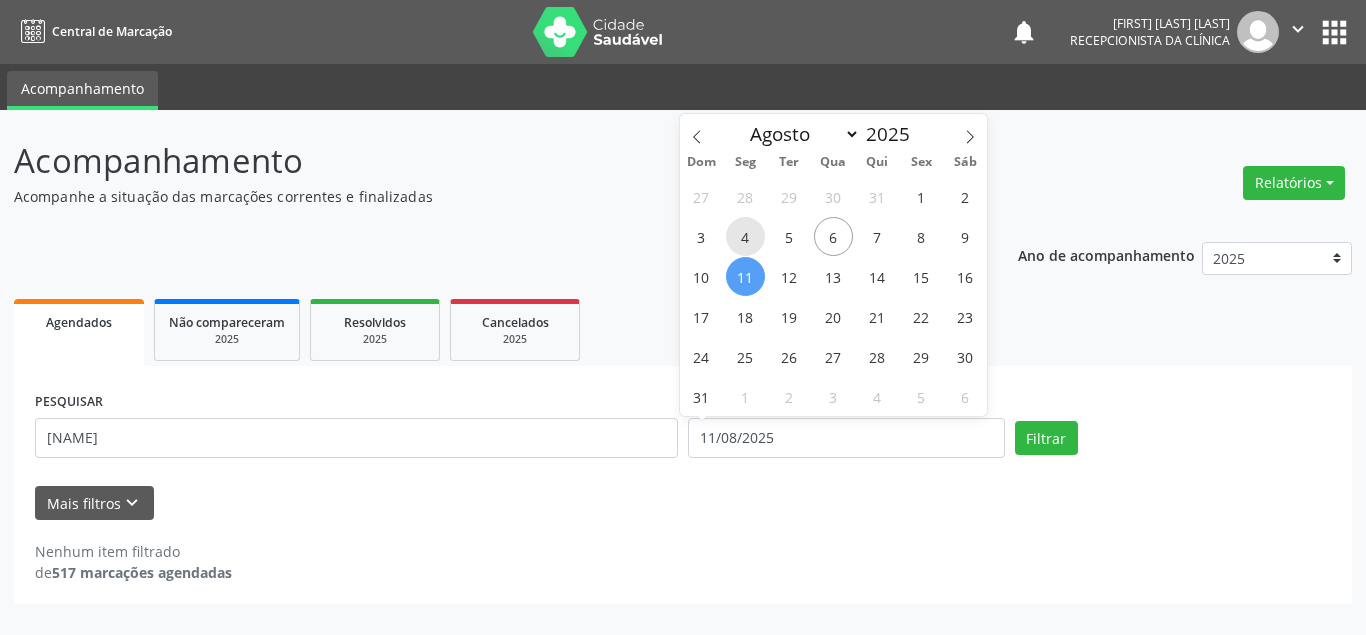 click on "4" at bounding box center [745, 236] 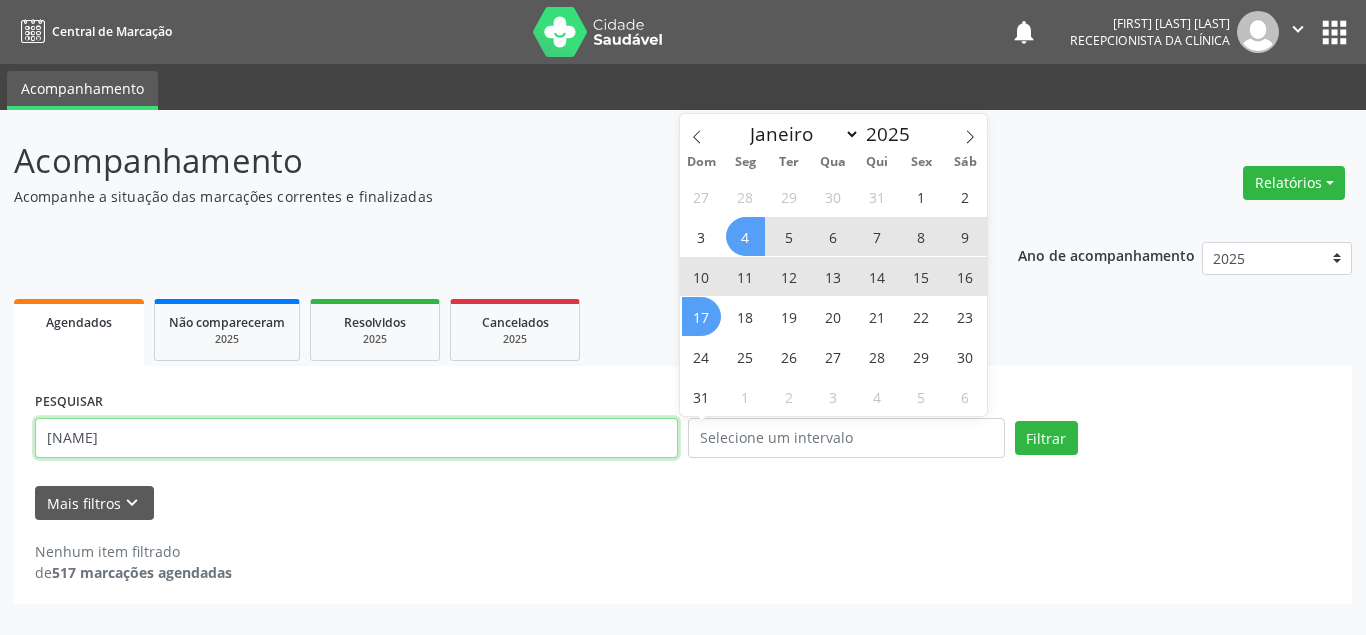 click on "[NAME]" at bounding box center [356, 438] 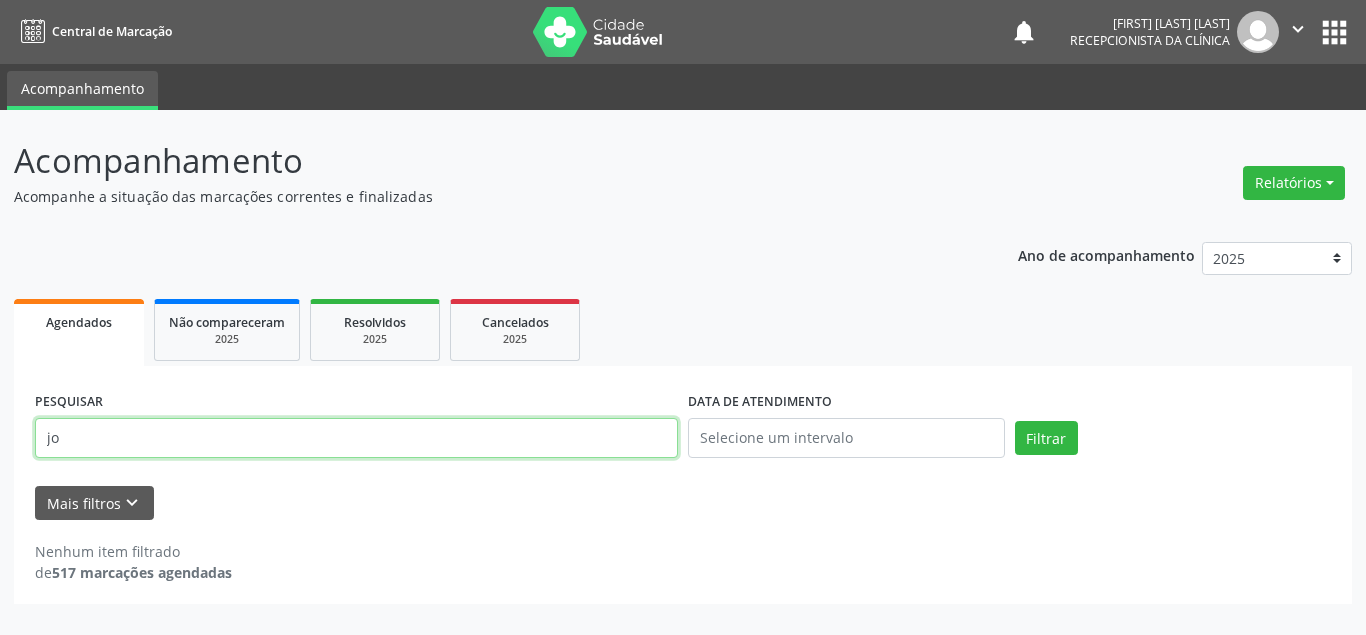 type on "j" 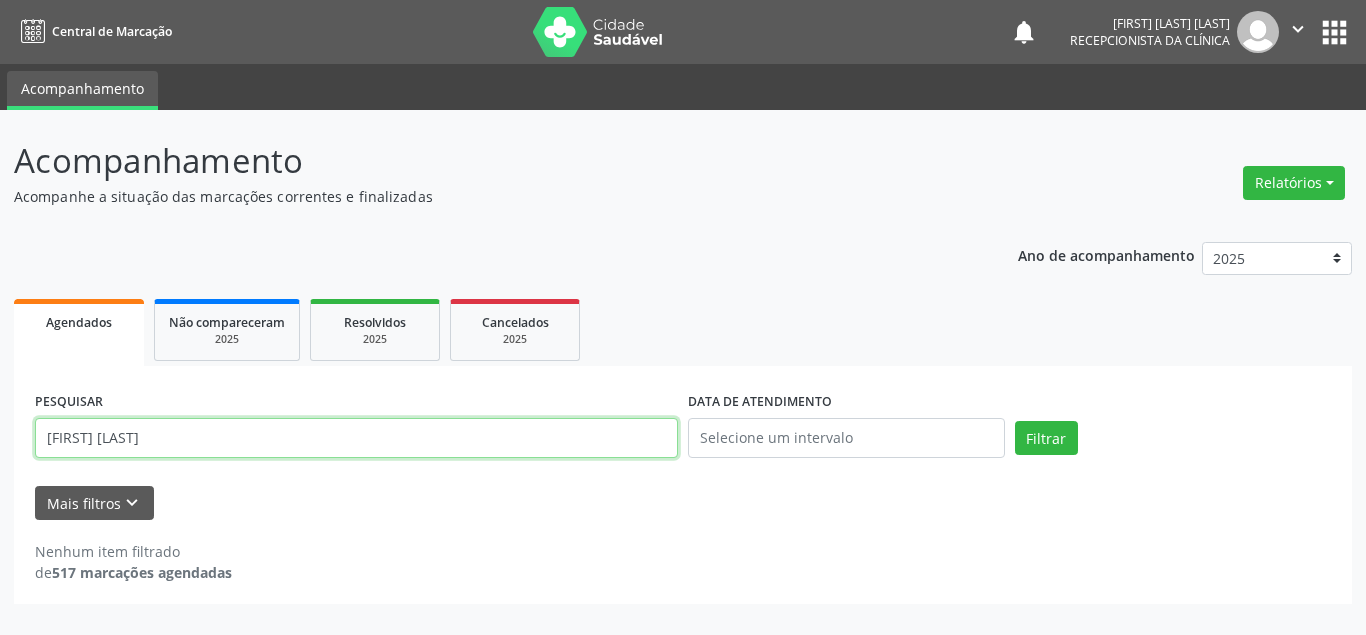 type on "[FIRST] [LAST]" 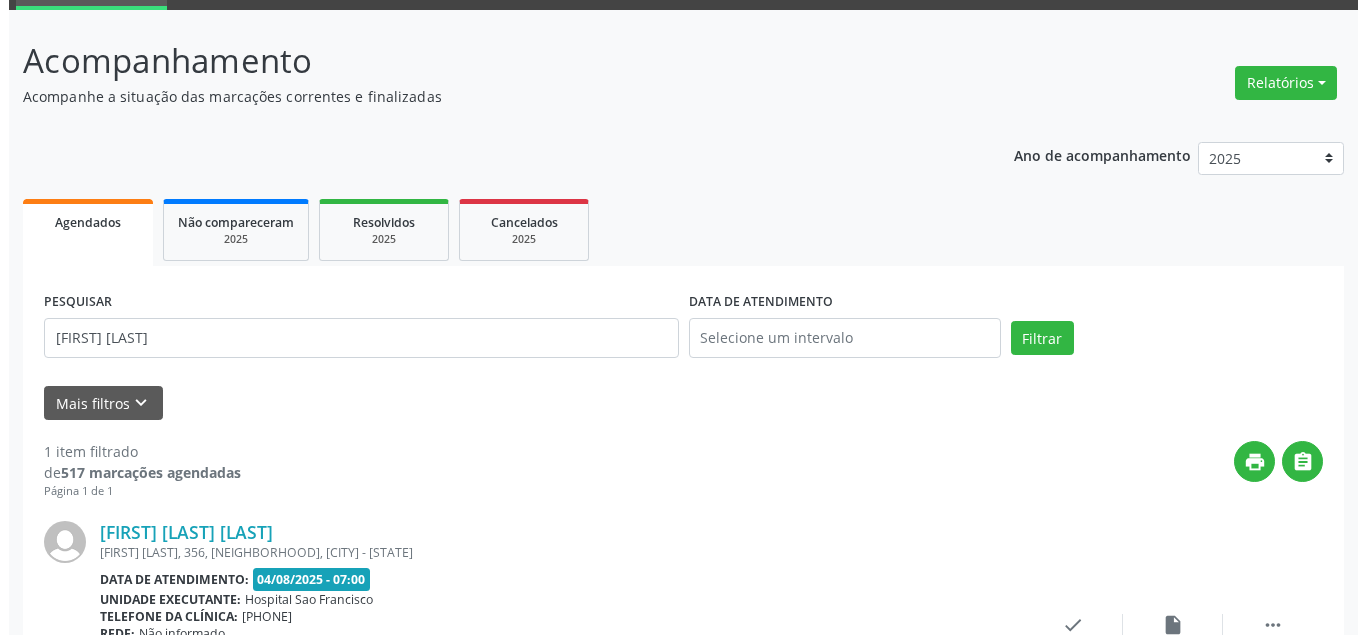 scroll, scrollTop: 200, scrollLeft: 0, axis: vertical 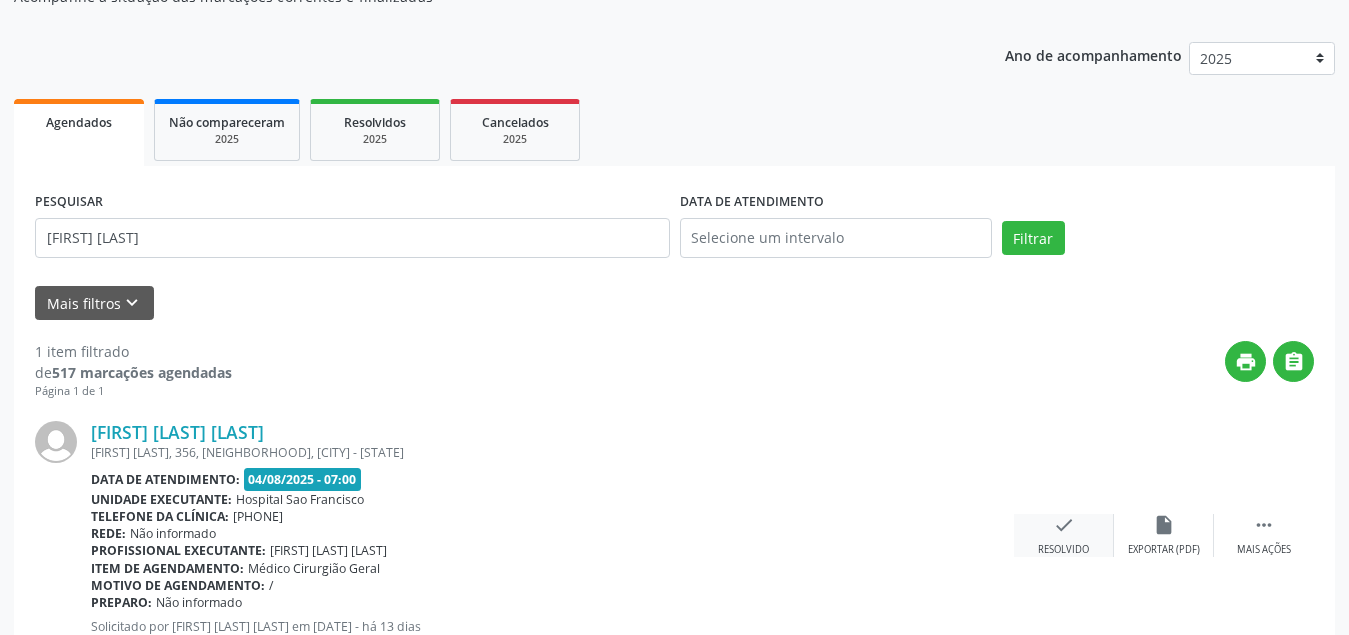 click on "check
Resolvido" at bounding box center [1064, 535] 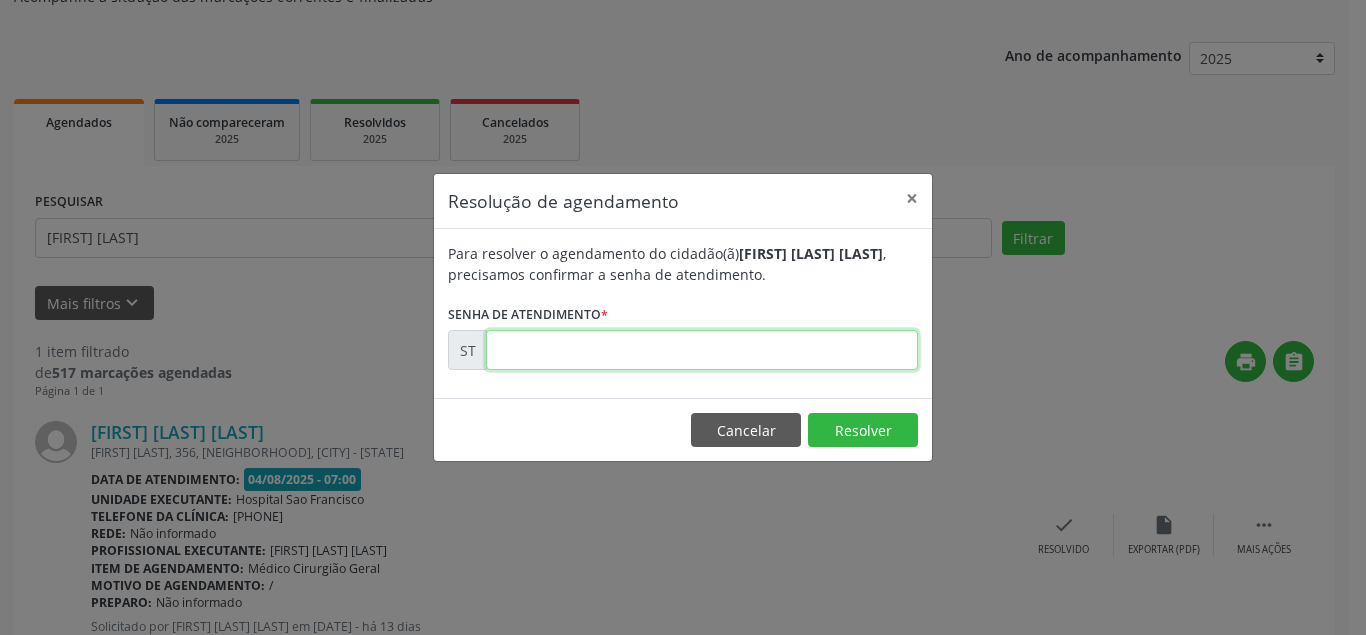 click at bounding box center (702, 350) 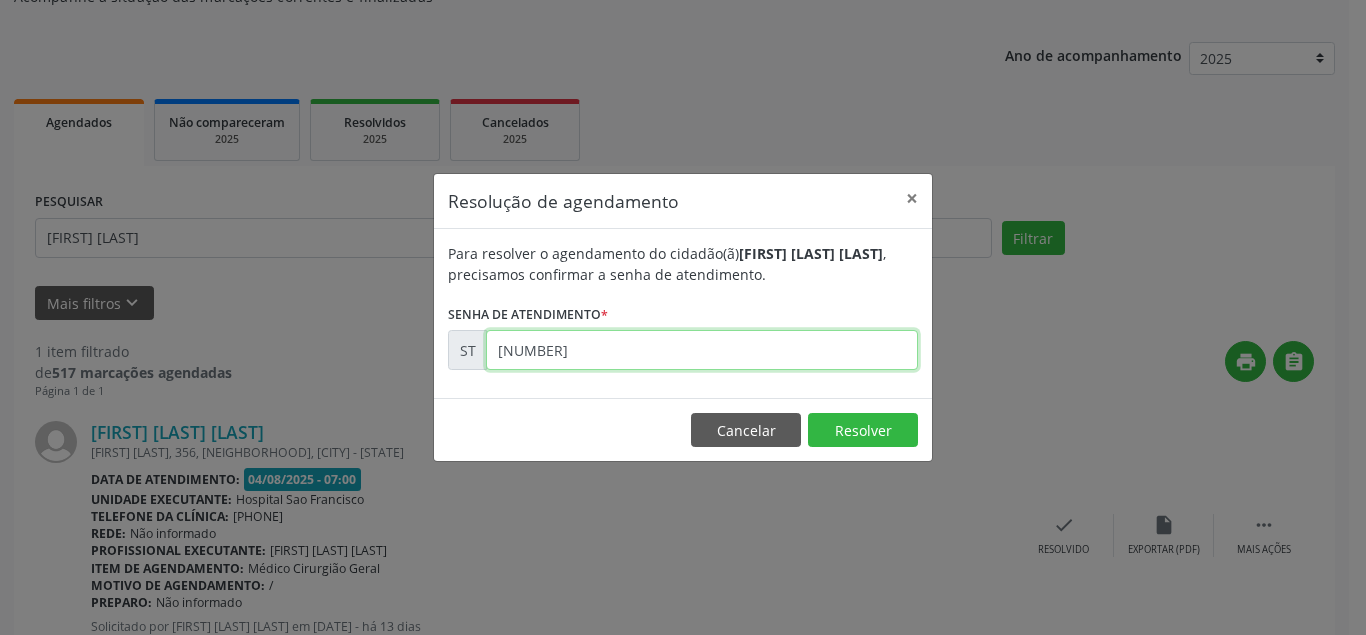 type on "[NUMBER]" 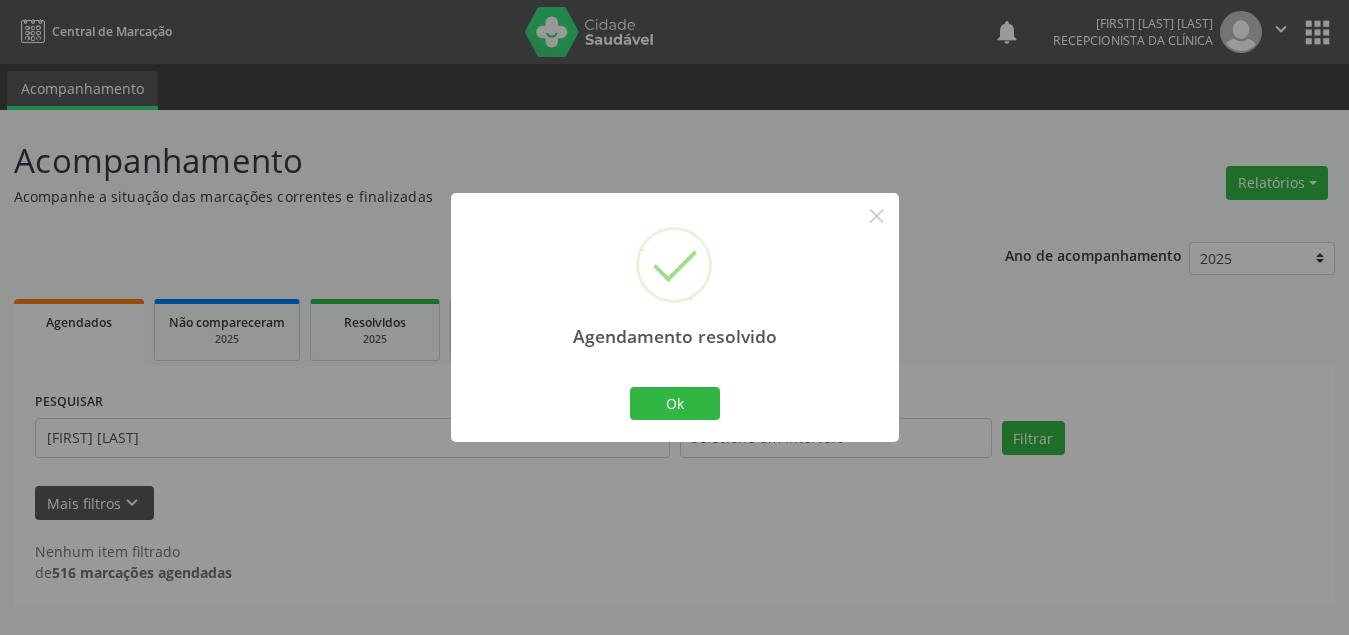 scroll, scrollTop: 0, scrollLeft: 0, axis: both 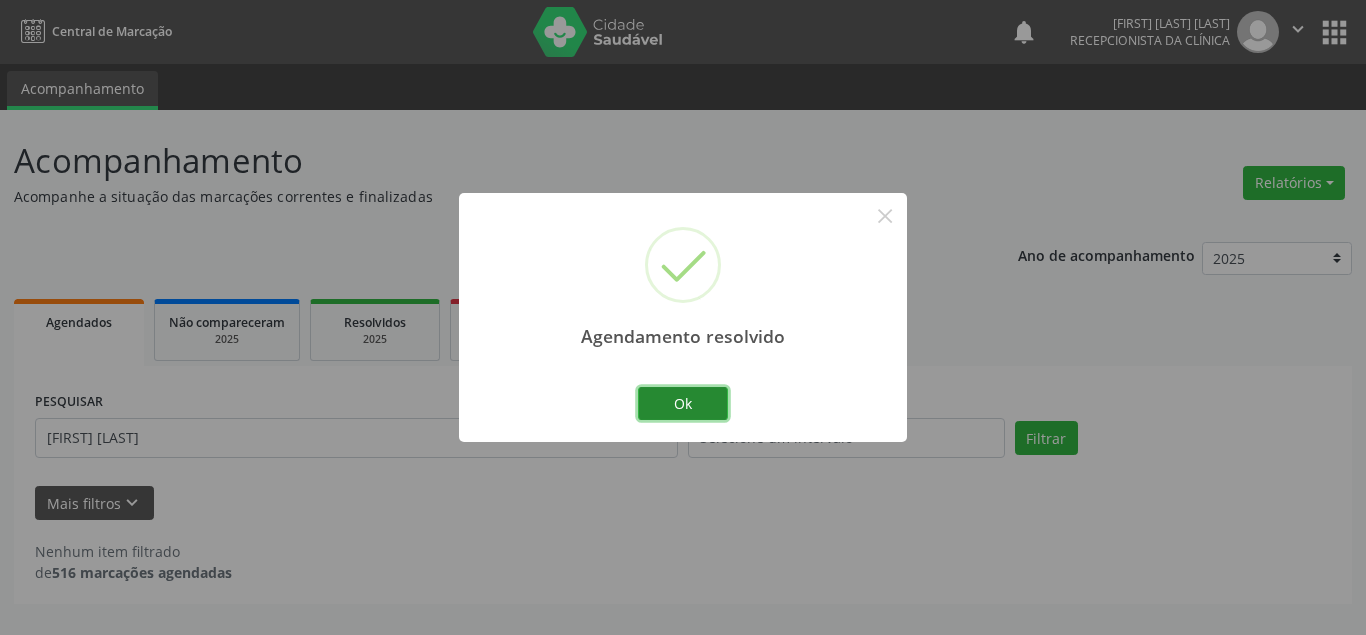 click on "Ok" at bounding box center (683, 404) 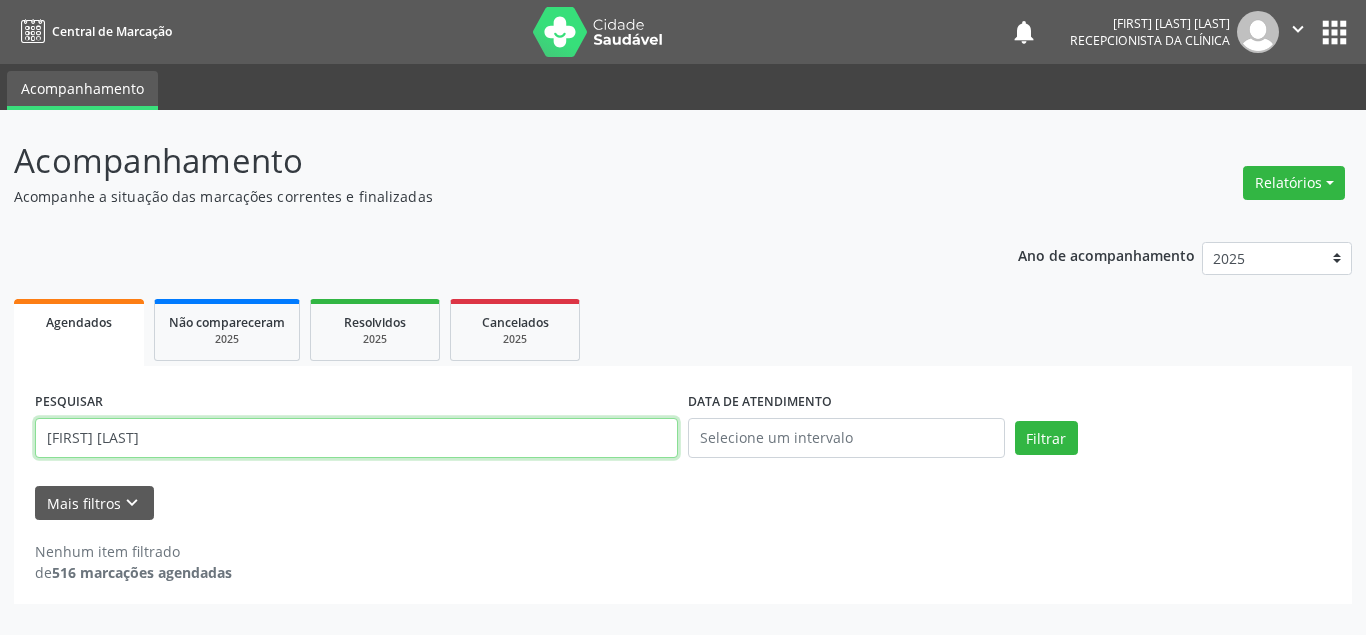 click on "[FIRST] [LAST]" at bounding box center (356, 438) 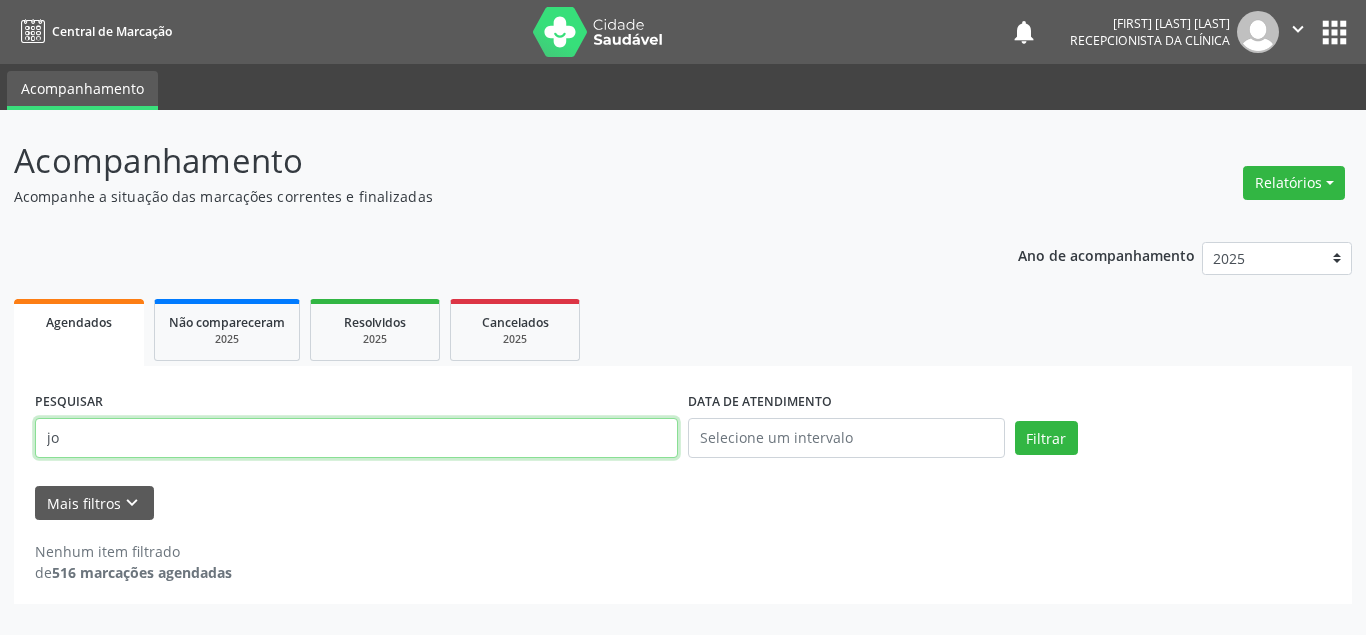 type on "j" 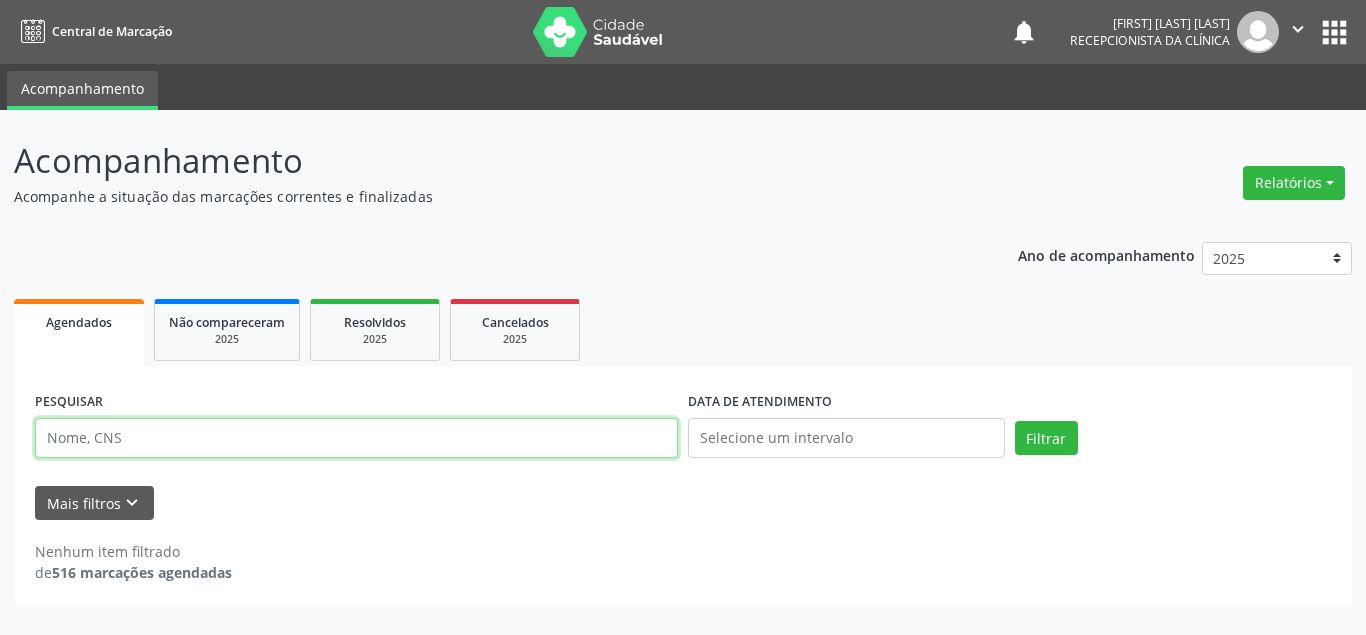 type 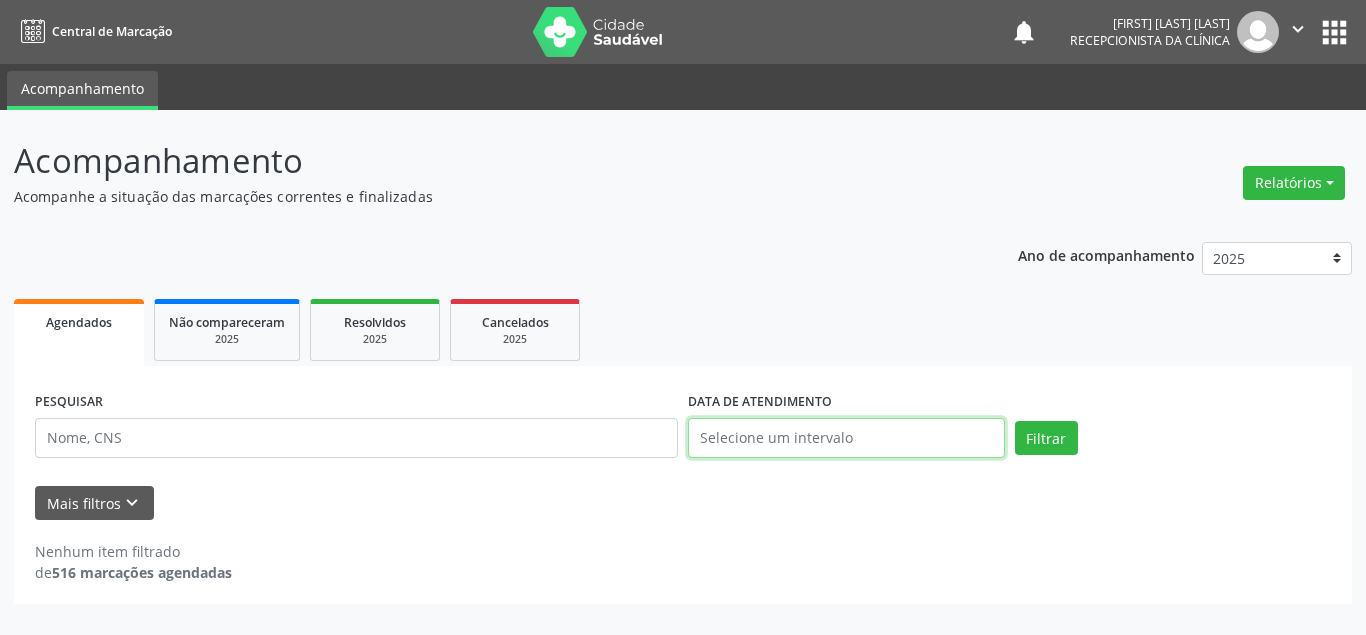 click at bounding box center (846, 438) 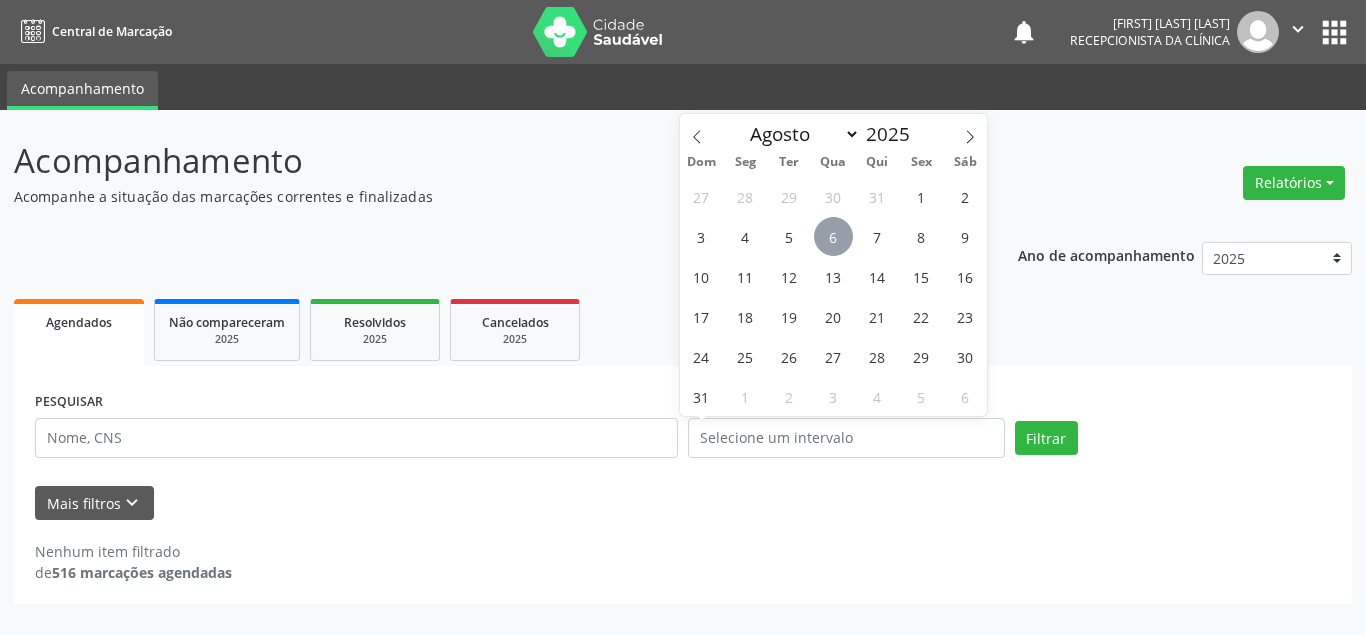 click on "6" at bounding box center (833, 236) 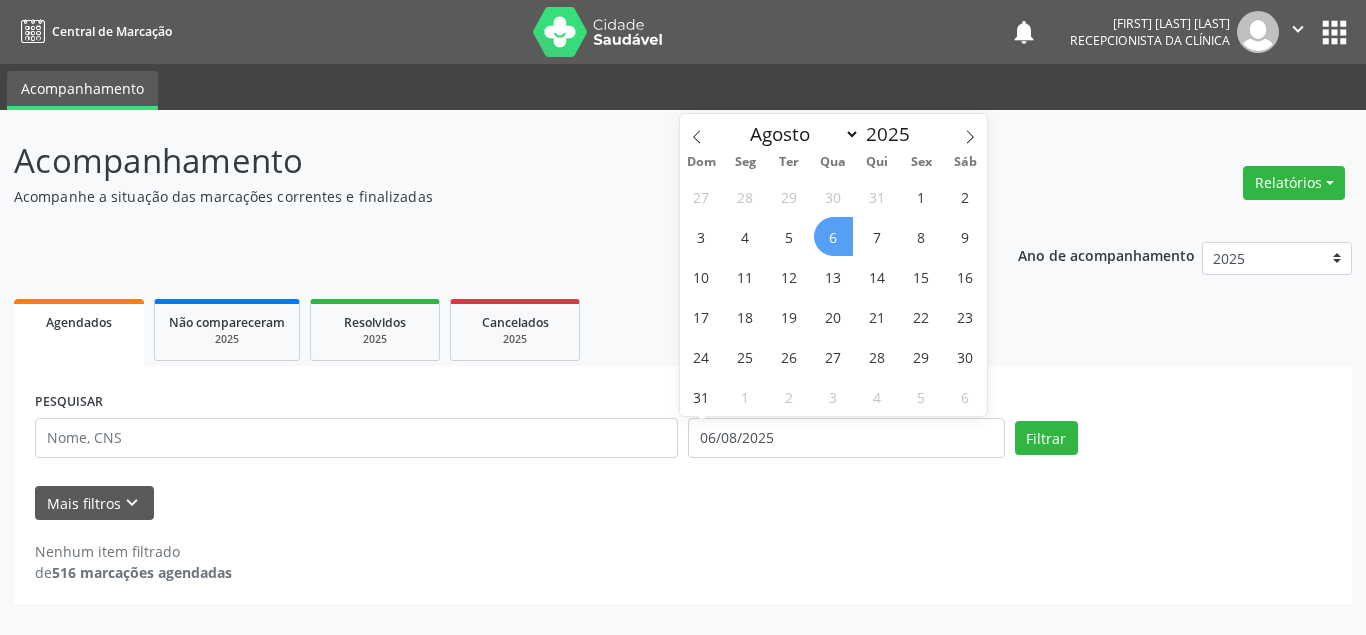 click on "6" at bounding box center [833, 236] 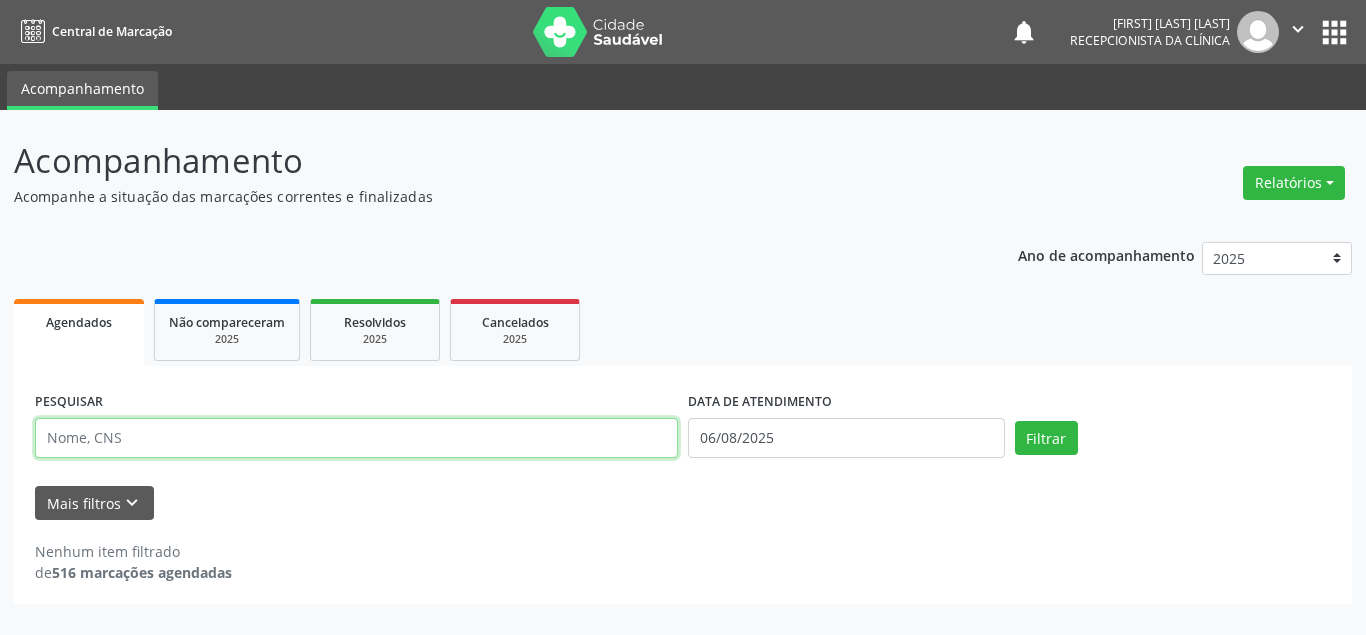 click at bounding box center (356, 438) 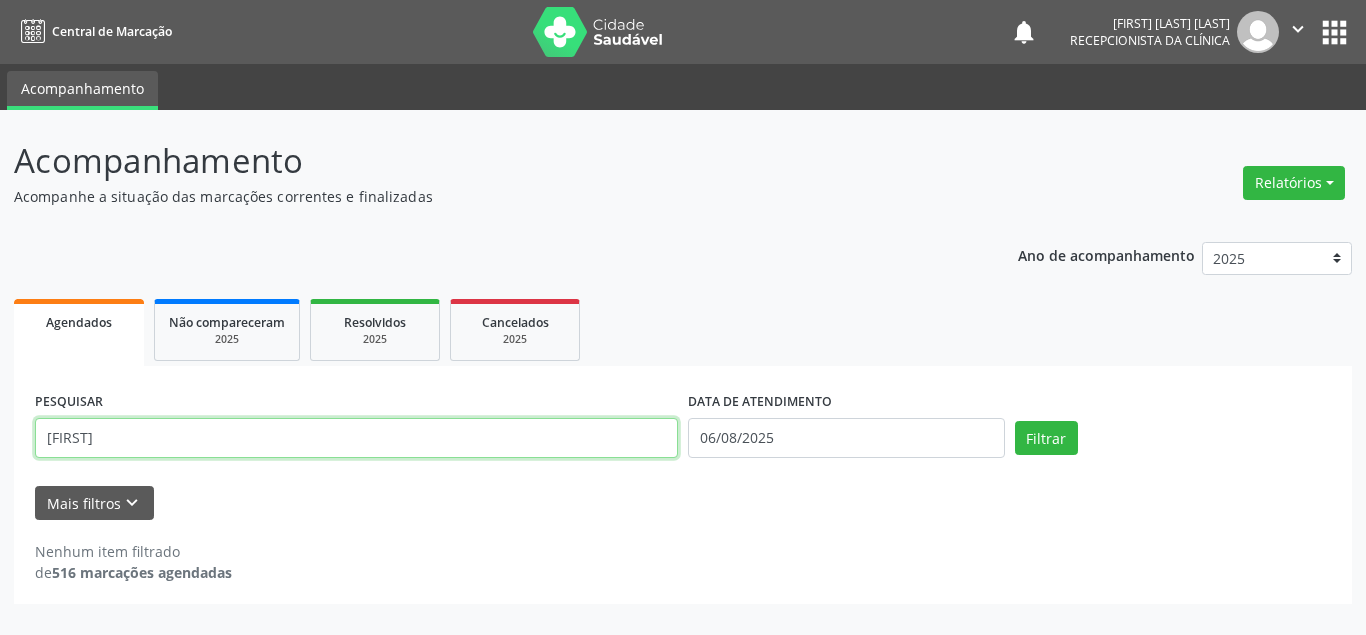 type on "[FIRST]" 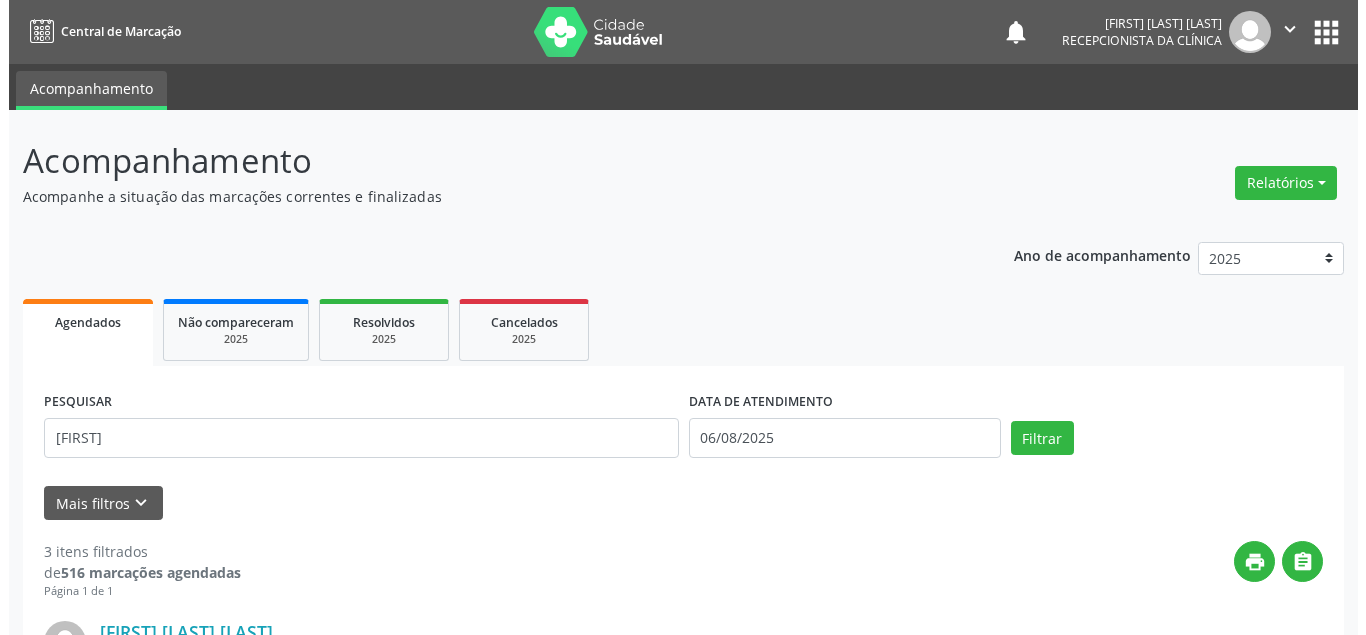 scroll, scrollTop: 300, scrollLeft: 0, axis: vertical 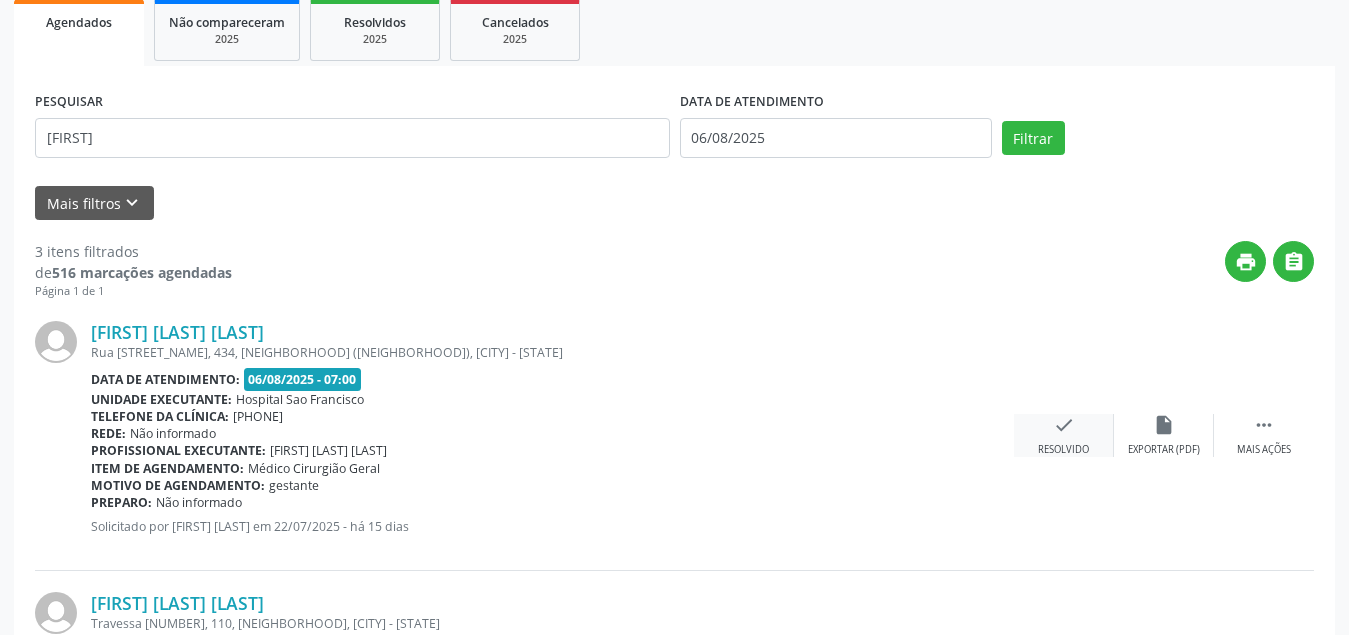 click on "check" at bounding box center [1064, 425] 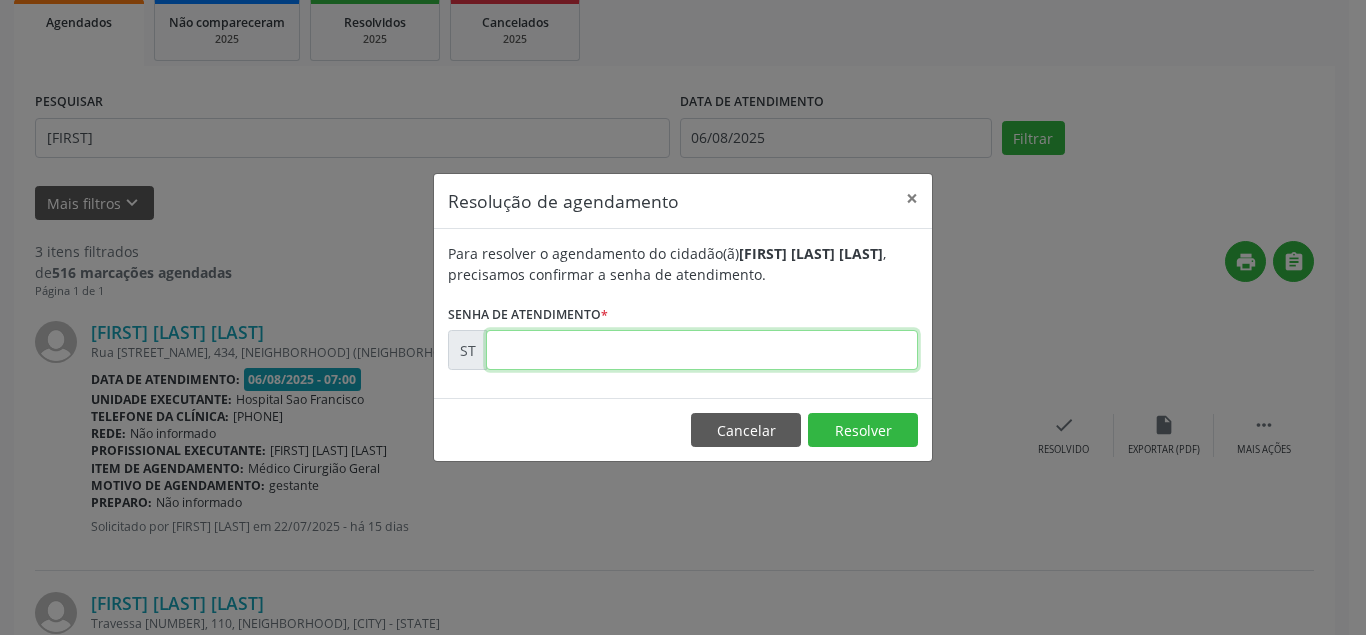 click at bounding box center [702, 350] 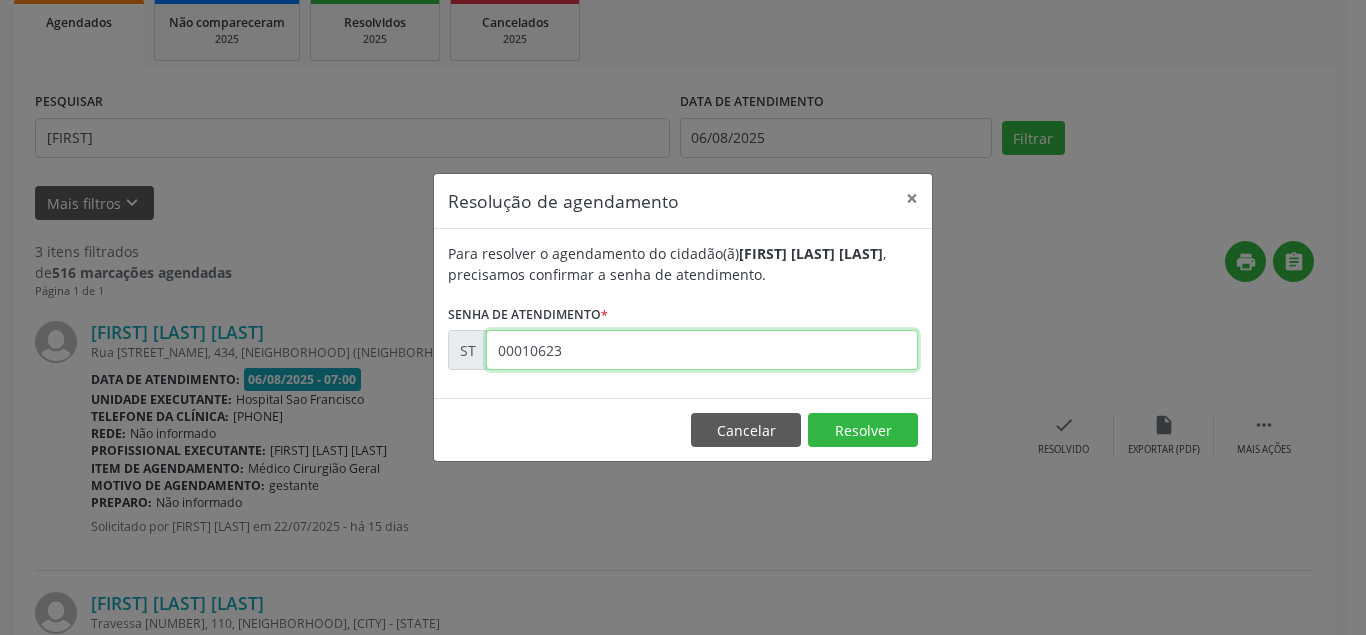 type on "00010623" 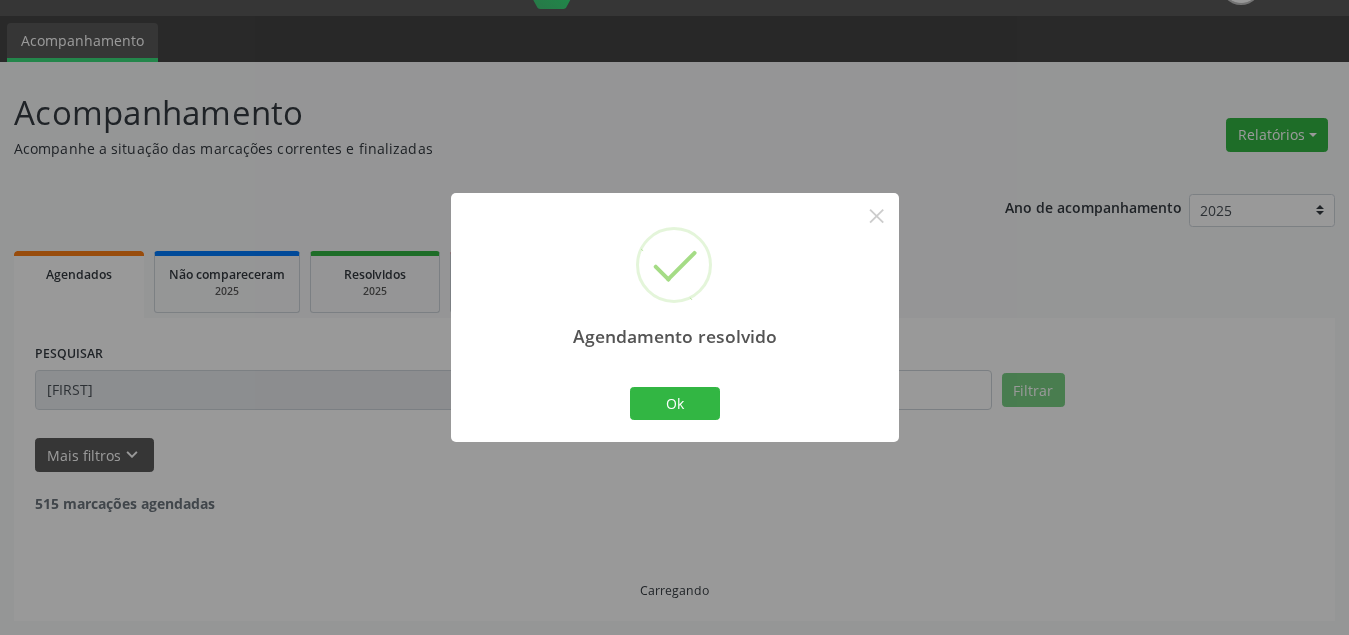 scroll, scrollTop: 300, scrollLeft: 0, axis: vertical 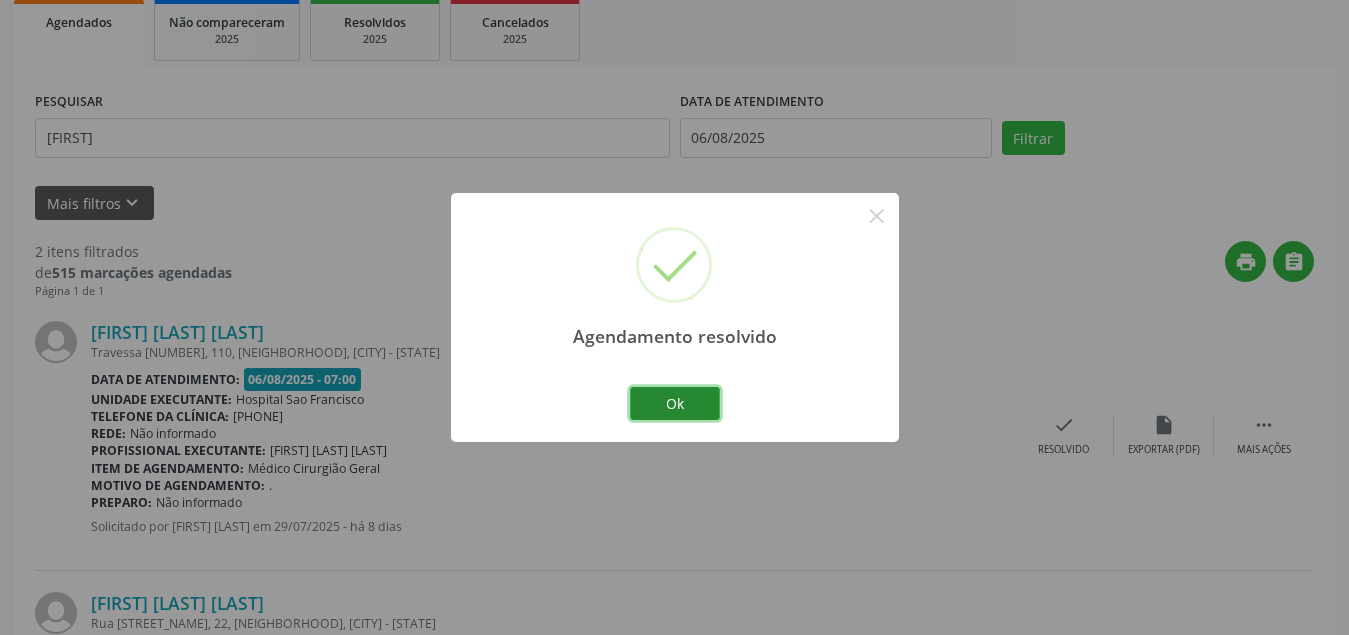click on "Ok" at bounding box center (675, 404) 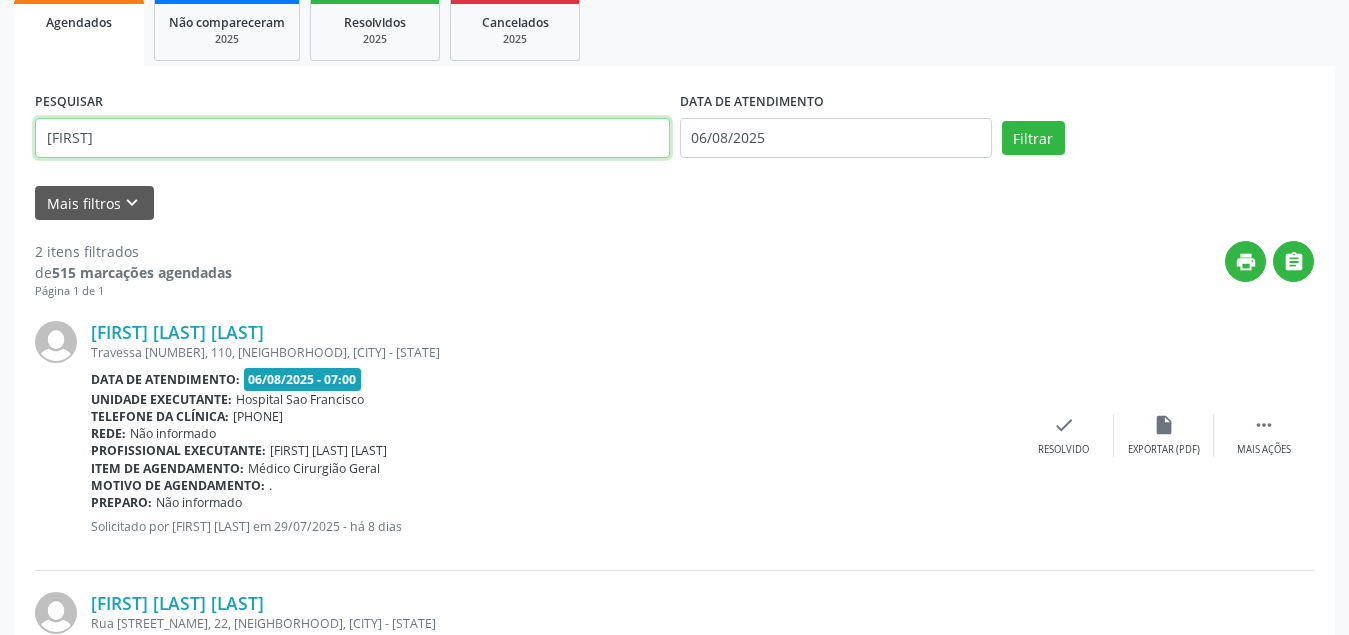 click on "[FIRST]" at bounding box center (352, 138) 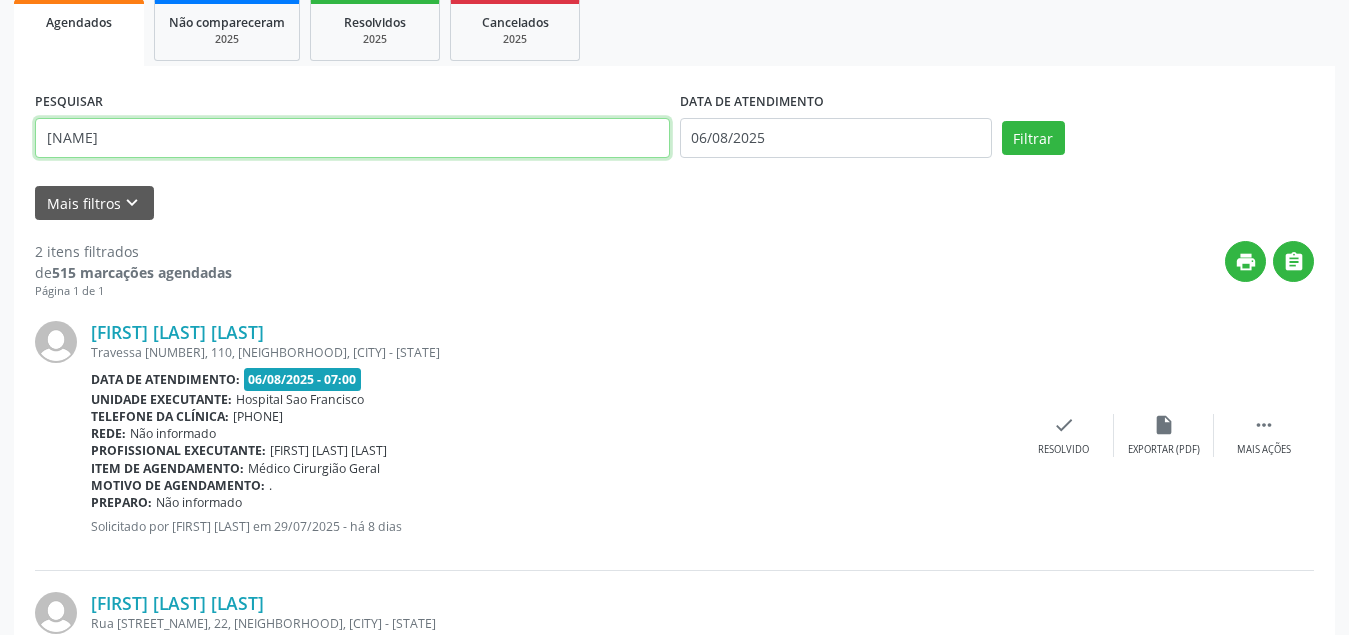 type on "[NAME]" 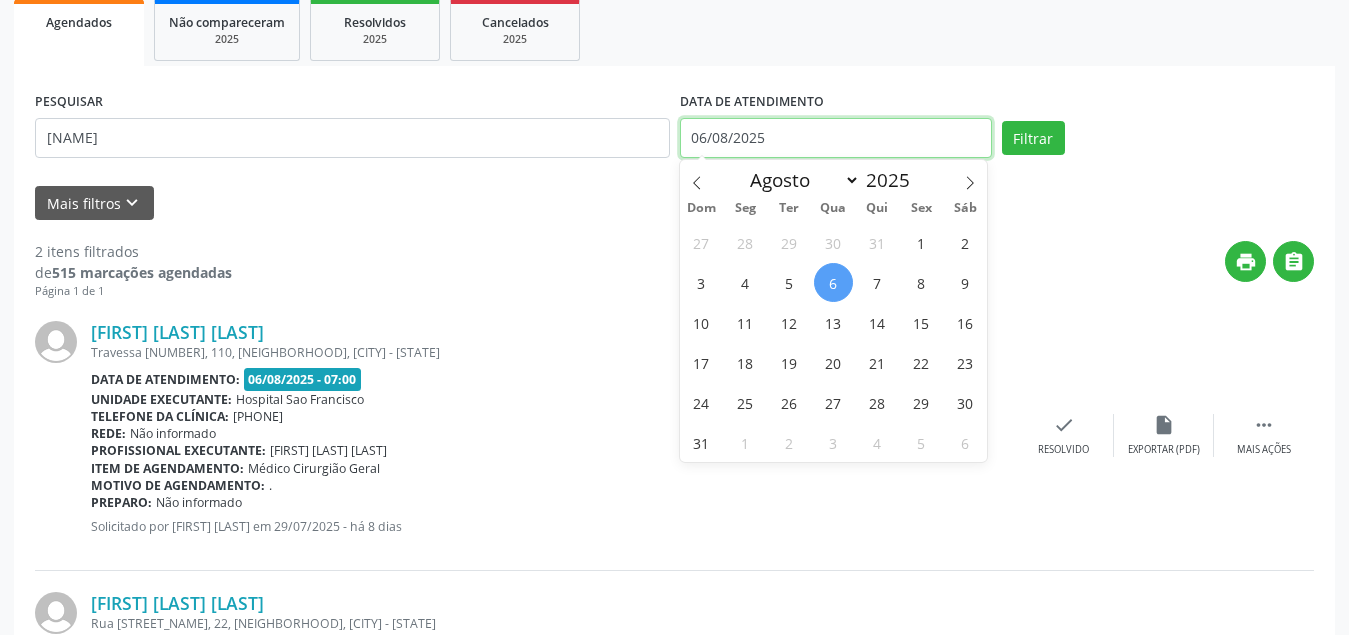 click on "06/08/2025" at bounding box center [836, 138] 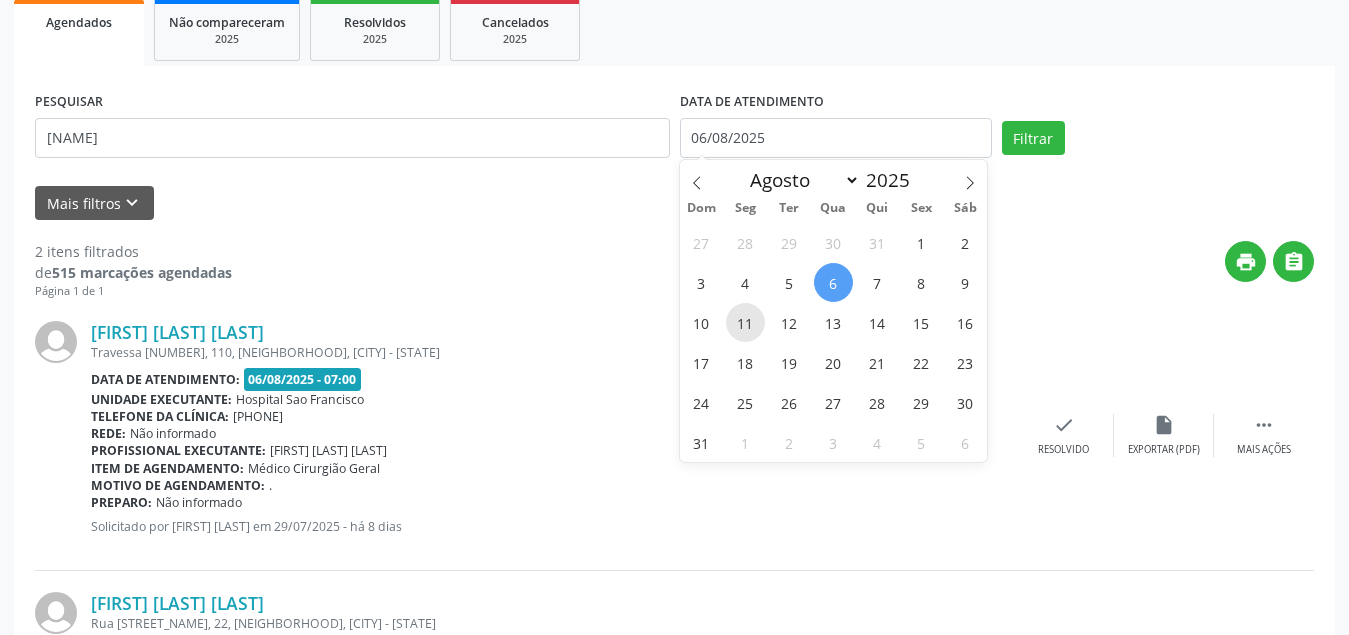 click on "11" at bounding box center [745, 322] 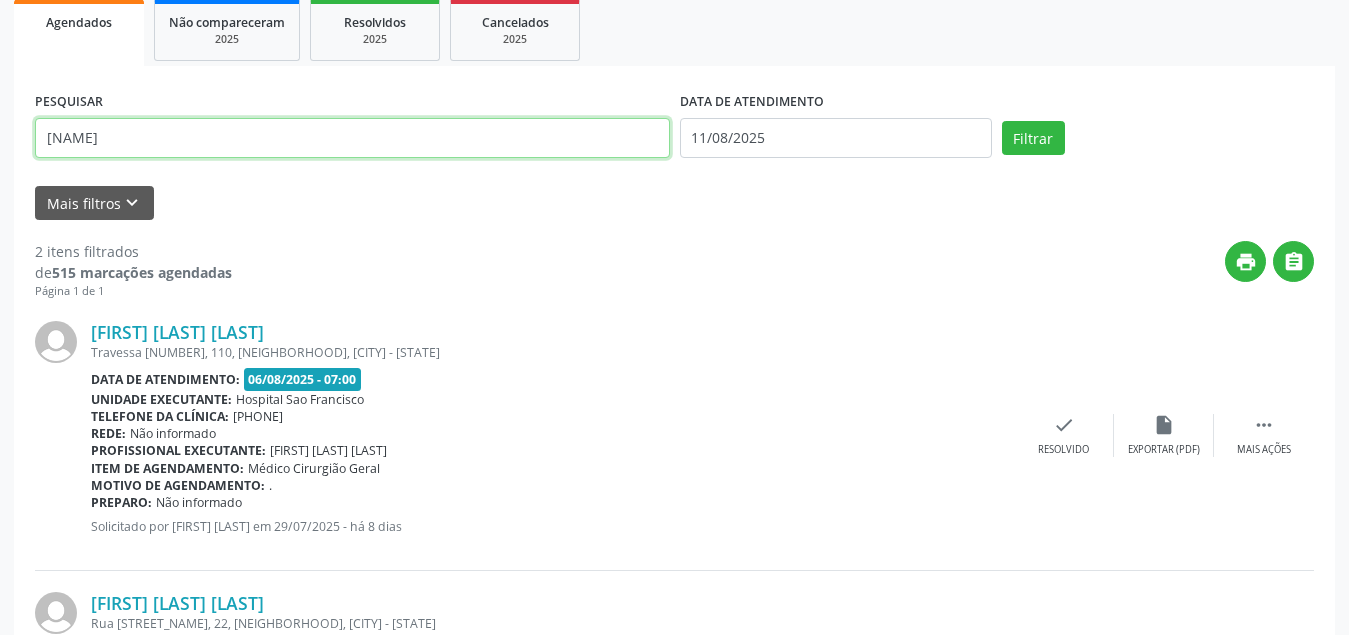 click on "[NAME]" at bounding box center (352, 138) 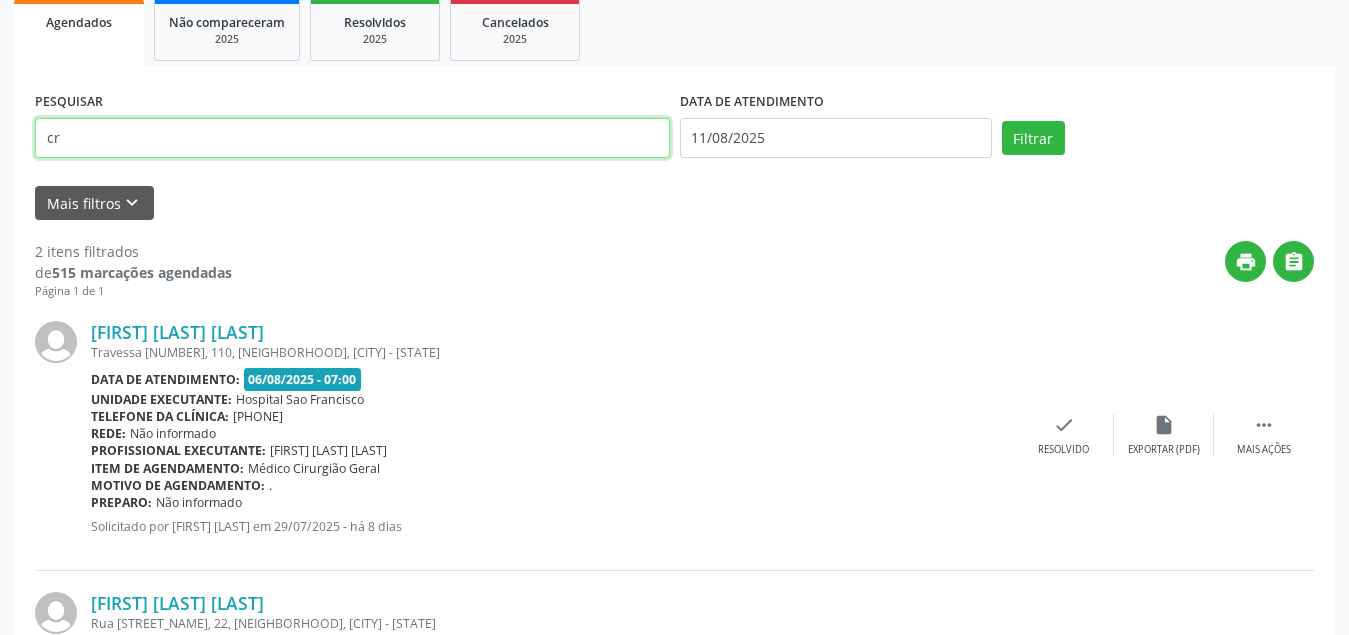 type on "c" 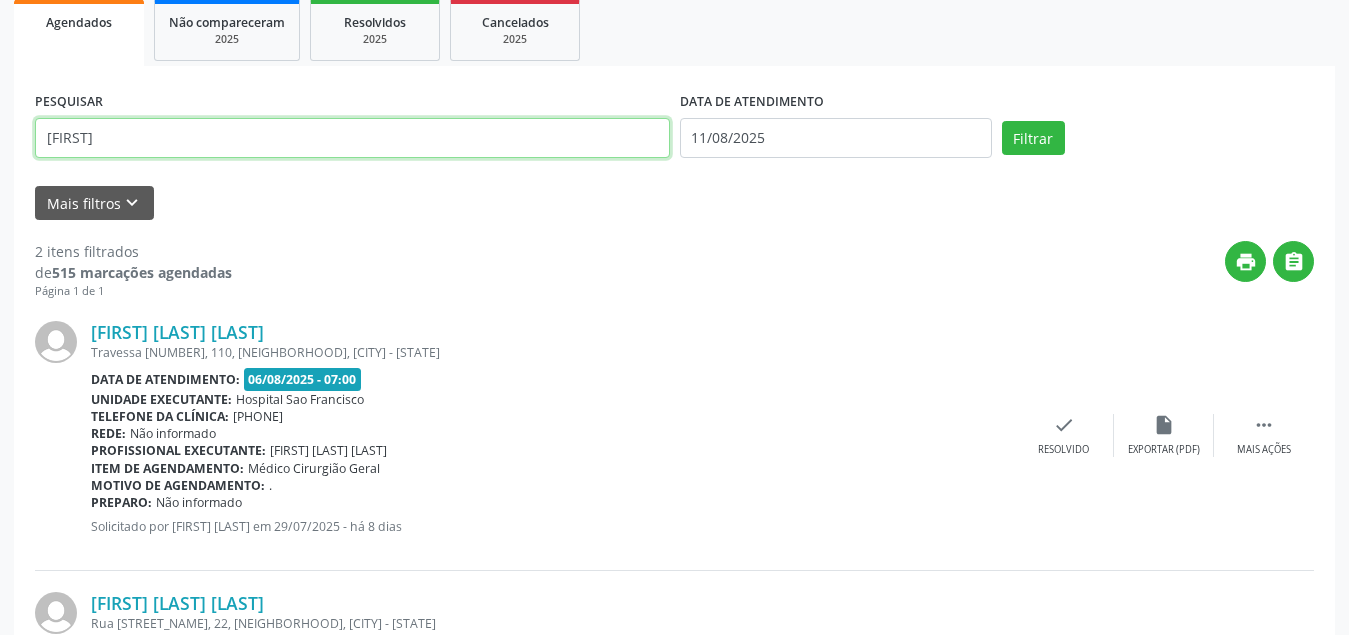 click on "[FIRST]" at bounding box center (352, 138) 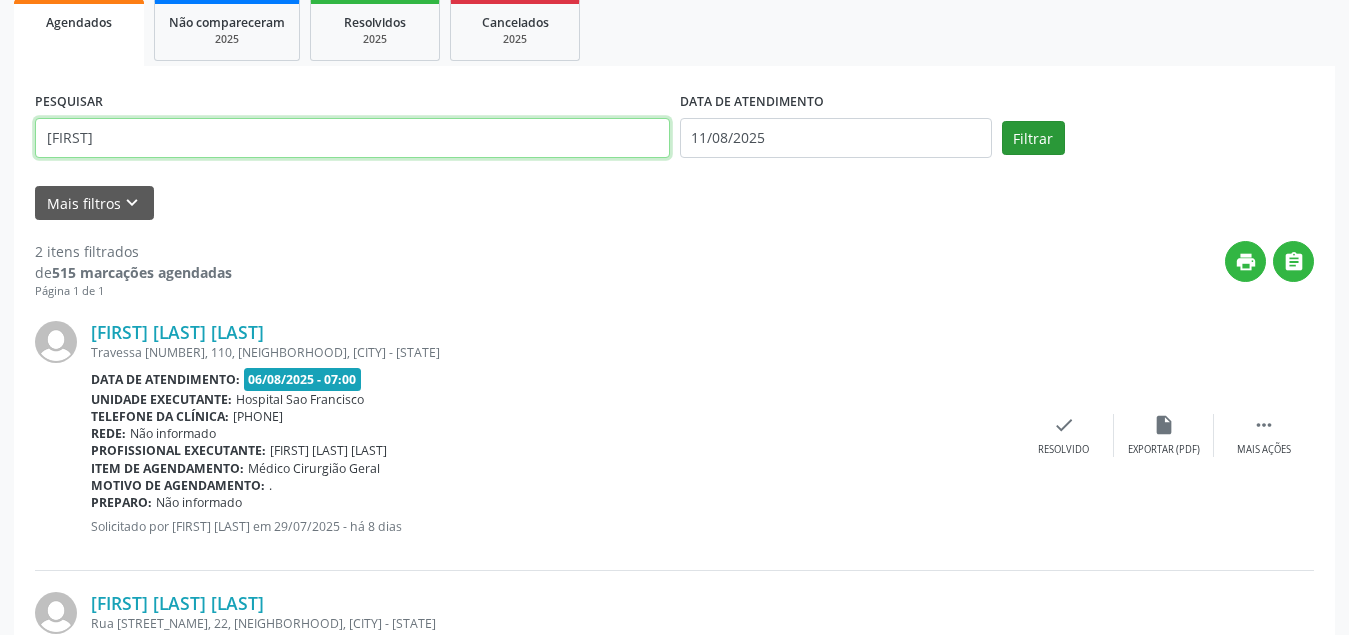 type on "[FIRST]" 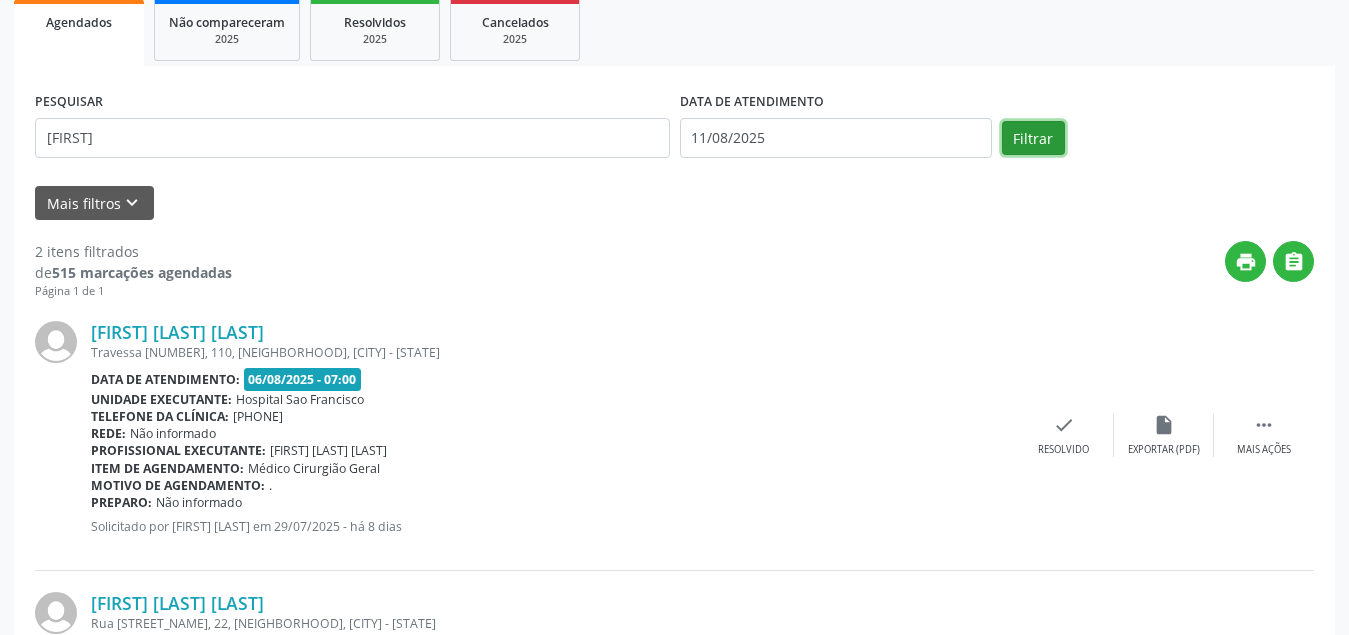 click on "Filtrar" at bounding box center [1033, 138] 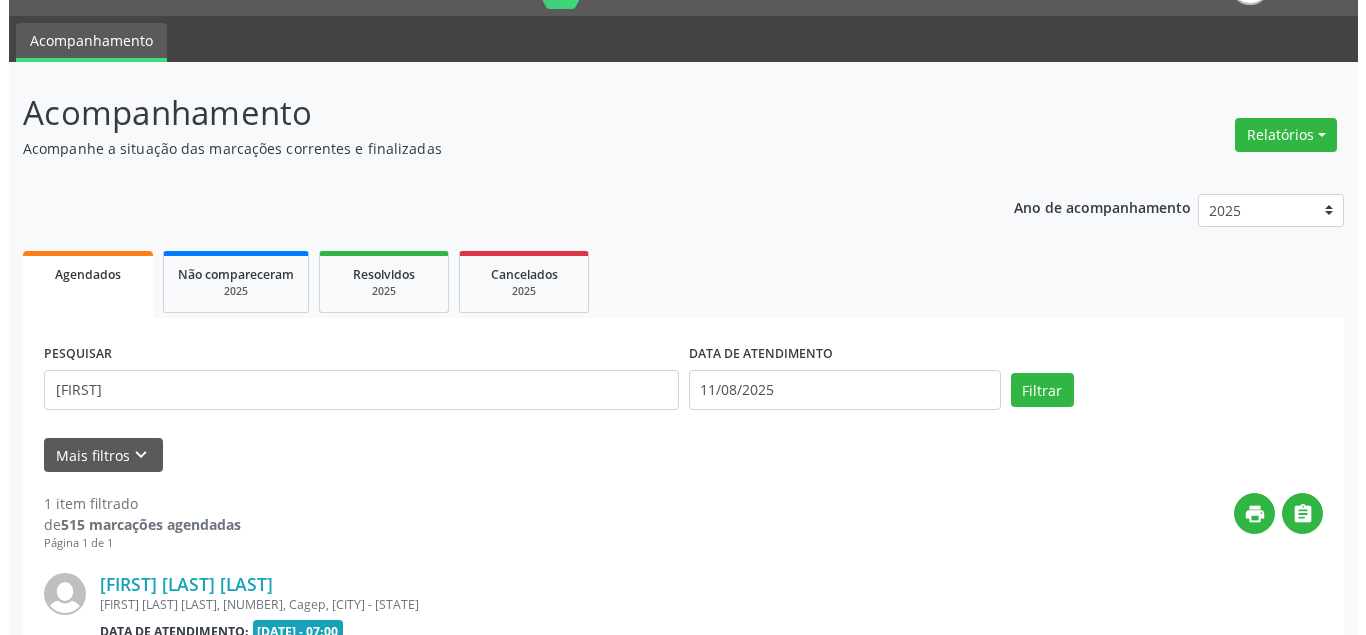 scroll, scrollTop: 270, scrollLeft: 0, axis: vertical 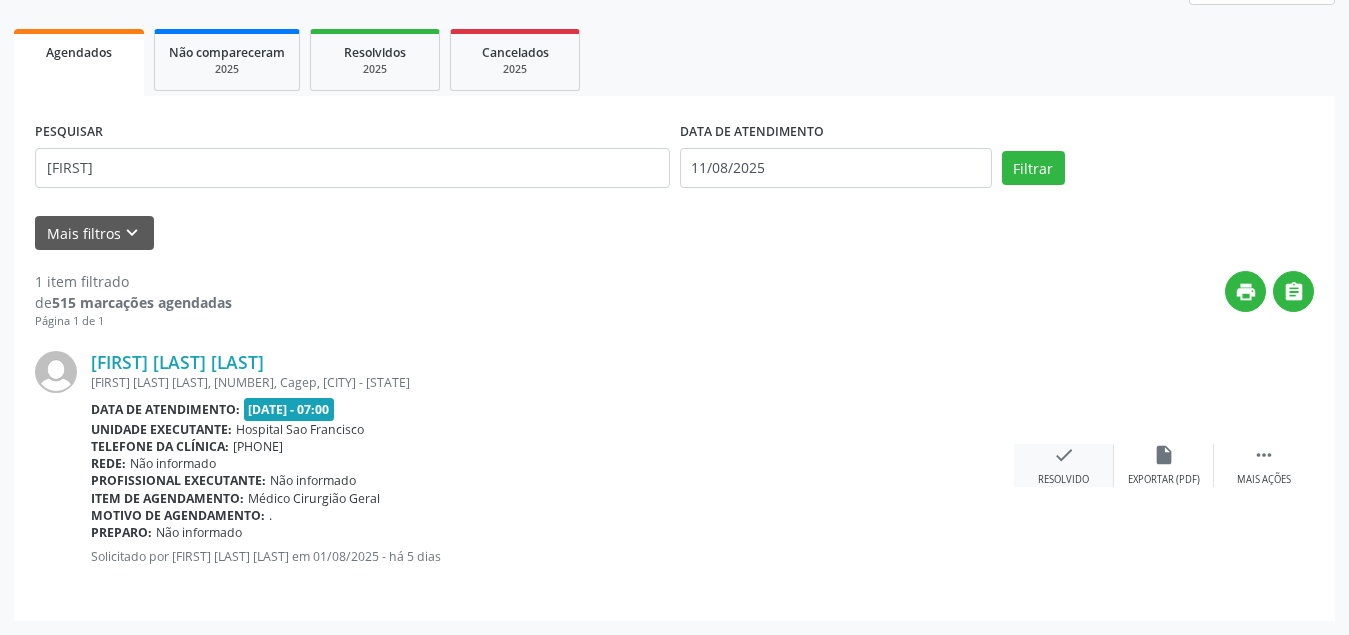 click on "Resolvido" at bounding box center (1063, 480) 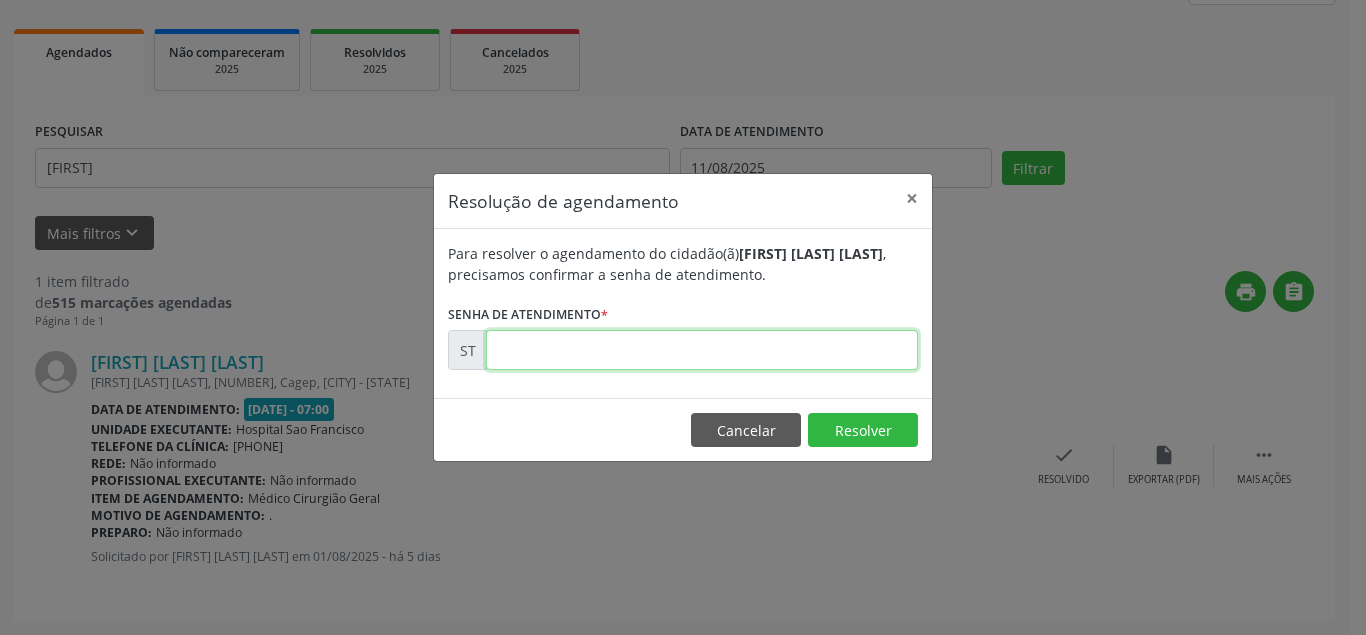 click at bounding box center [702, 350] 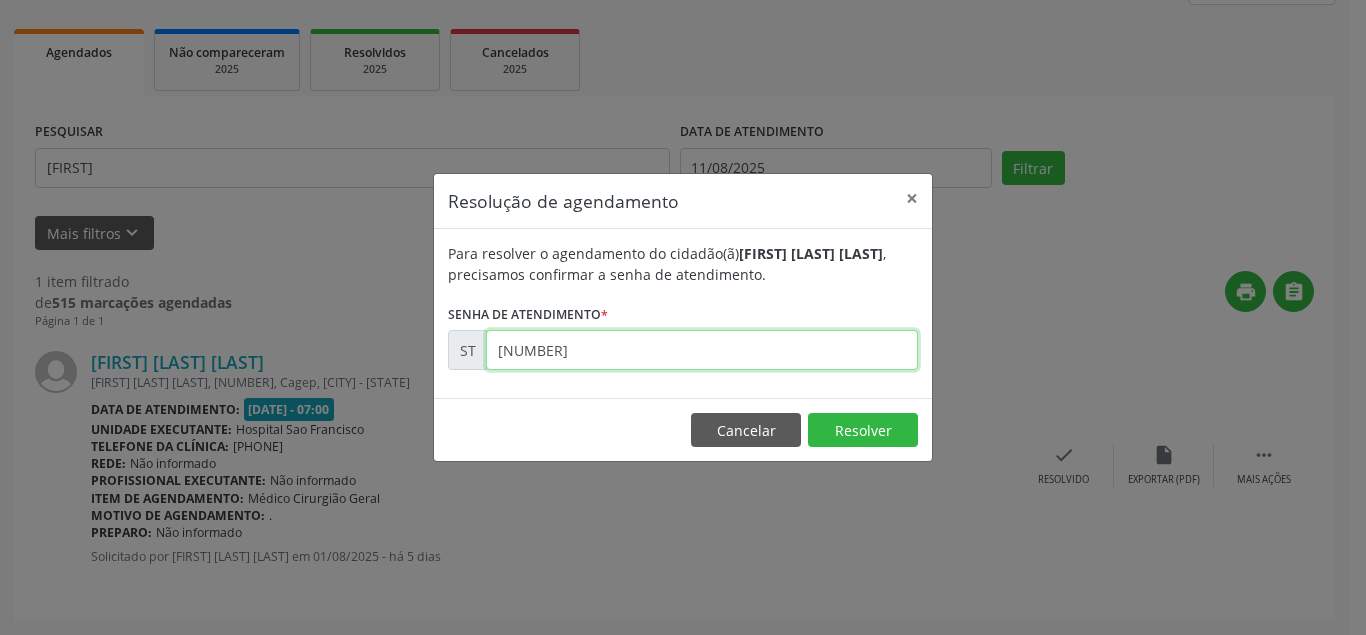 type on "[NUMBER]" 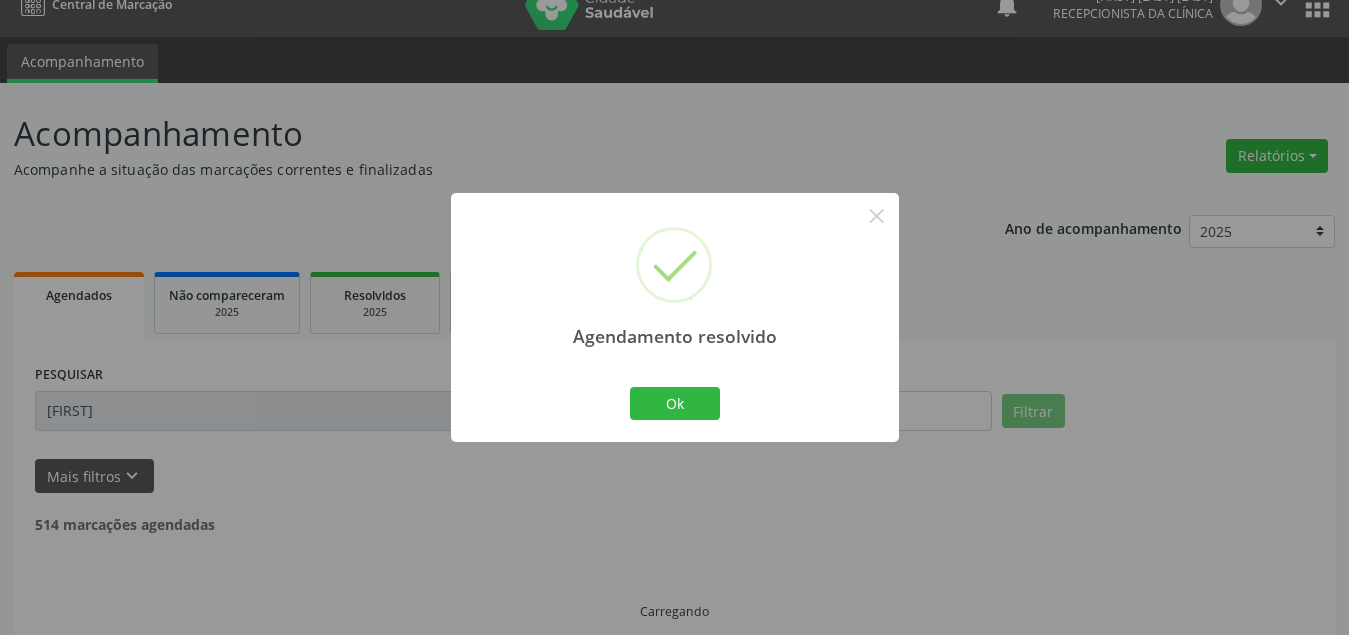 scroll, scrollTop: 48, scrollLeft: 0, axis: vertical 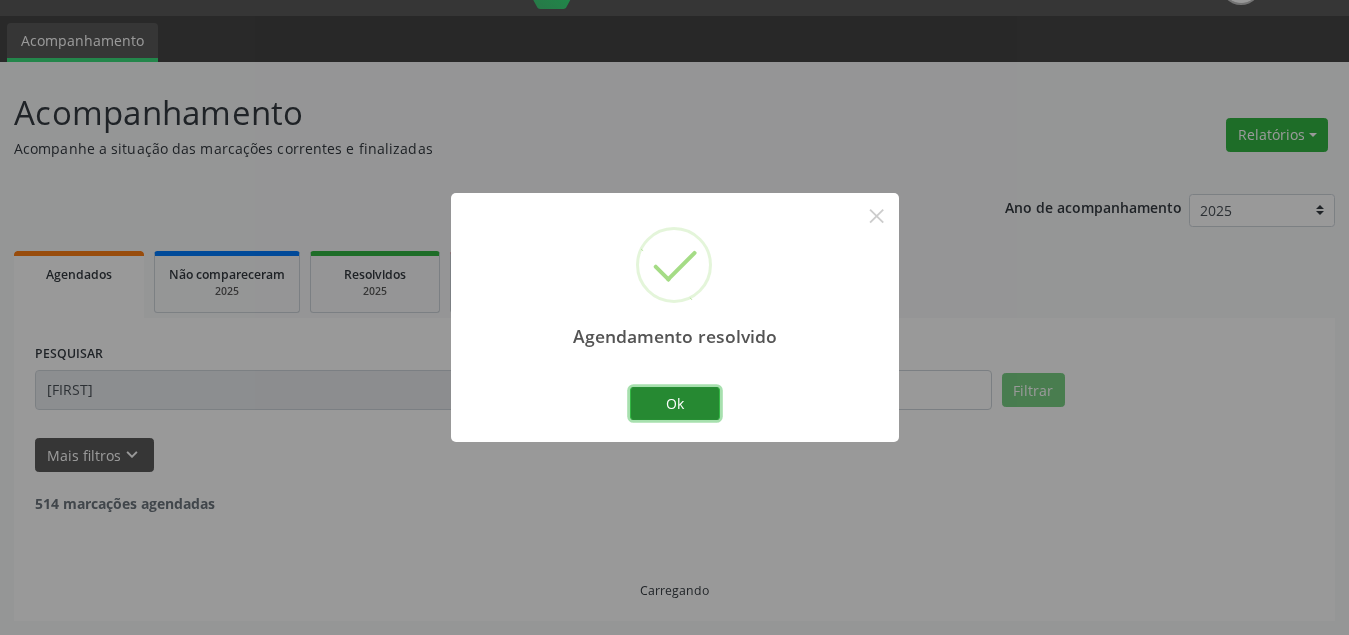 click on "Ok" at bounding box center (675, 404) 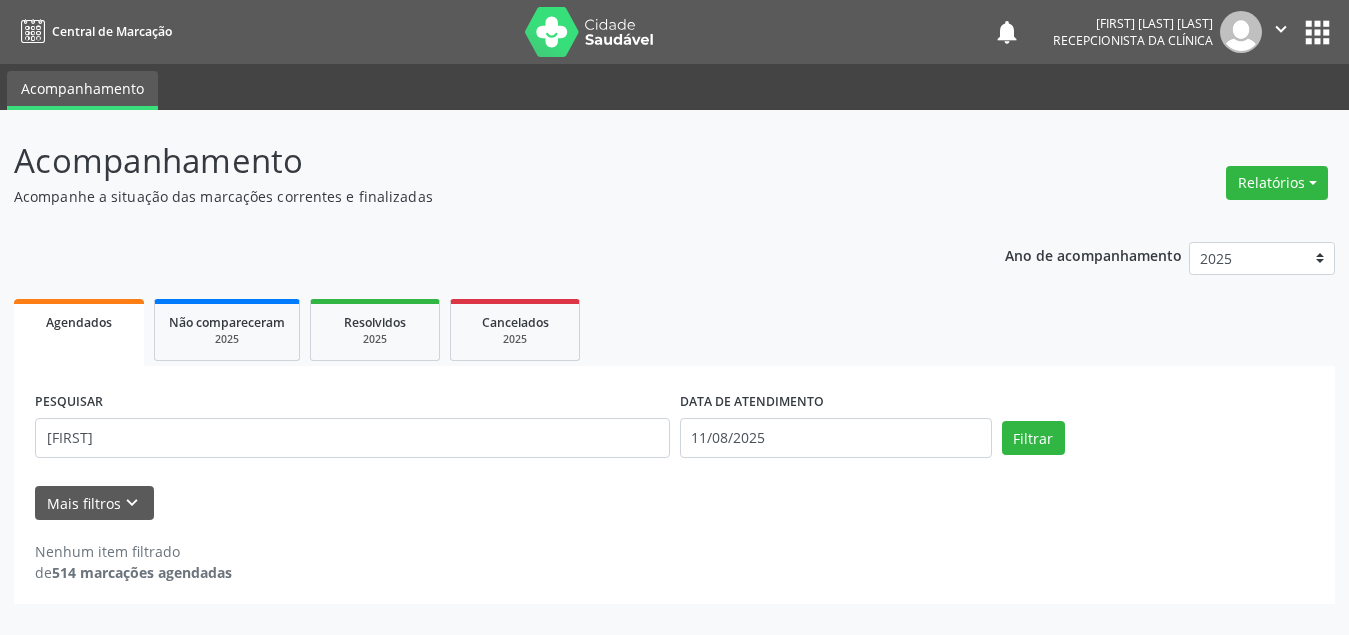 scroll, scrollTop: 0, scrollLeft: 0, axis: both 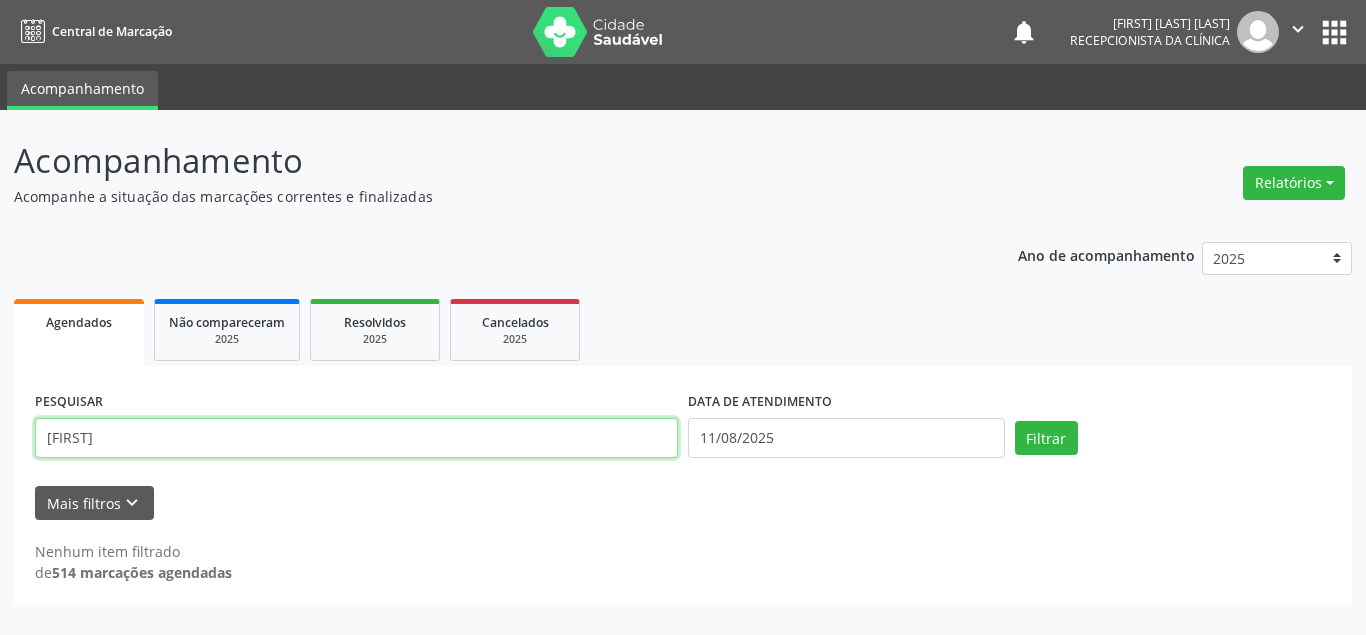click on "[FIRST]" at bounding box center (356, 438) 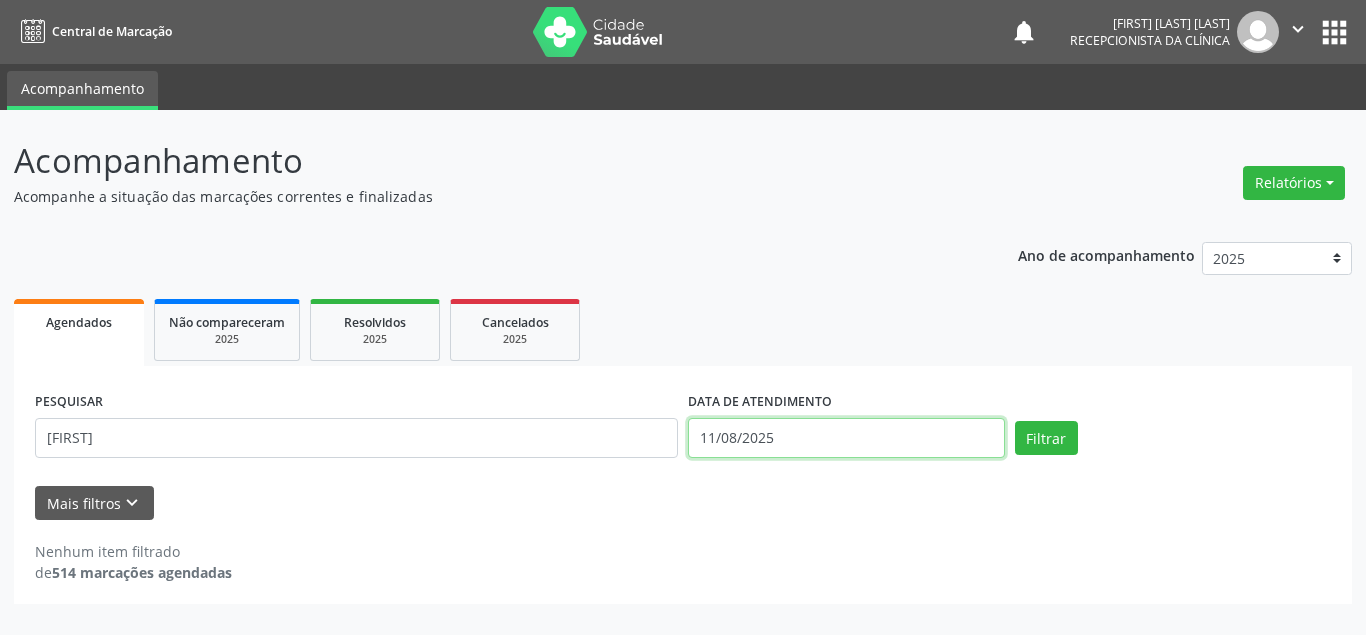 click on "11/08/2025" at bounding box center (846, 438) 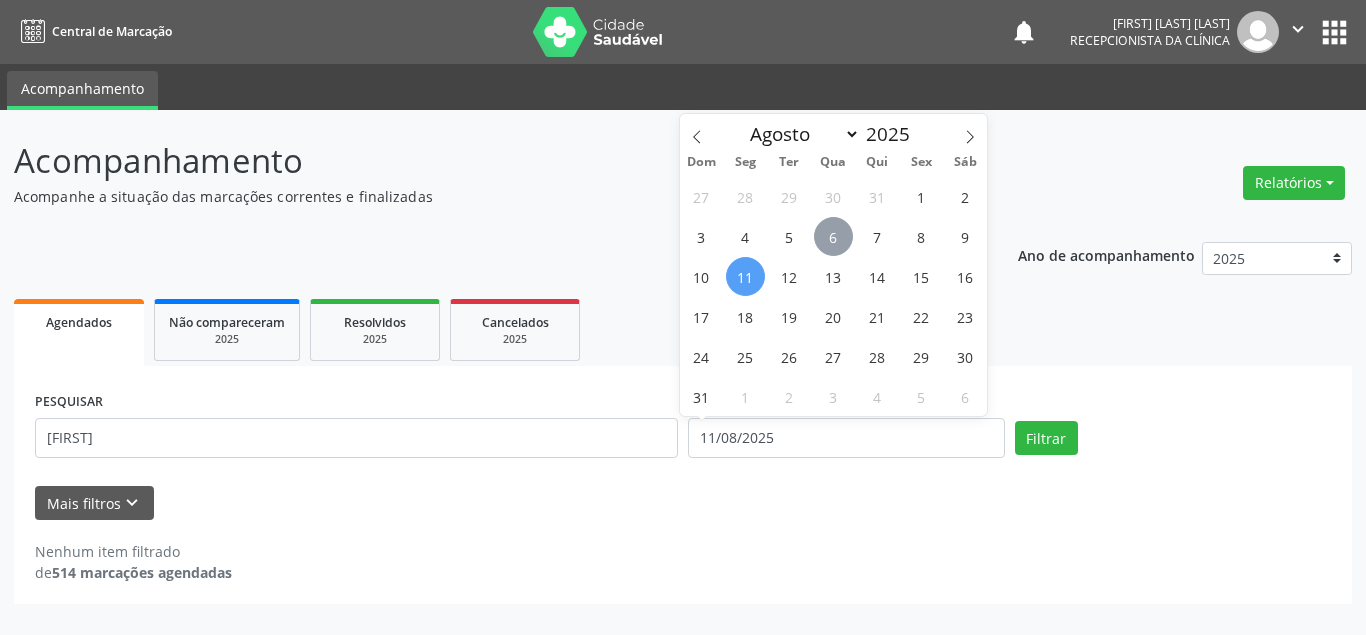 click on "6" at bounding box center [833, 236] 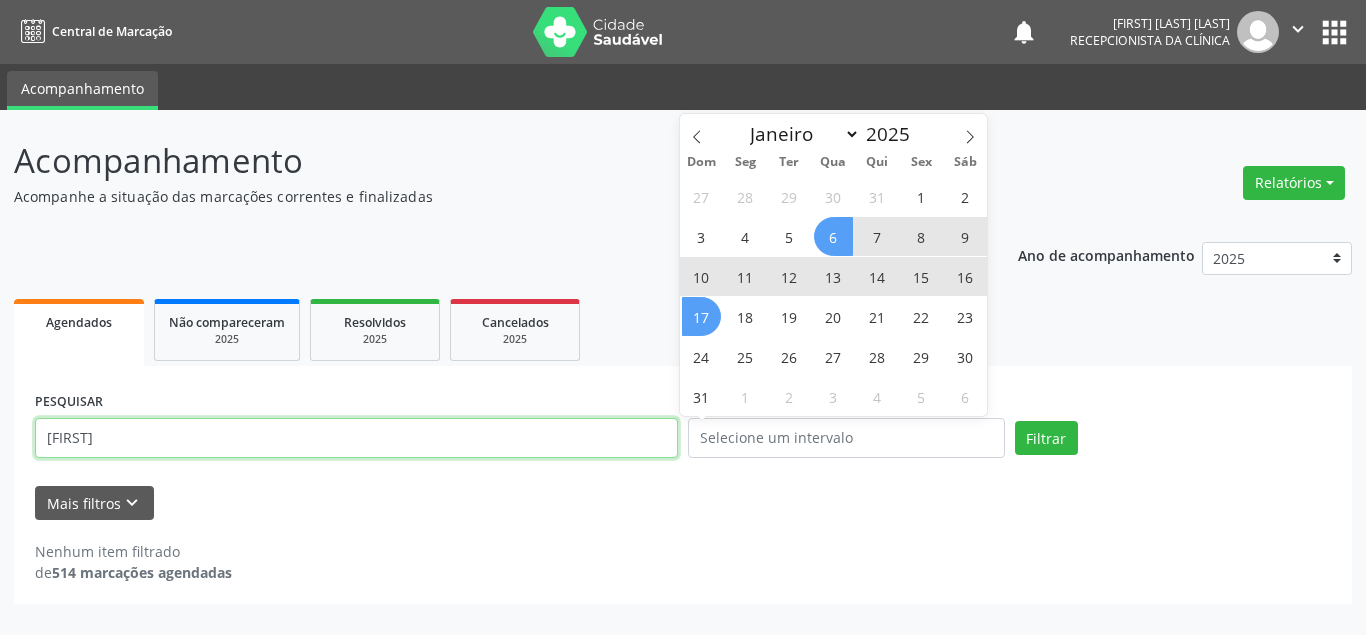 click on "[FIRST]" at bounding box center (356, 438) 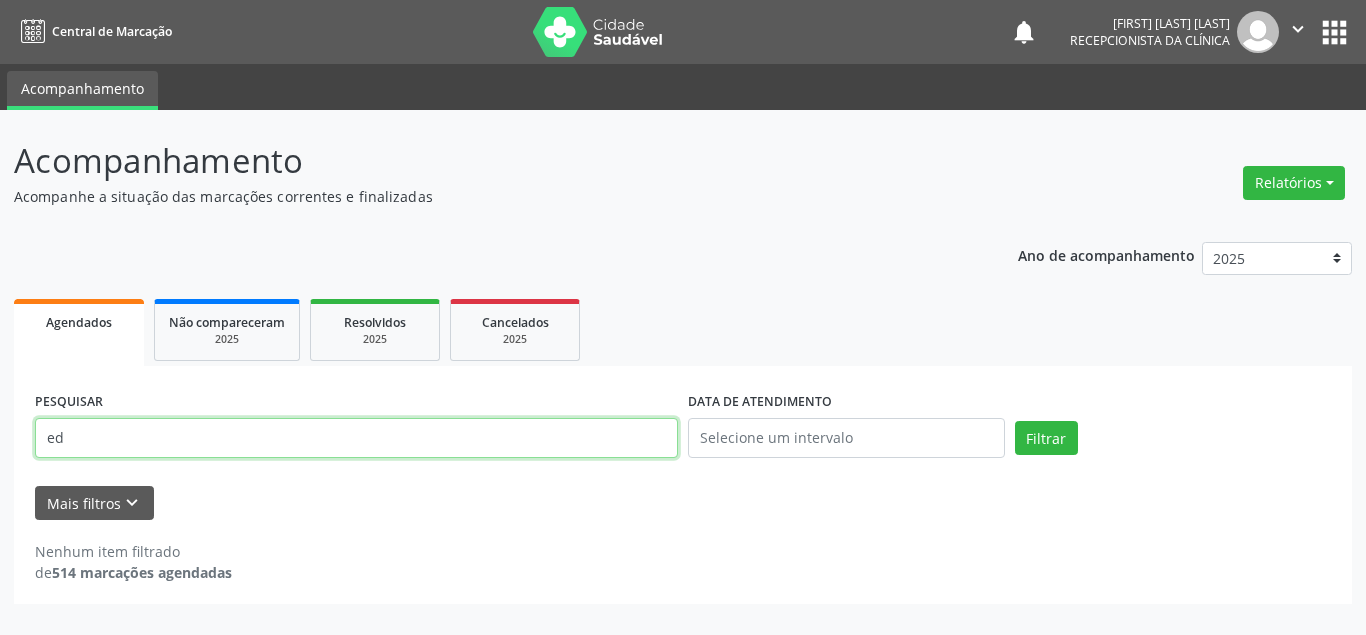 type on "e" 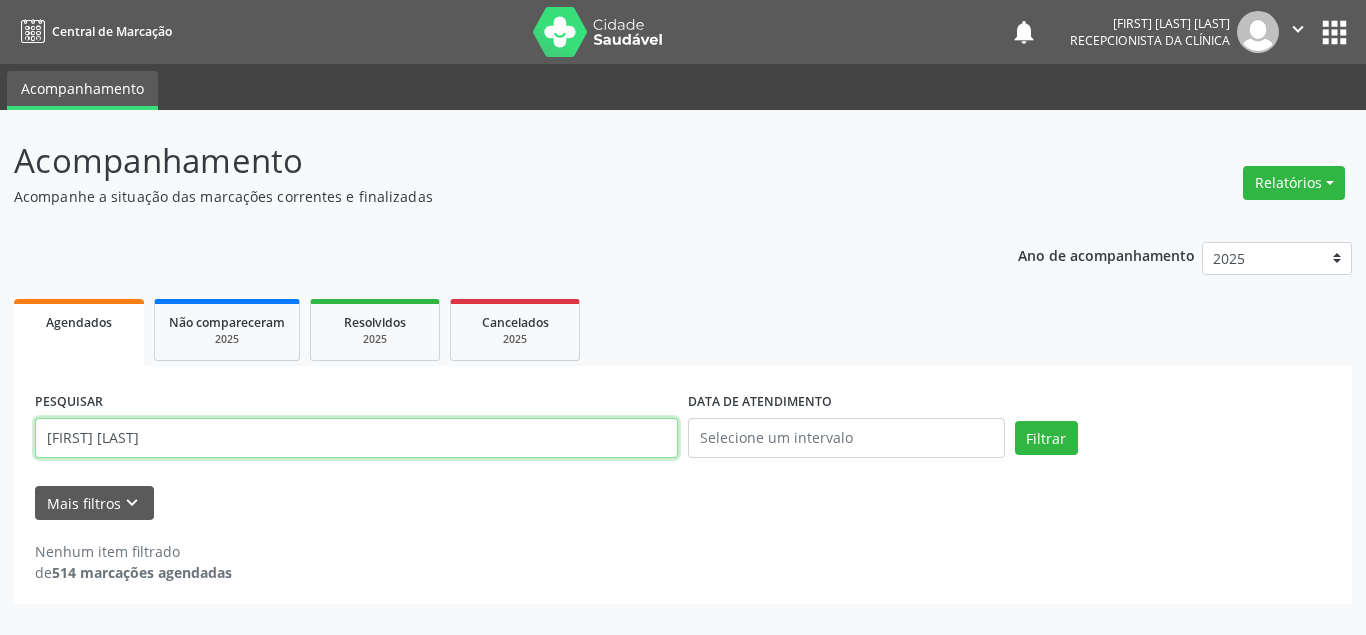 type on "[FIRST] [LAST]" 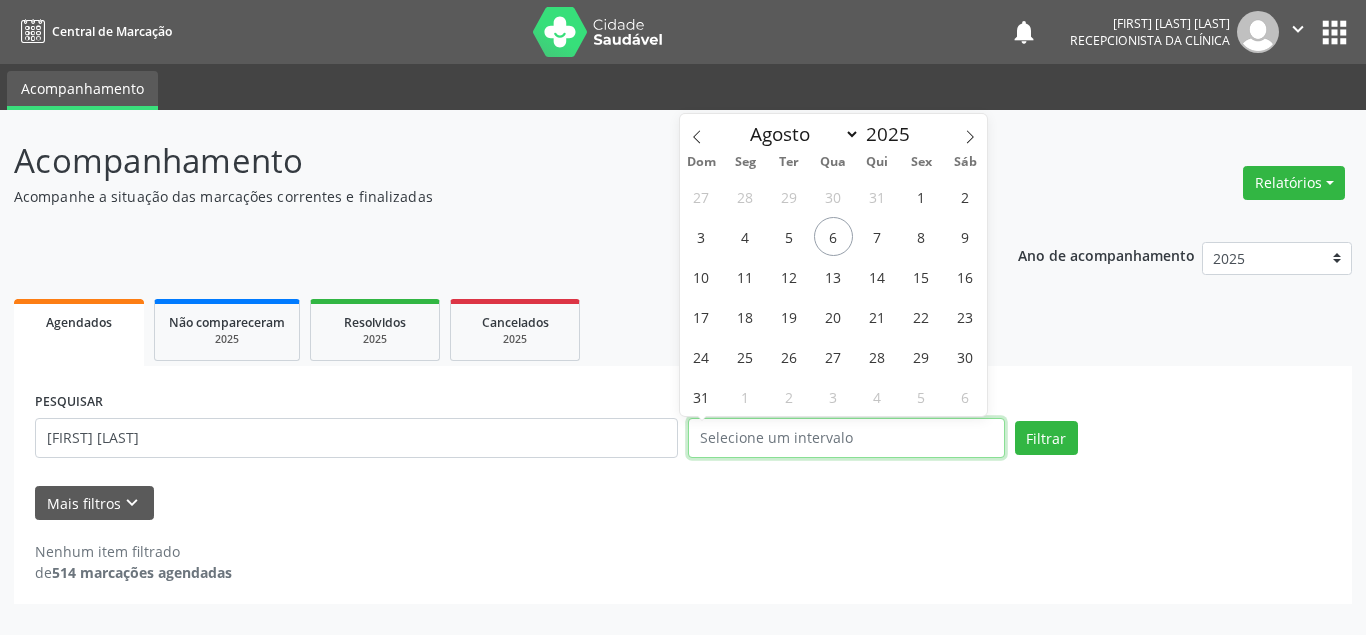 click at bounding box center [846, 438] 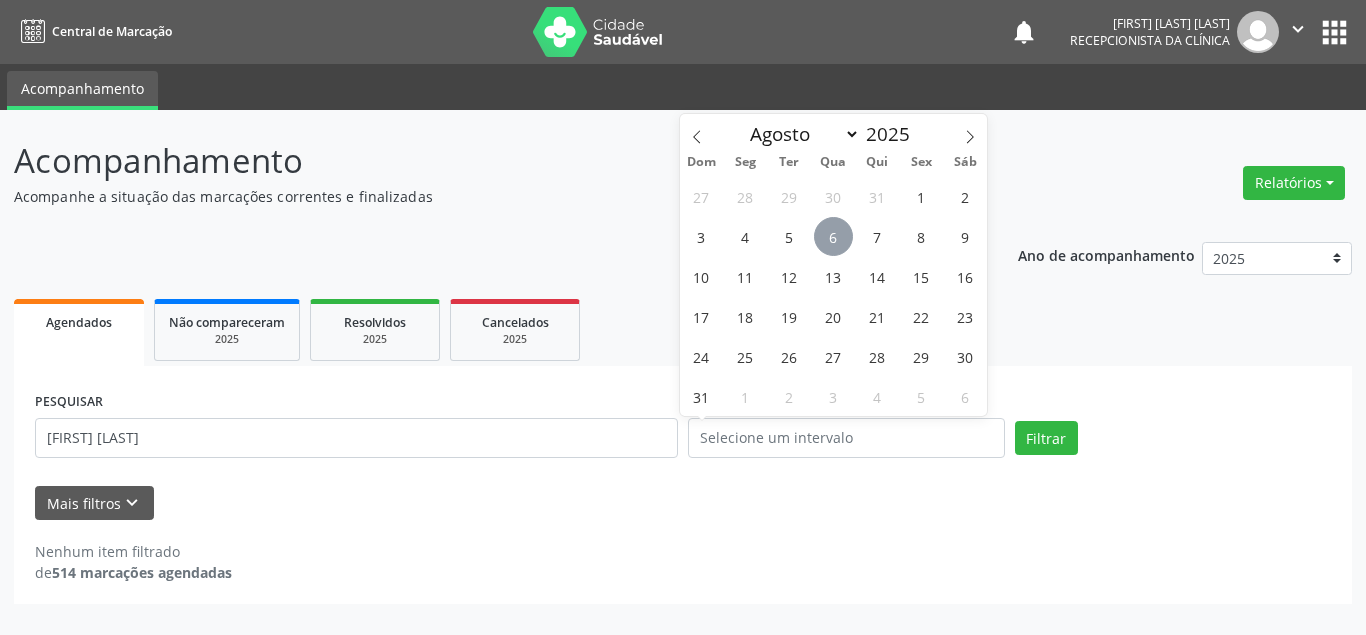 click on "6" at bounding box center (833, 236) 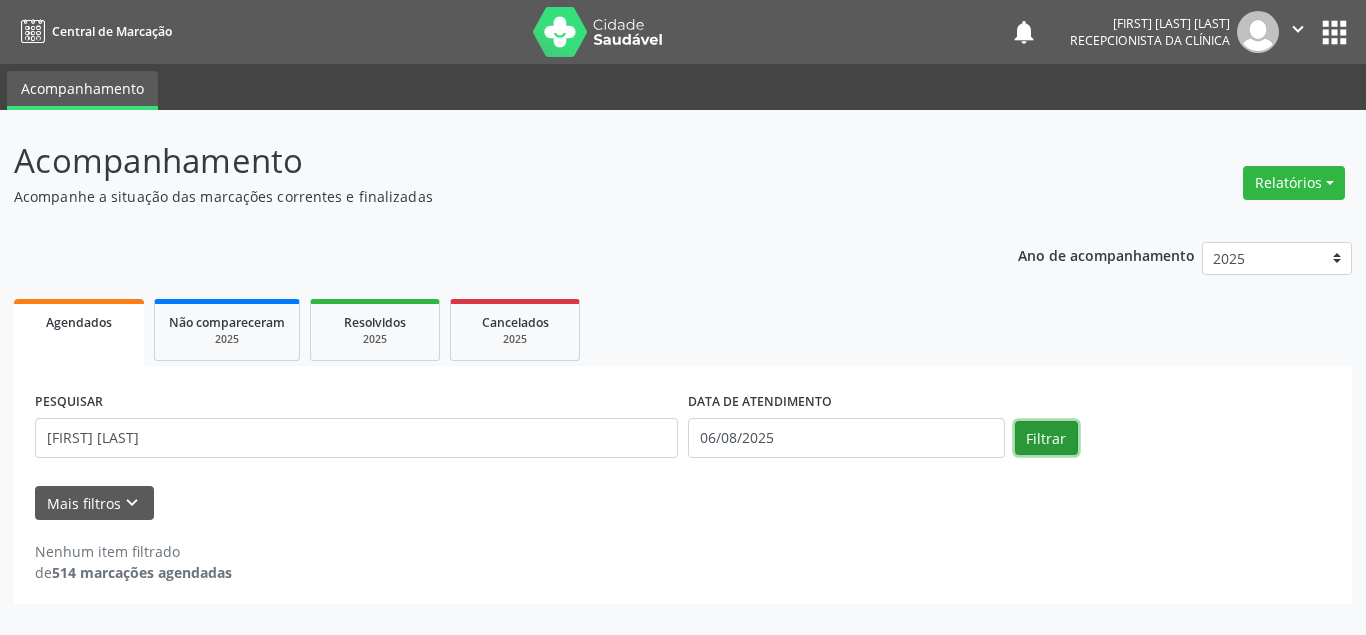 click on "Filtrar" at bounding box center (1046, 438) 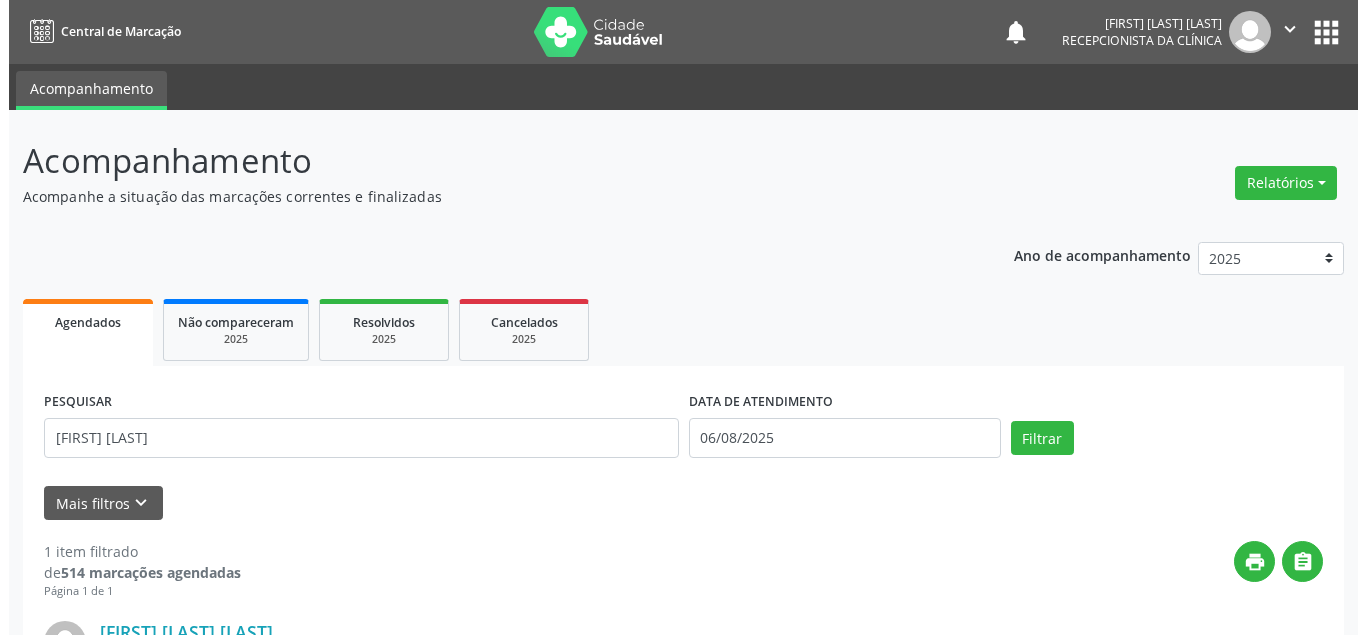 scroll, scrollTop: 200, scrollLeft: 0, axis: vertical 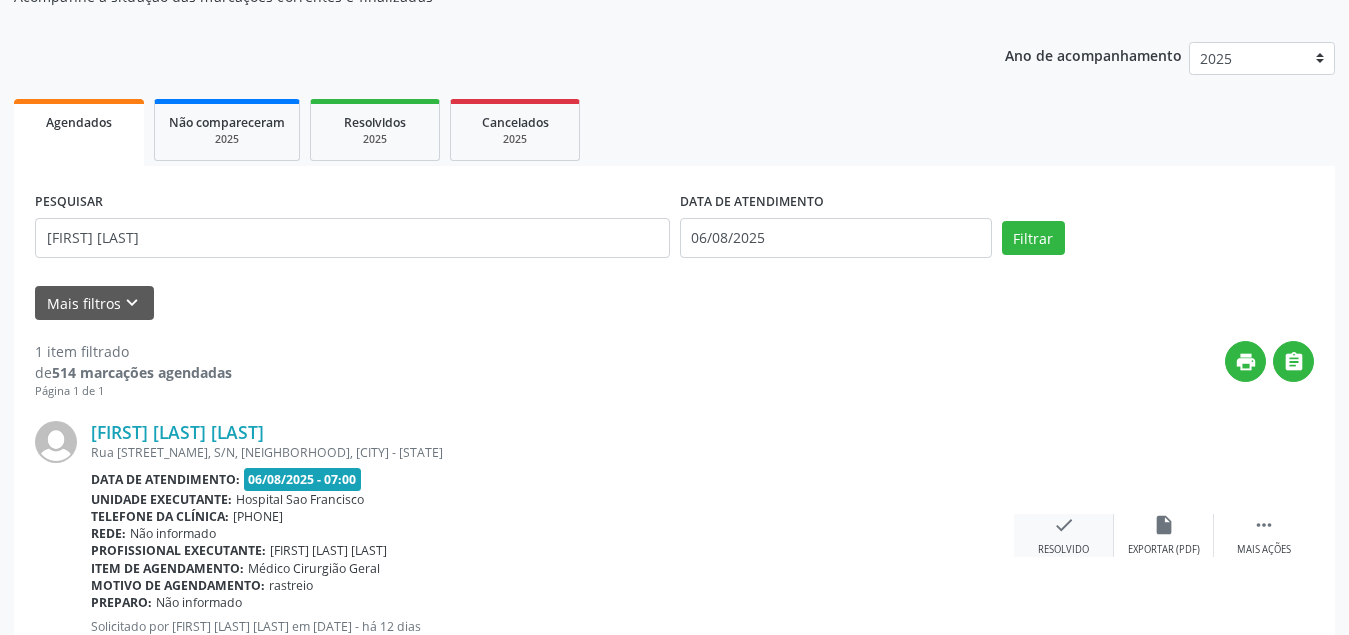 click on "check" at bounding box center (1064, 525) 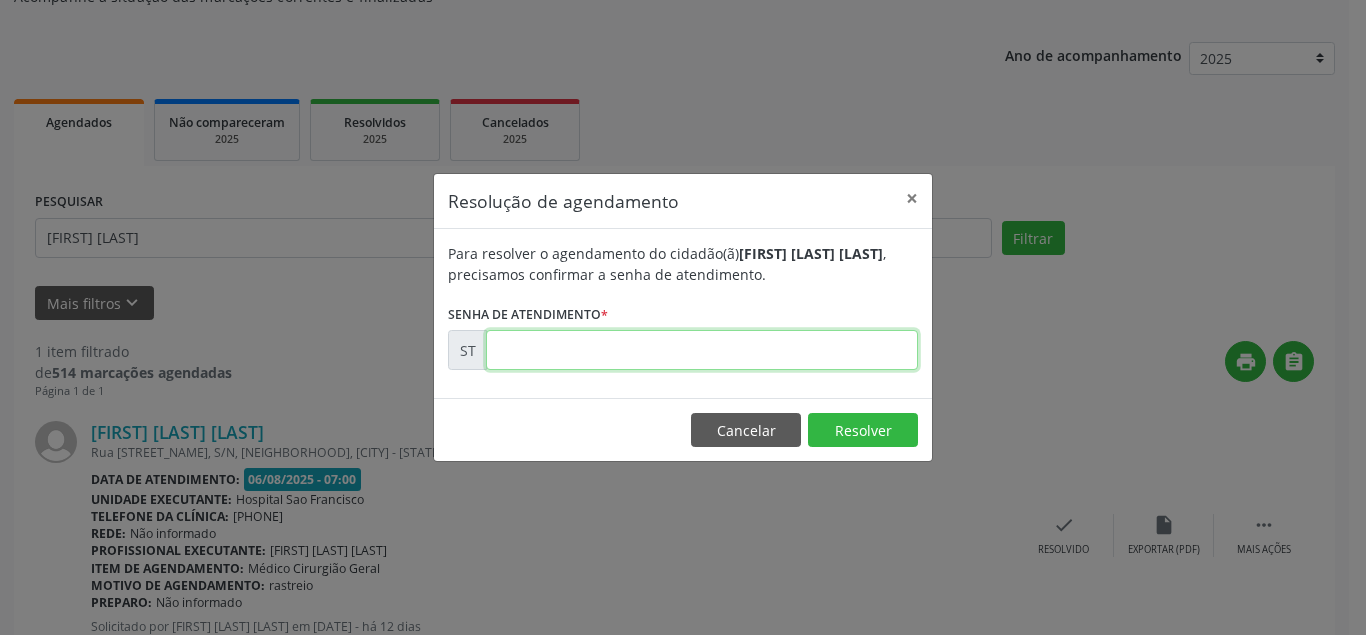 click at bounding box center [702, 350] 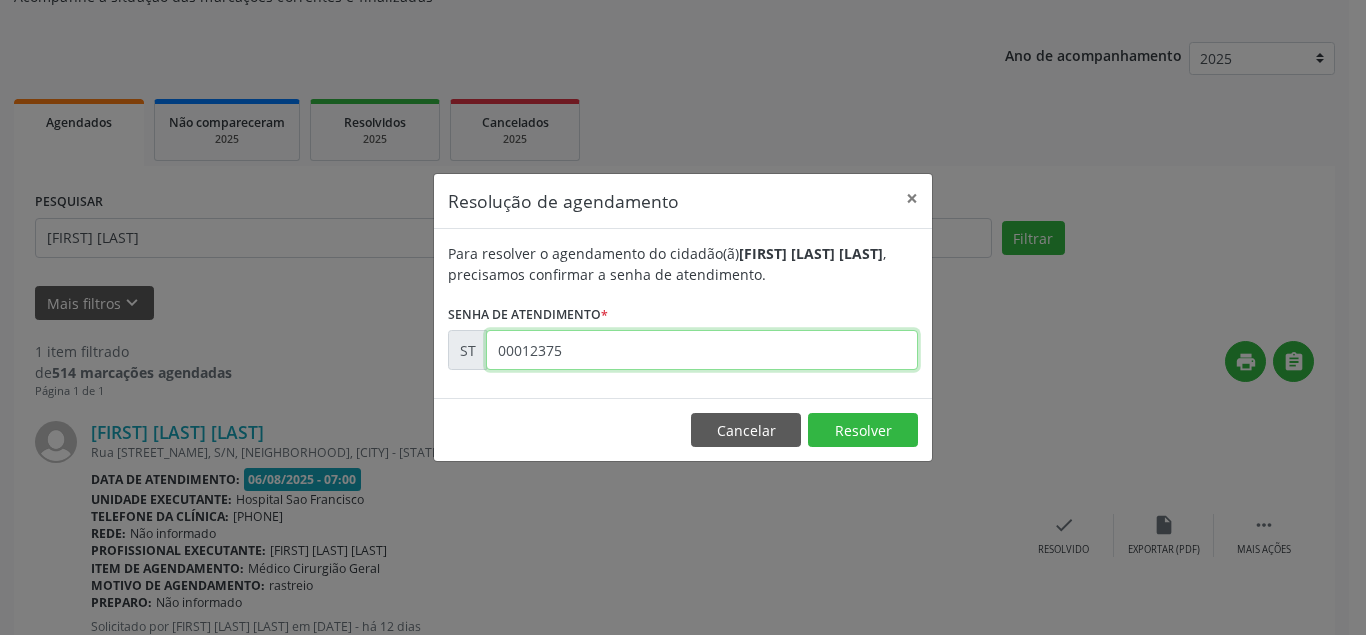 type on "00012375" 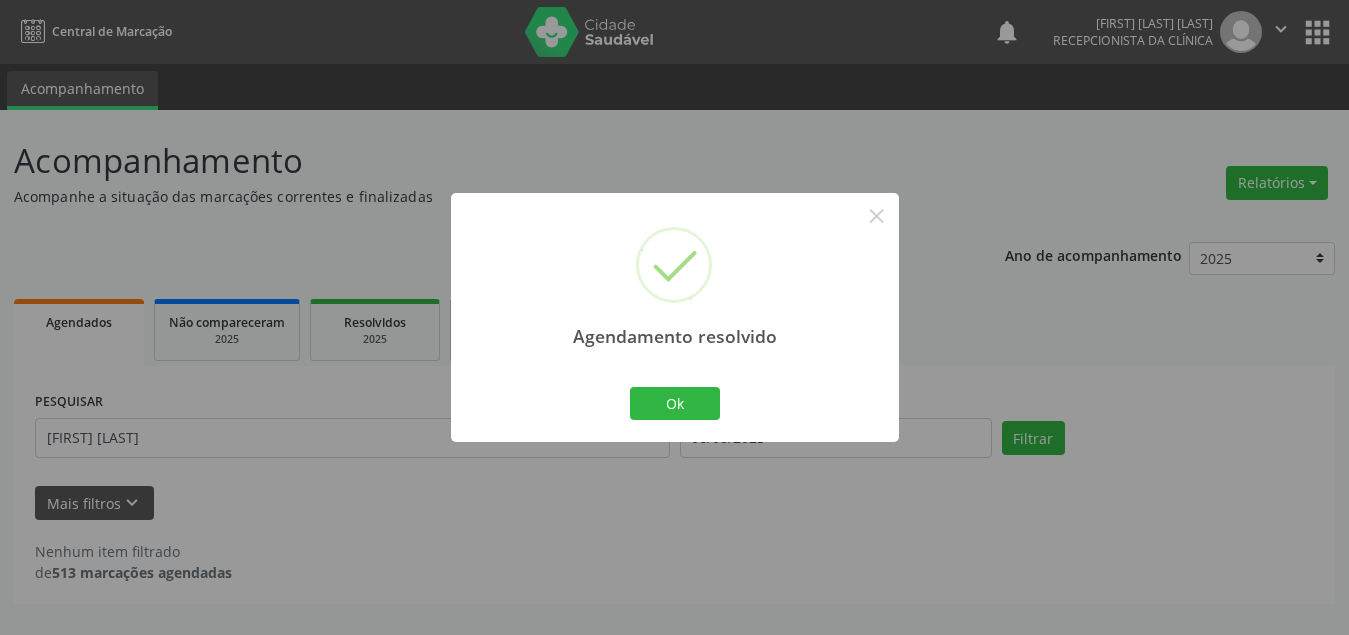scroll, scrollTop: 0, scrollLeft: 0, axis: both 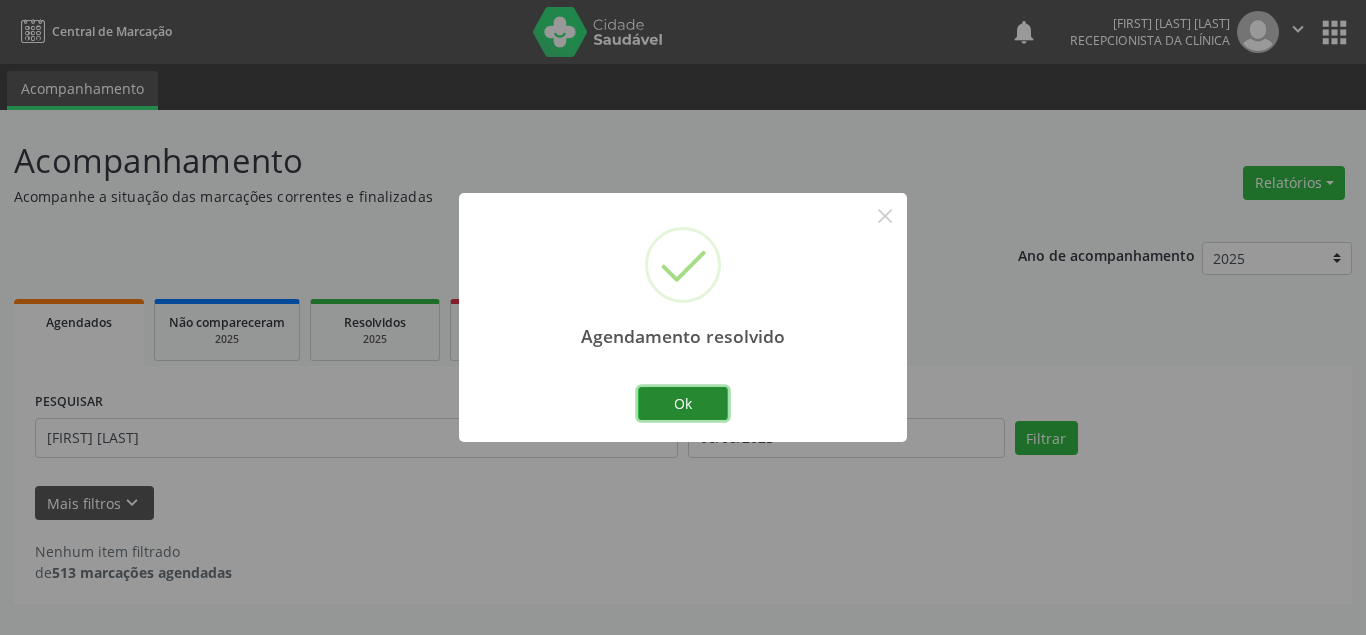 click on "Ok" at bounding box center [683, 404] 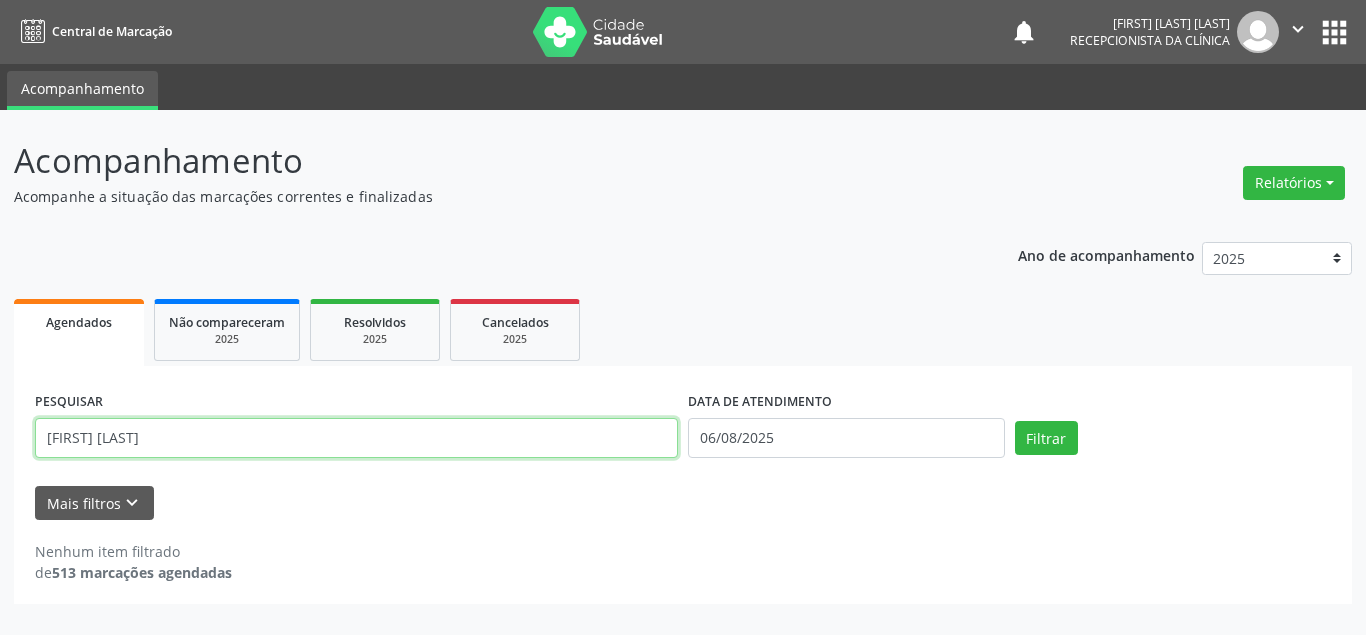 click on "[FIRST] [LAST]" at bounding box center (356, 438) 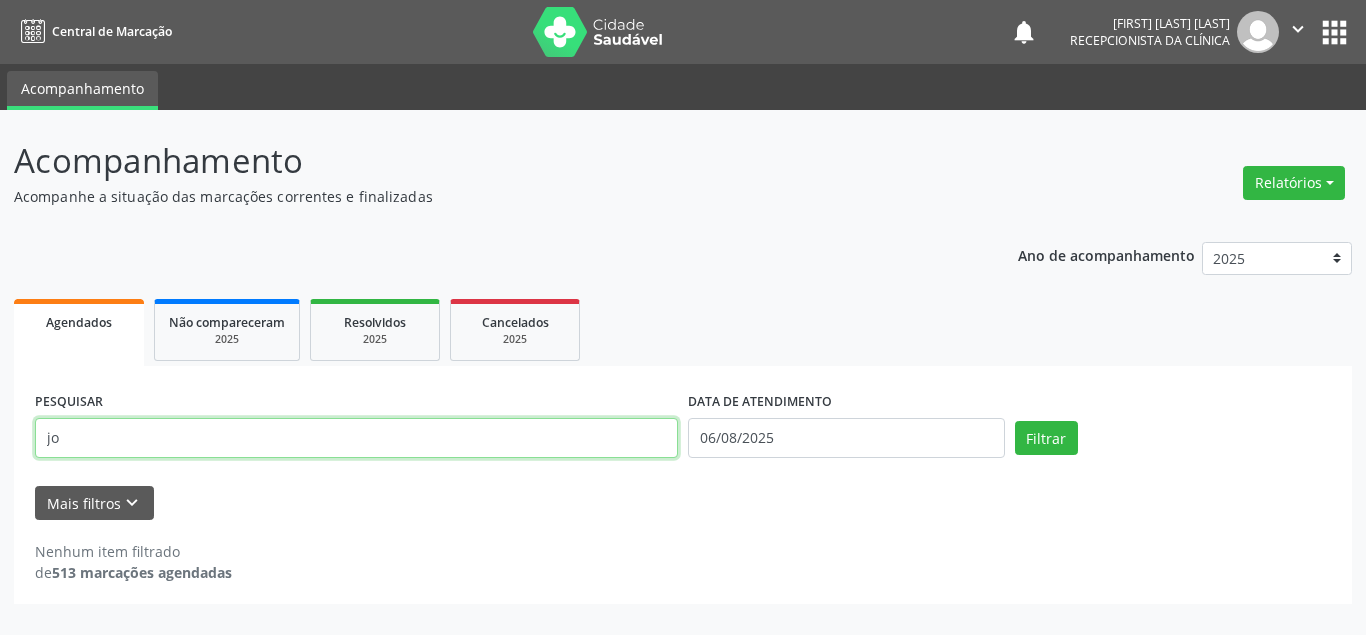 type on "j" 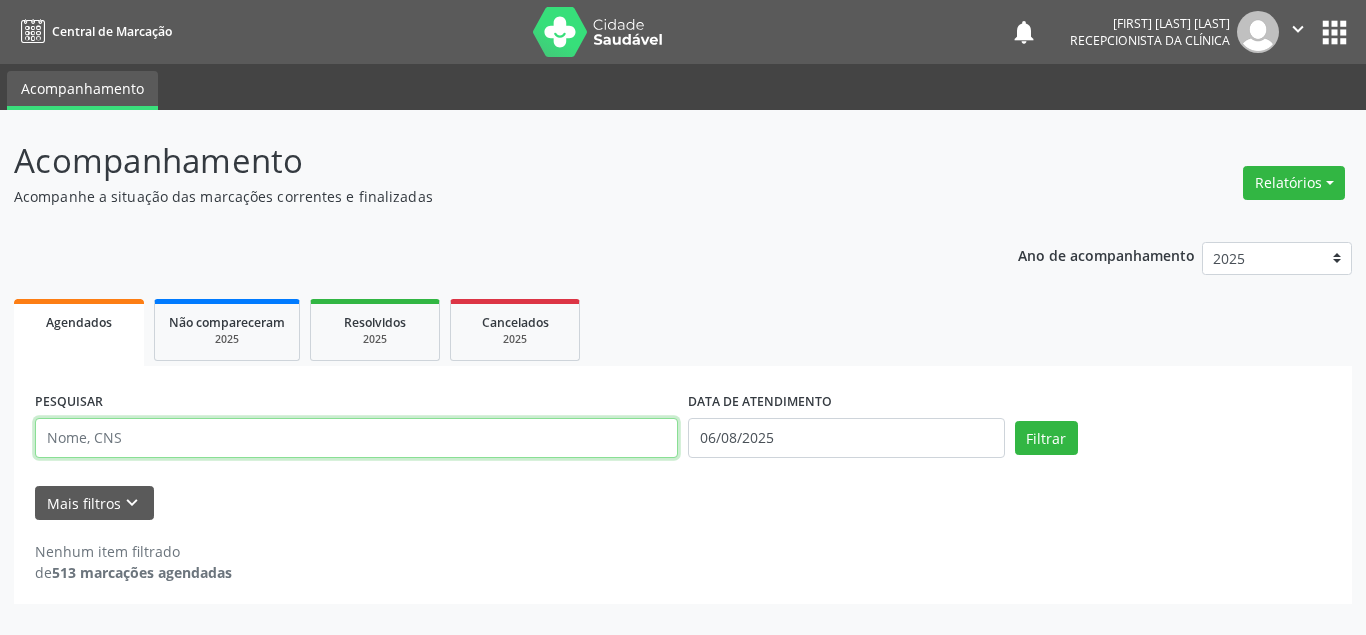 click at bounding box center (356, 438) 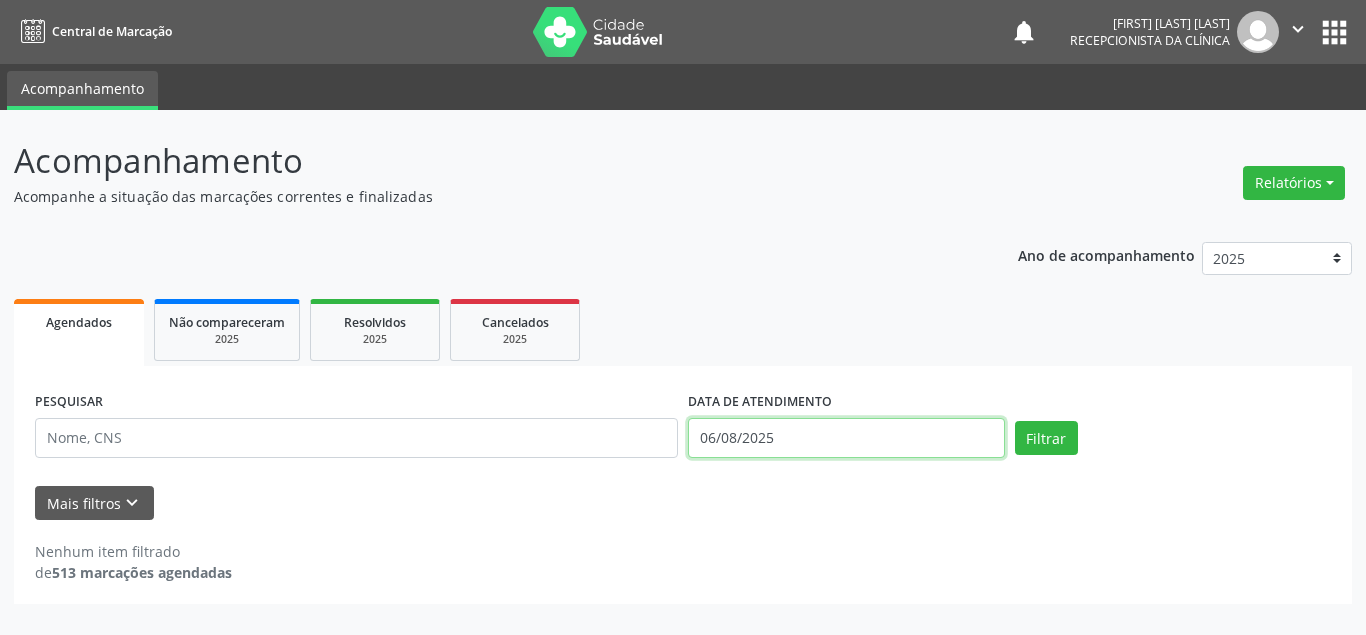 click on "06/08/2025" at bounding box center (846, 438) 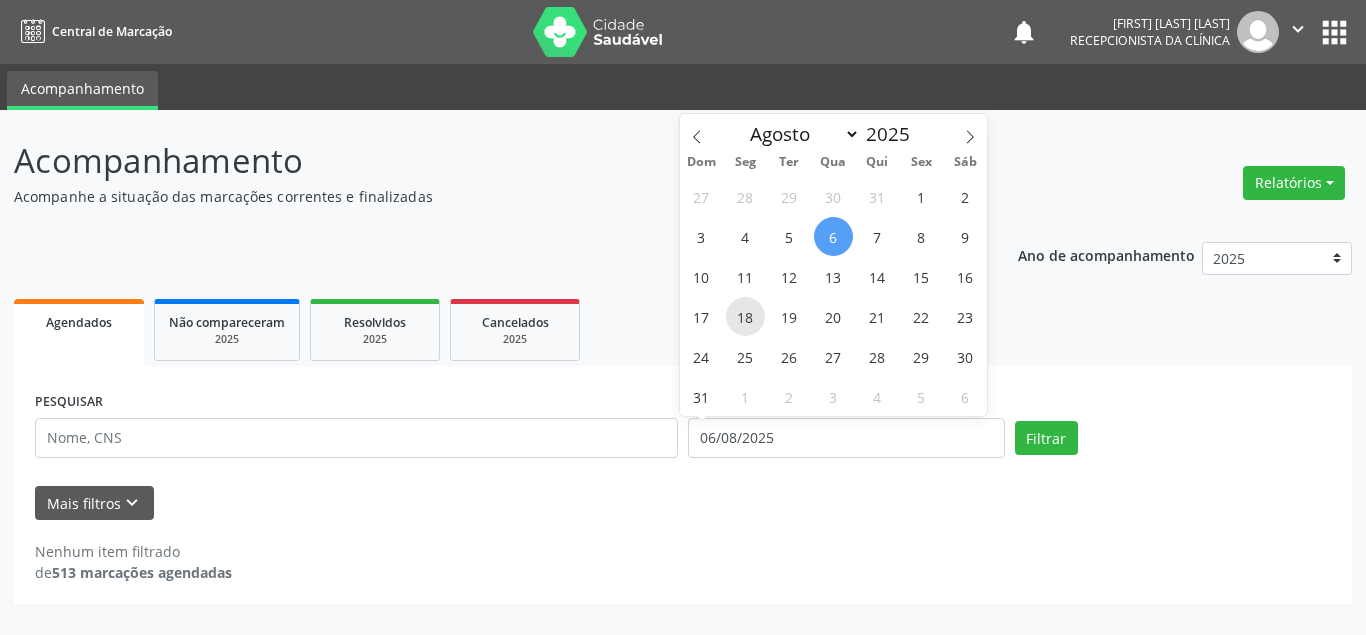click on "18" at bounding box center (745, 316) 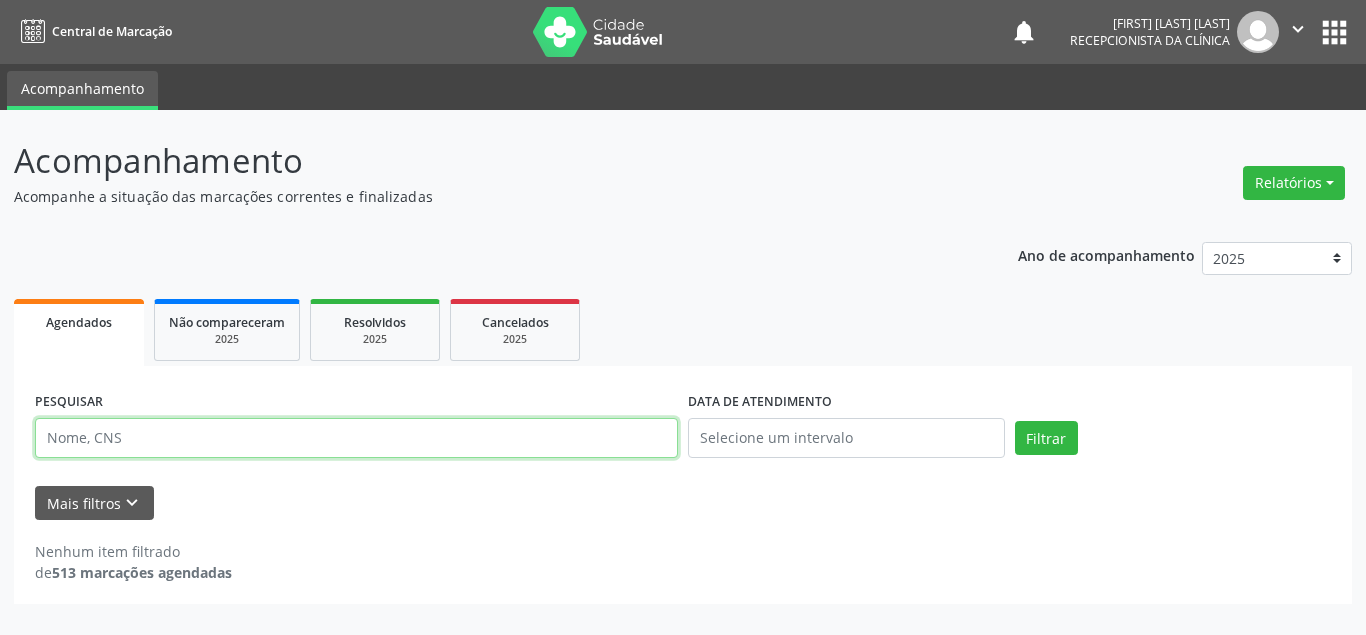 click at bounding box center (356, 438) 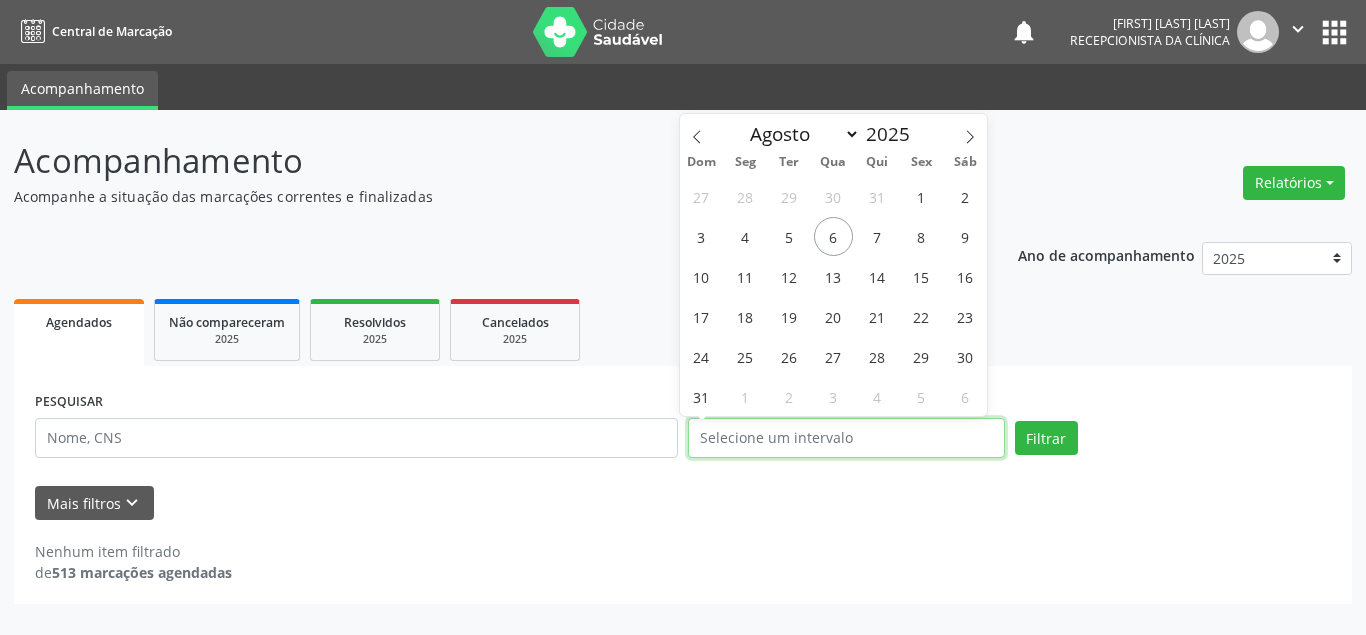 click at bounding box center [846, 438] 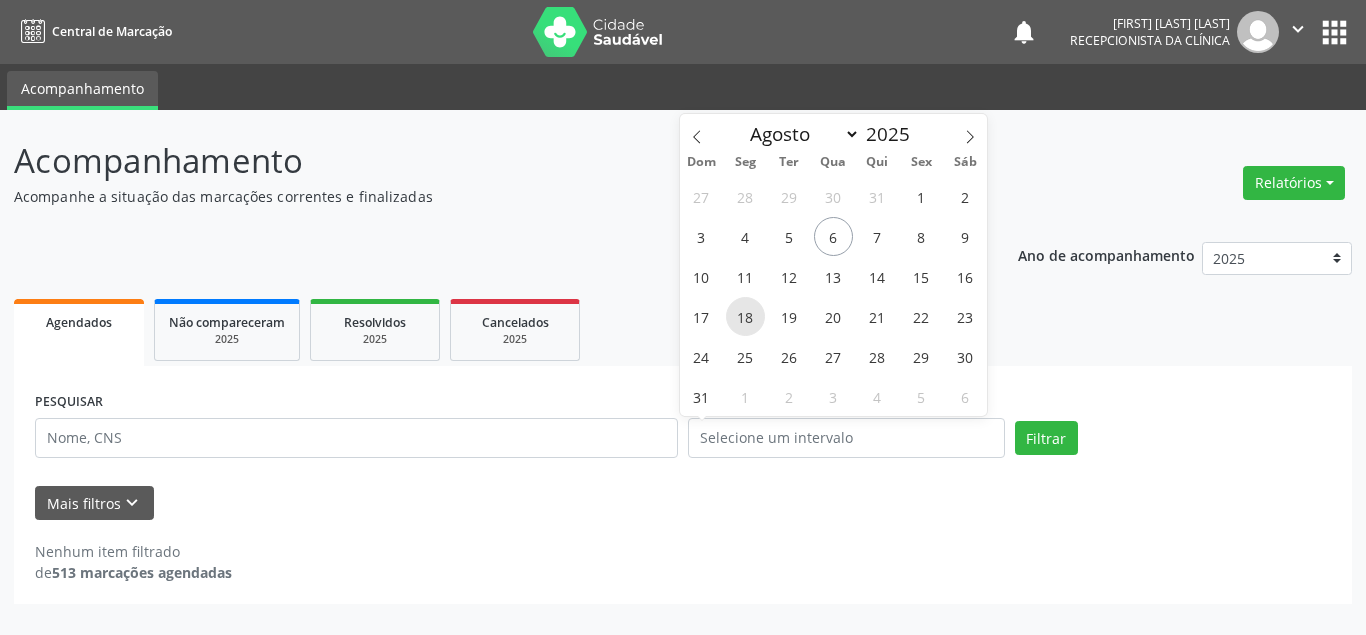 click on "18" at bounding box center (745, 316) 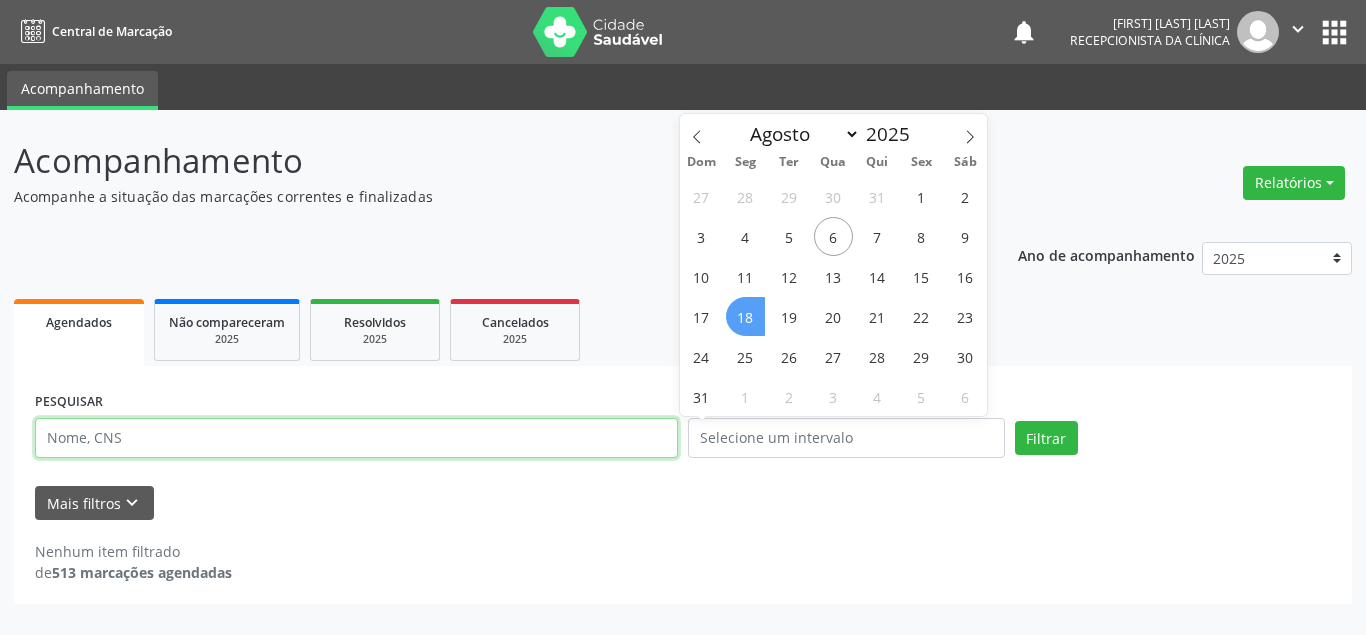 click at bounding box center (356, 438) 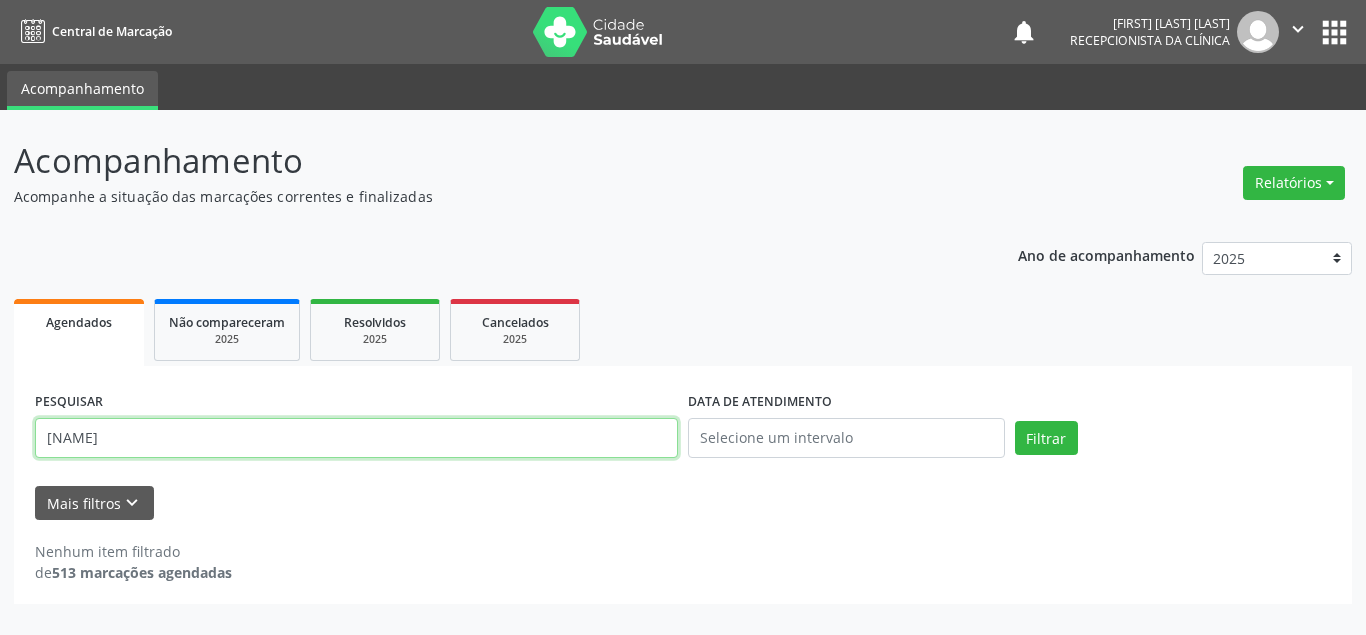 type on "[NAME]" 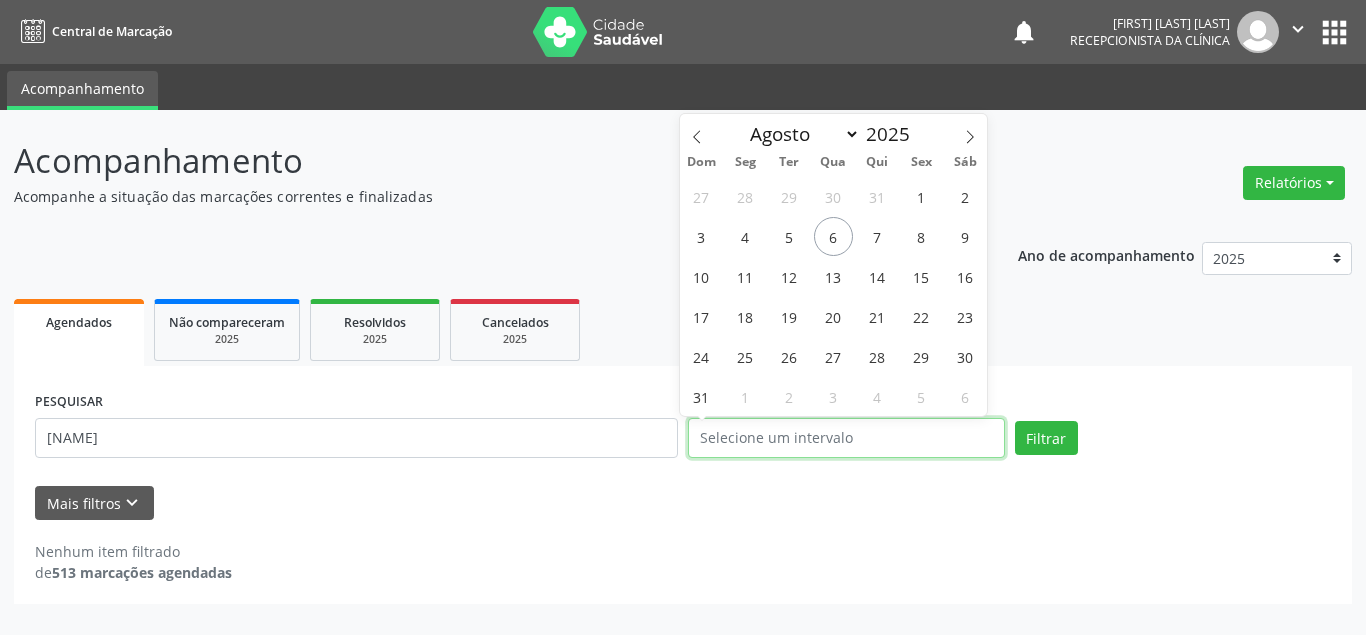 click at bounding box center (846, 438) 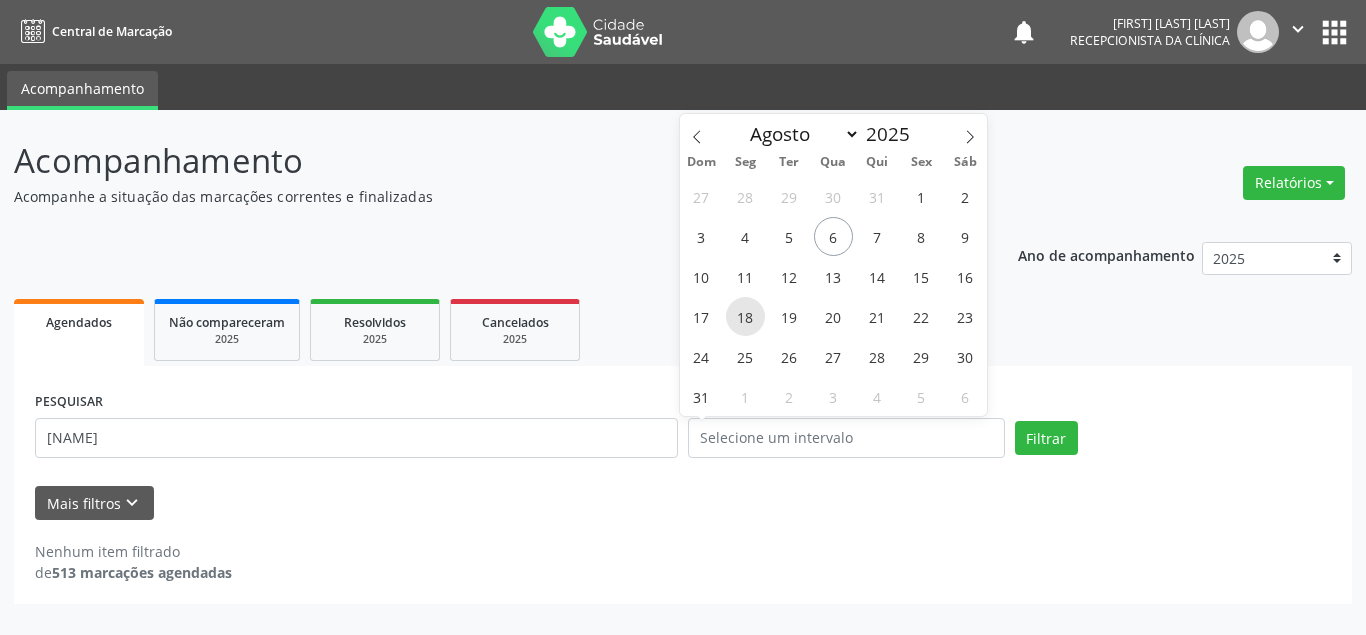 click on "18" at bounding box center [745, 316] 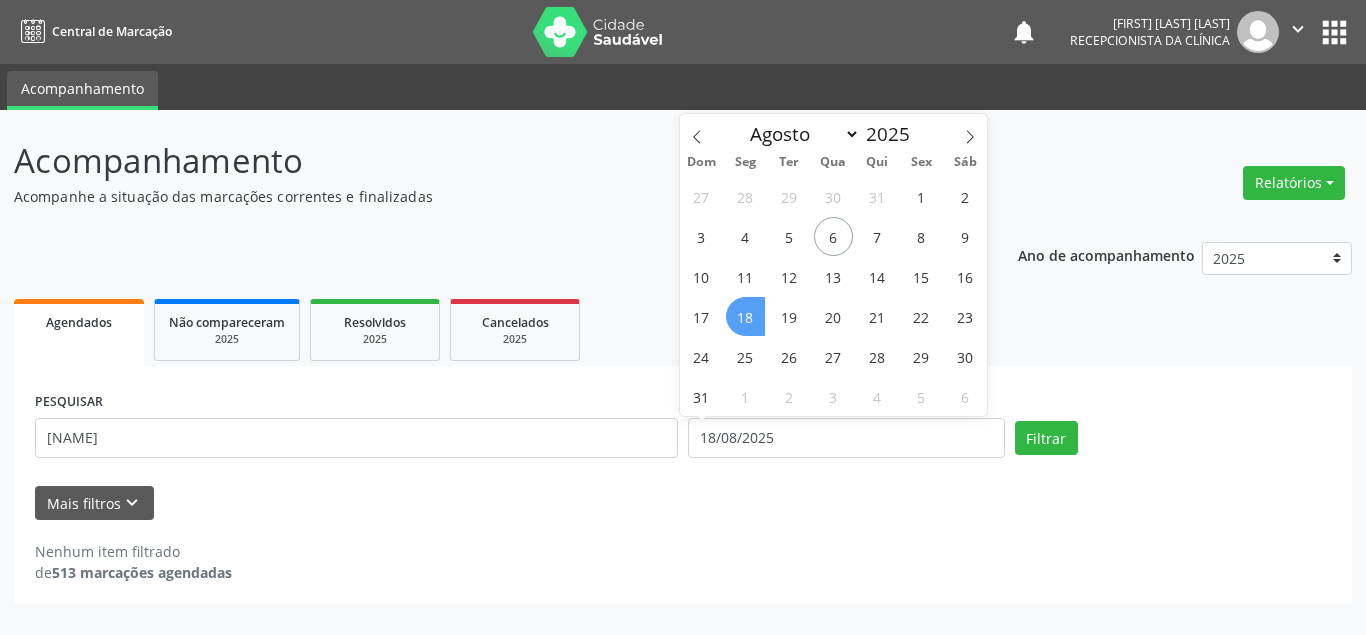 click on "18" at bounding box center [745, 316] 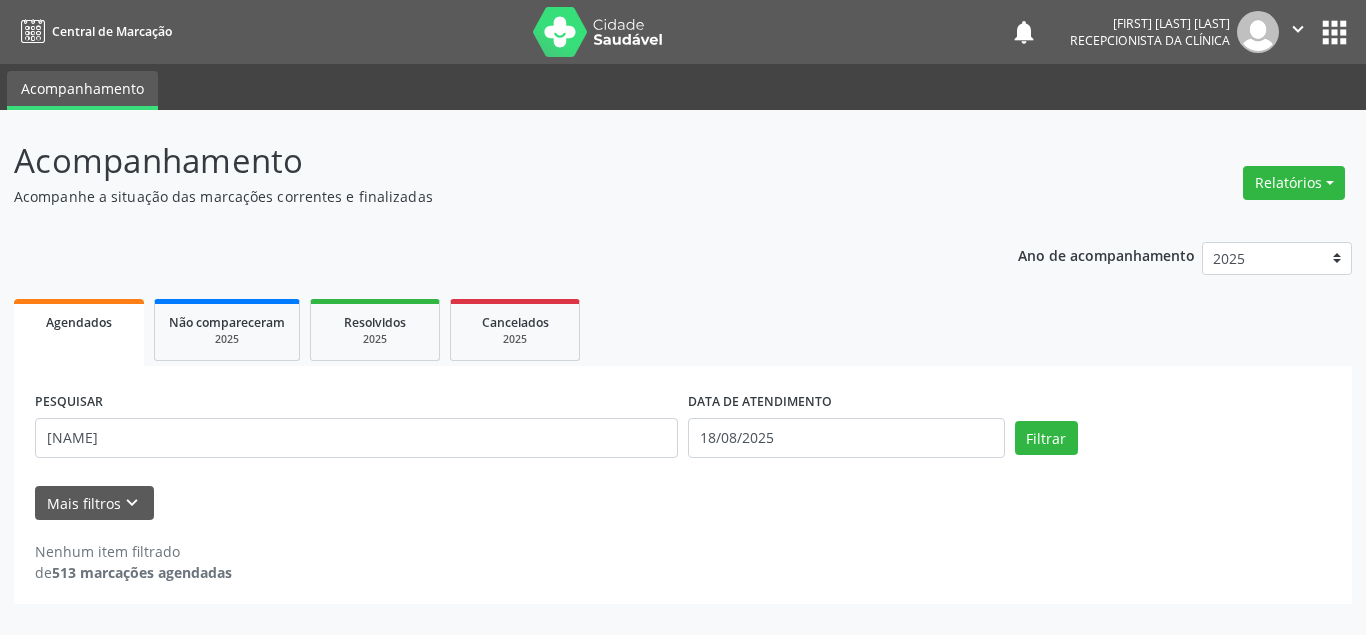 click on "Agendados   Não compareceram
2025
Resolvidos
2025
Cancelados
2025" at bounding box center [683, 330] 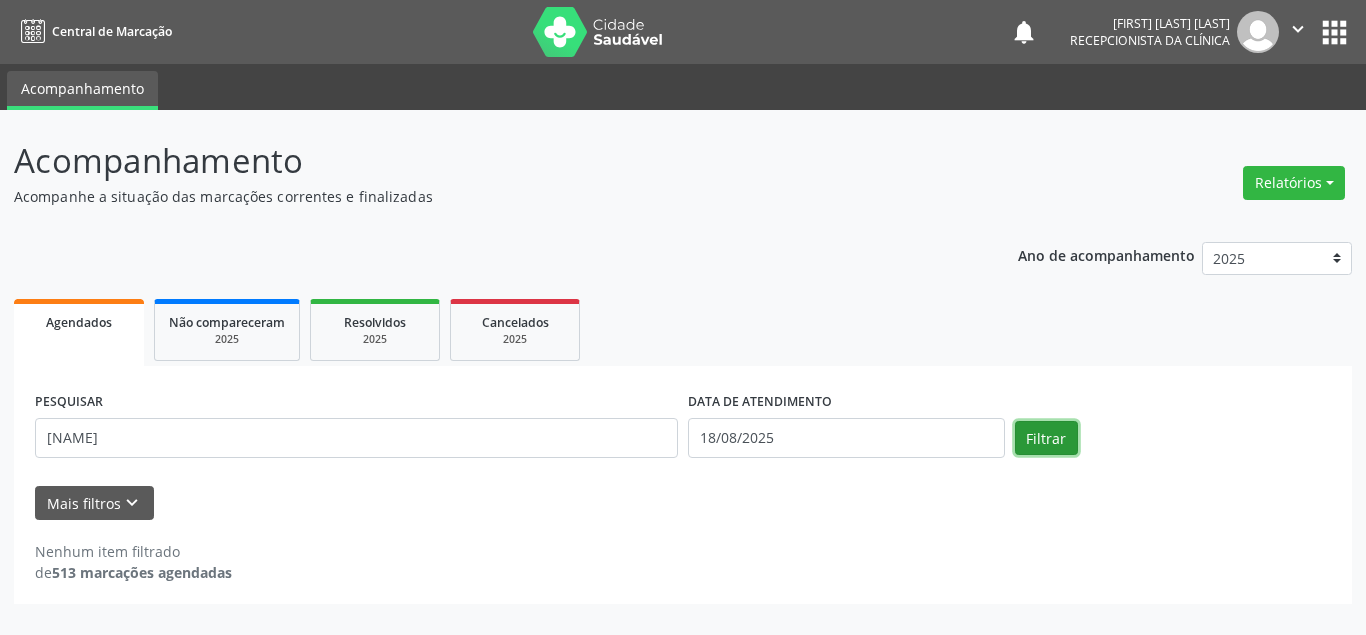click on "Filtrar" at bounding box center [1046, 438] 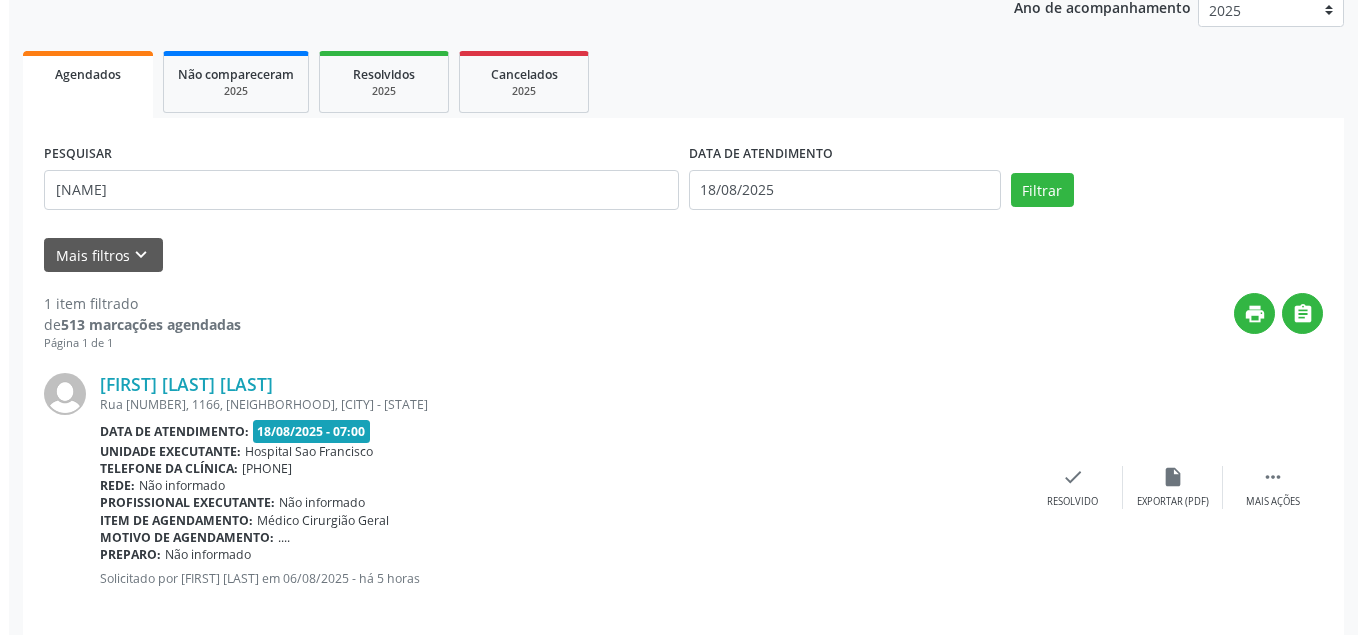 scroll, scrollTop: 270, scrollLeft: 0, axis: vertical 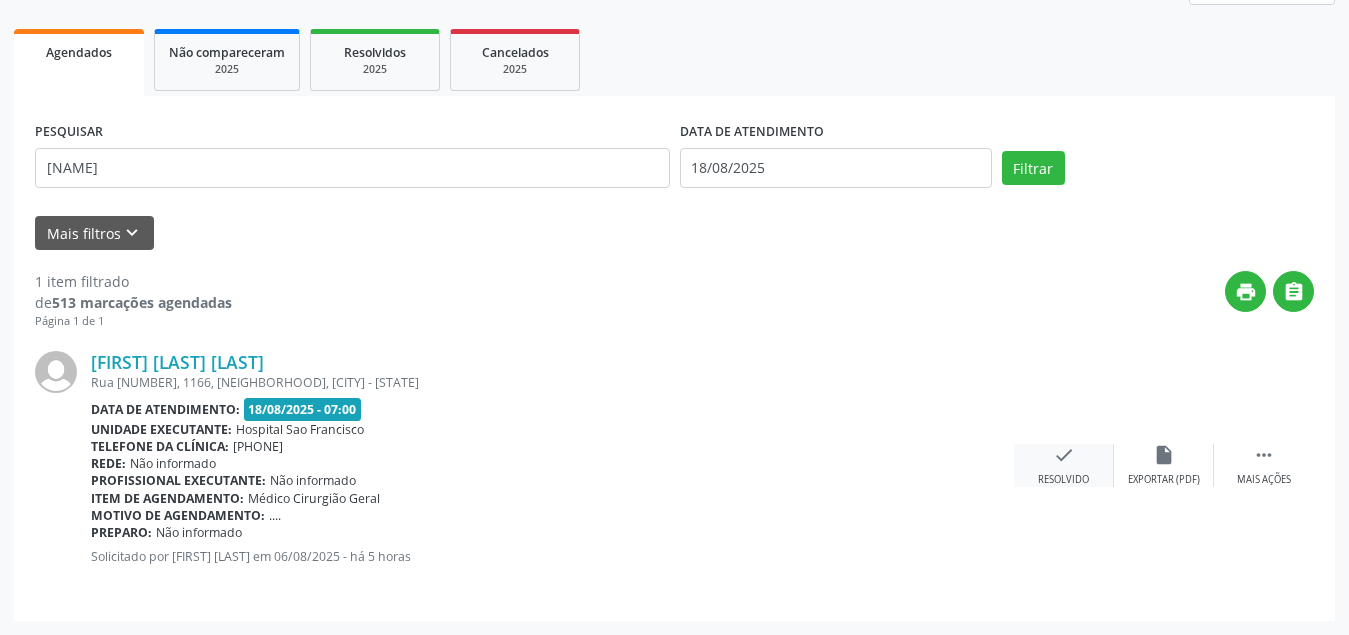 click on "check" at bounding box center (1064, 455) 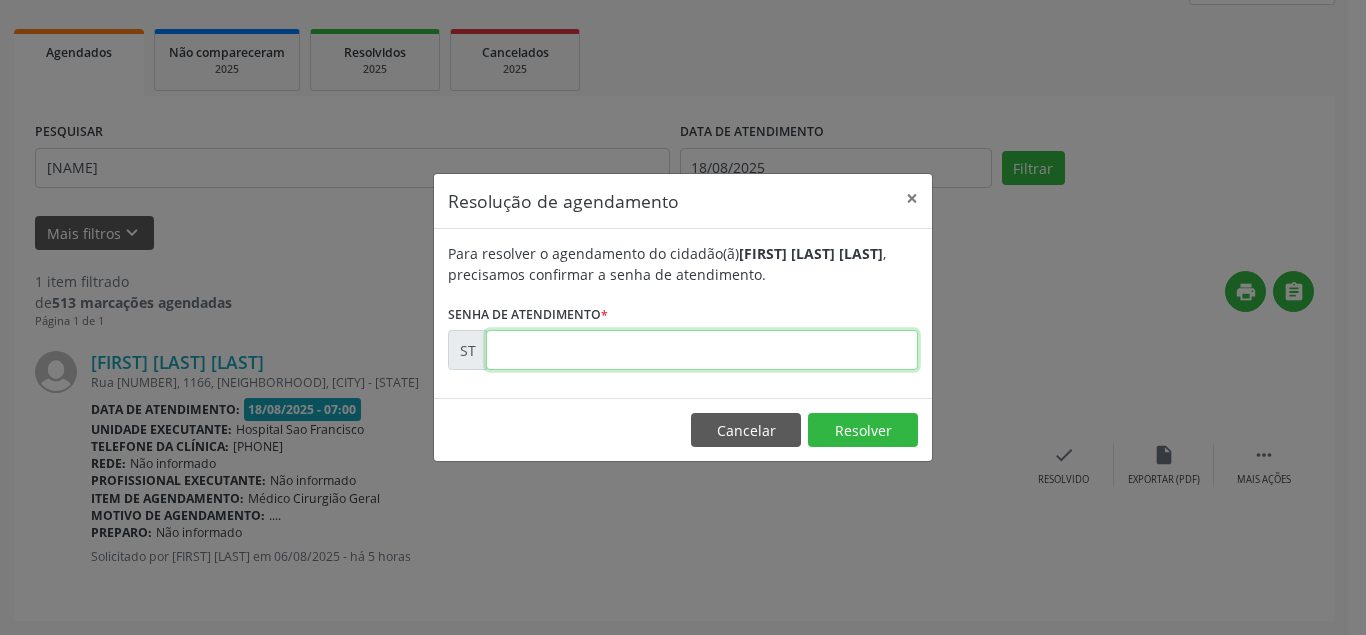 click at bounding box center (702, 350) 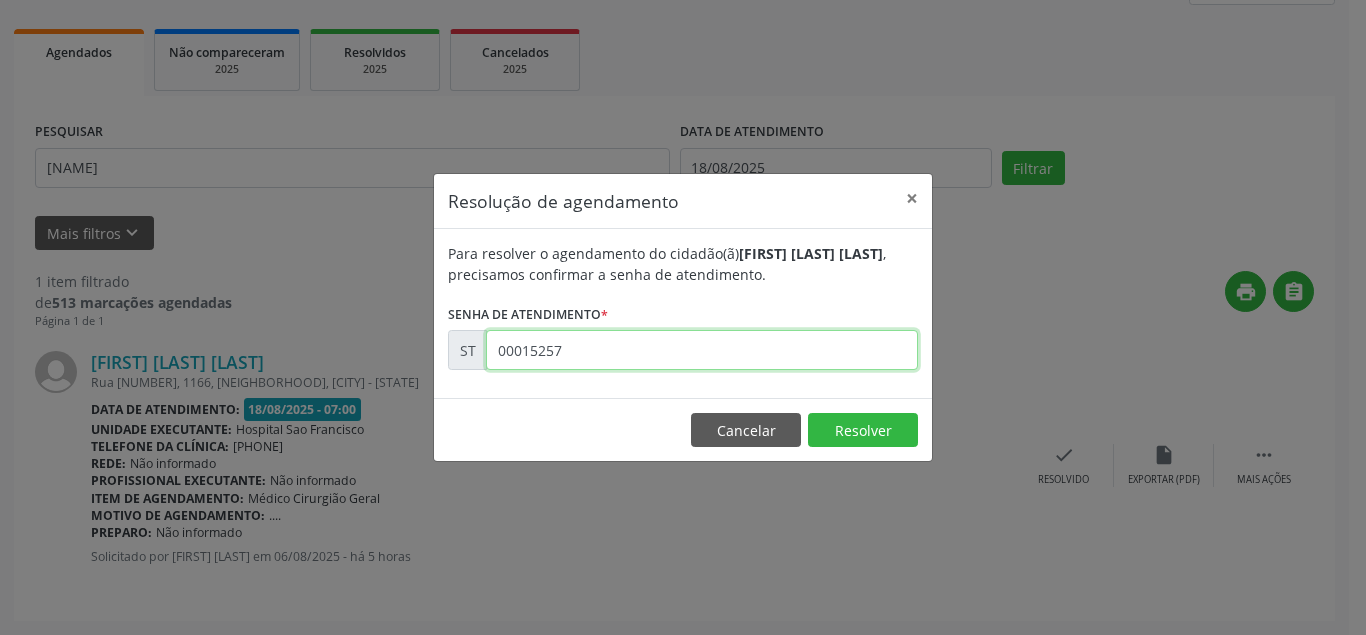 type on "00015257" 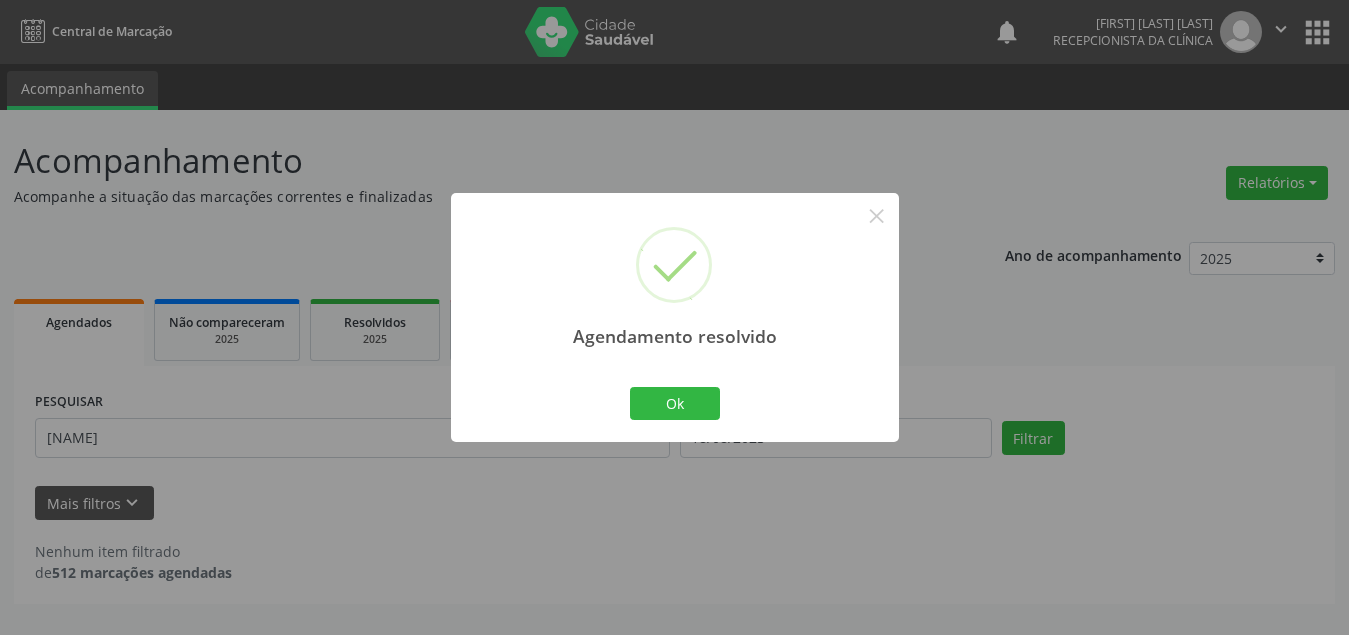 scroll, scrollTop: 0, scrollLeft: 0, axis: both 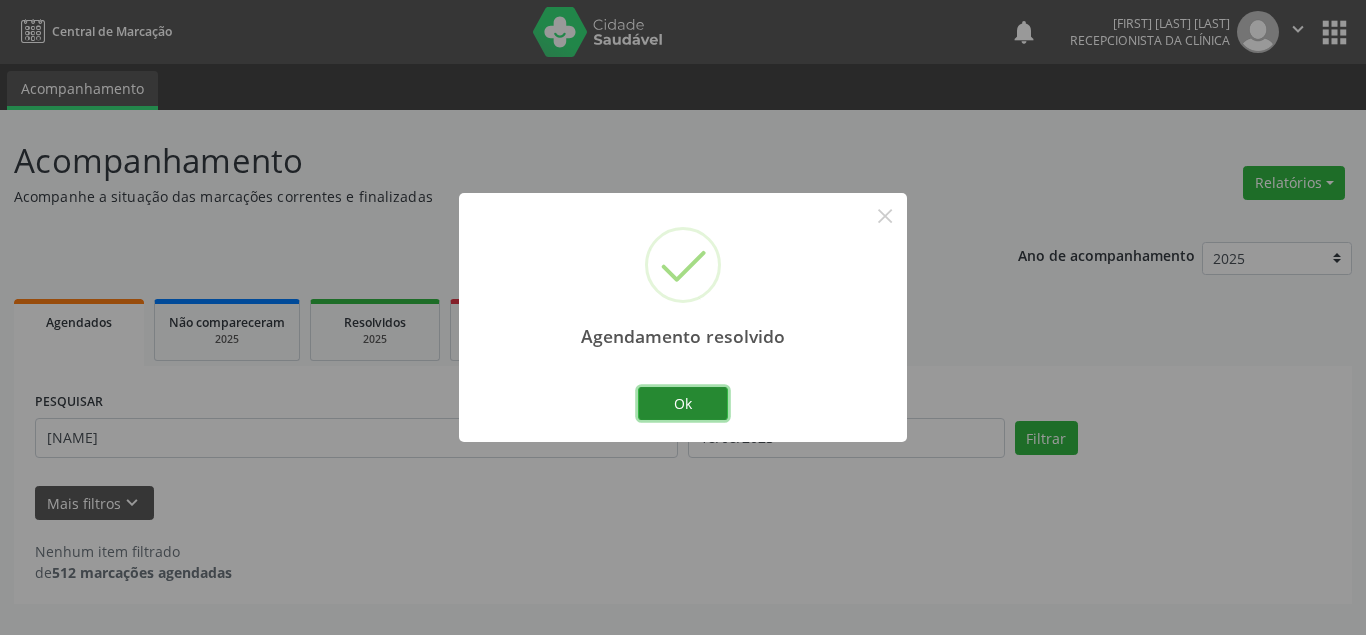 click on "Ok" at bounding box center [683, 404] 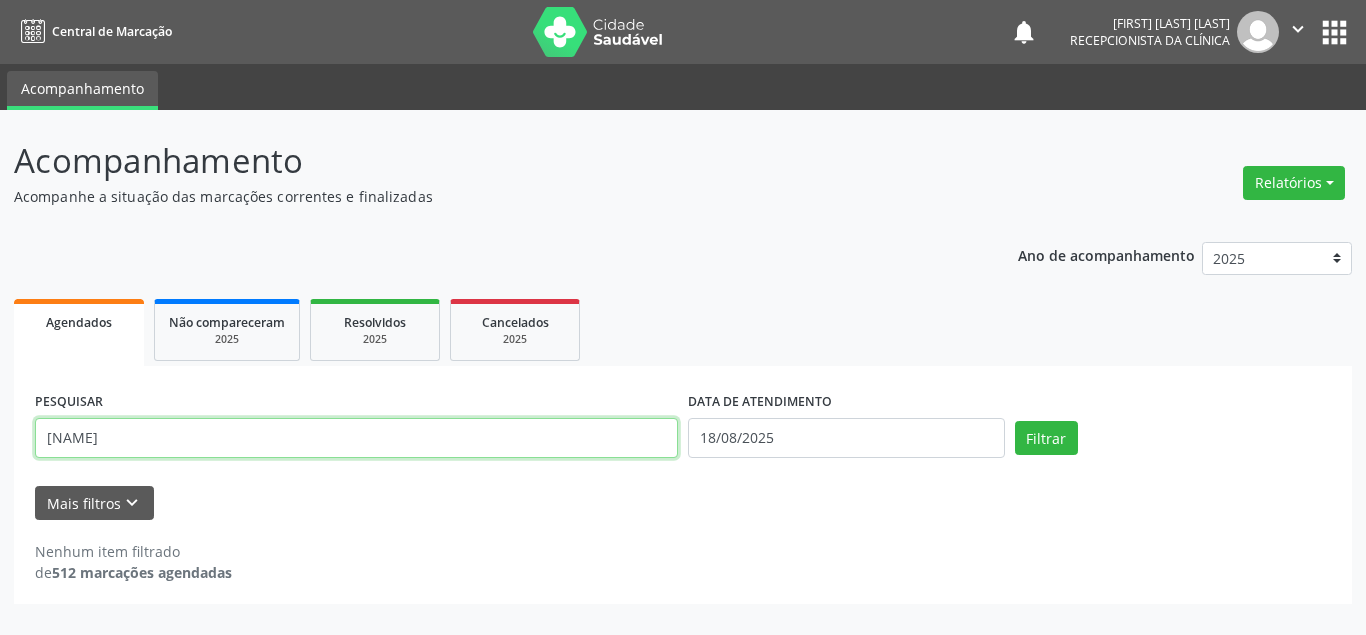 click on "[NAME]" at bounding box center (356, 438) 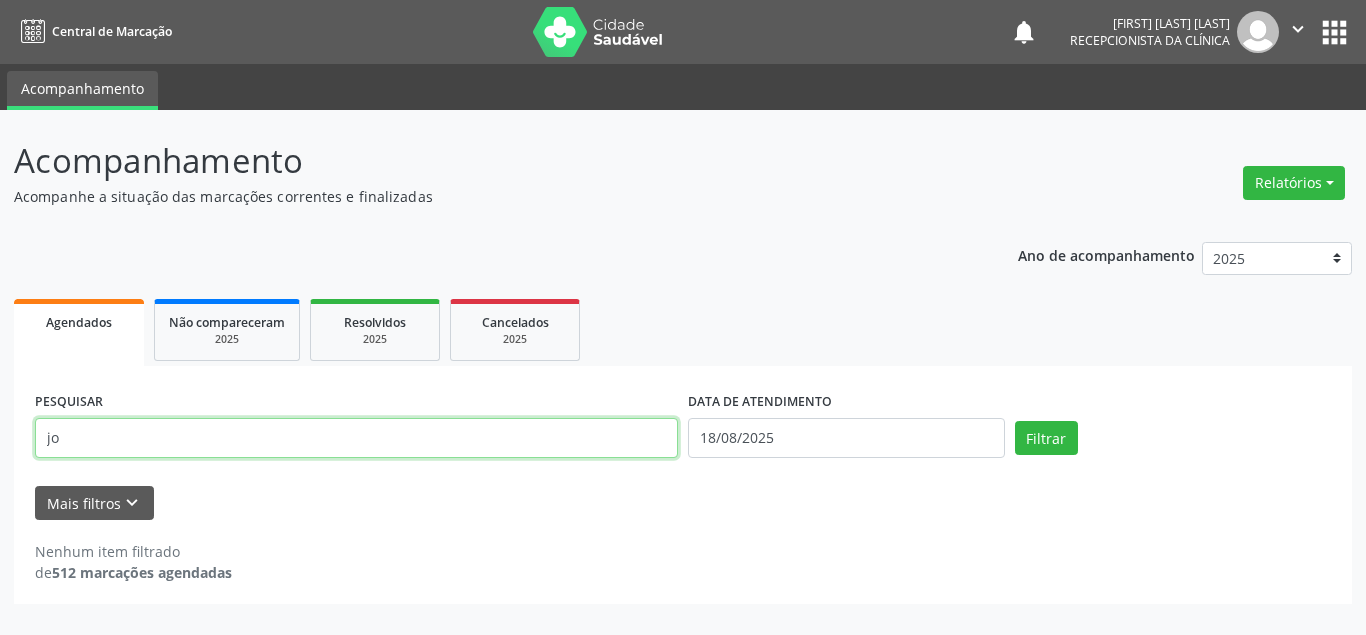 type on "j" 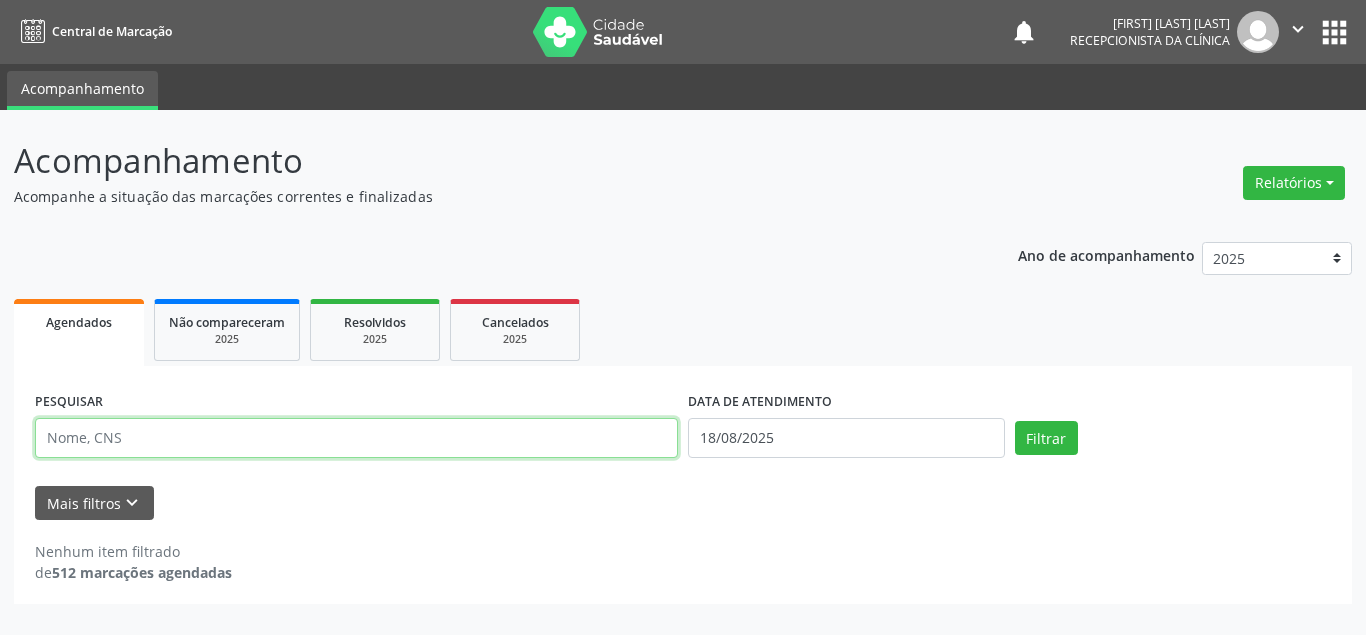 type 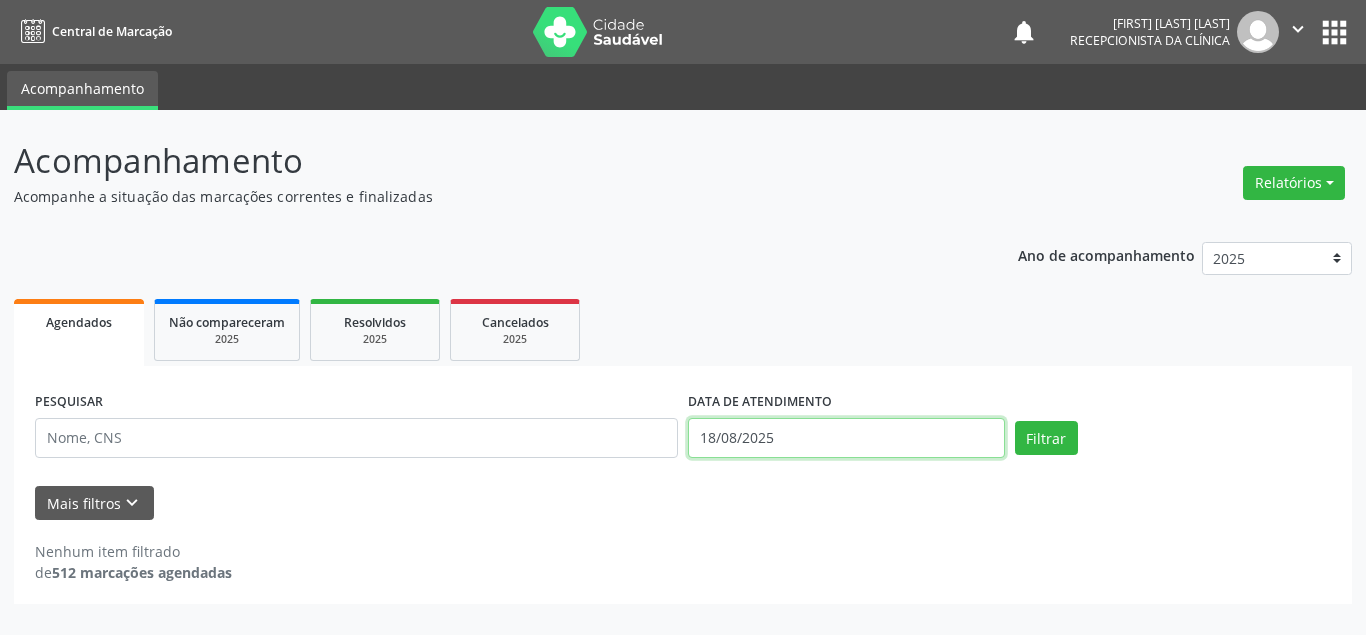 click on "18/08/2025" at bounding box center (846, 438) 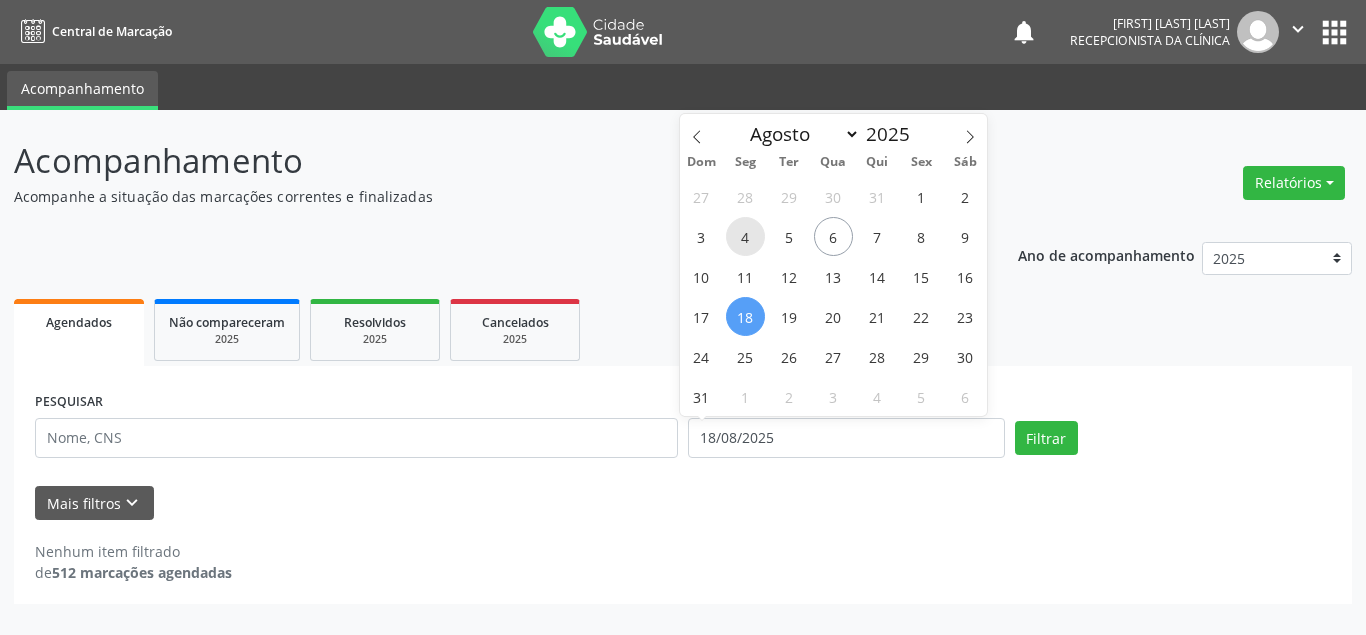 click on "4" at bounding box center [745, 236] 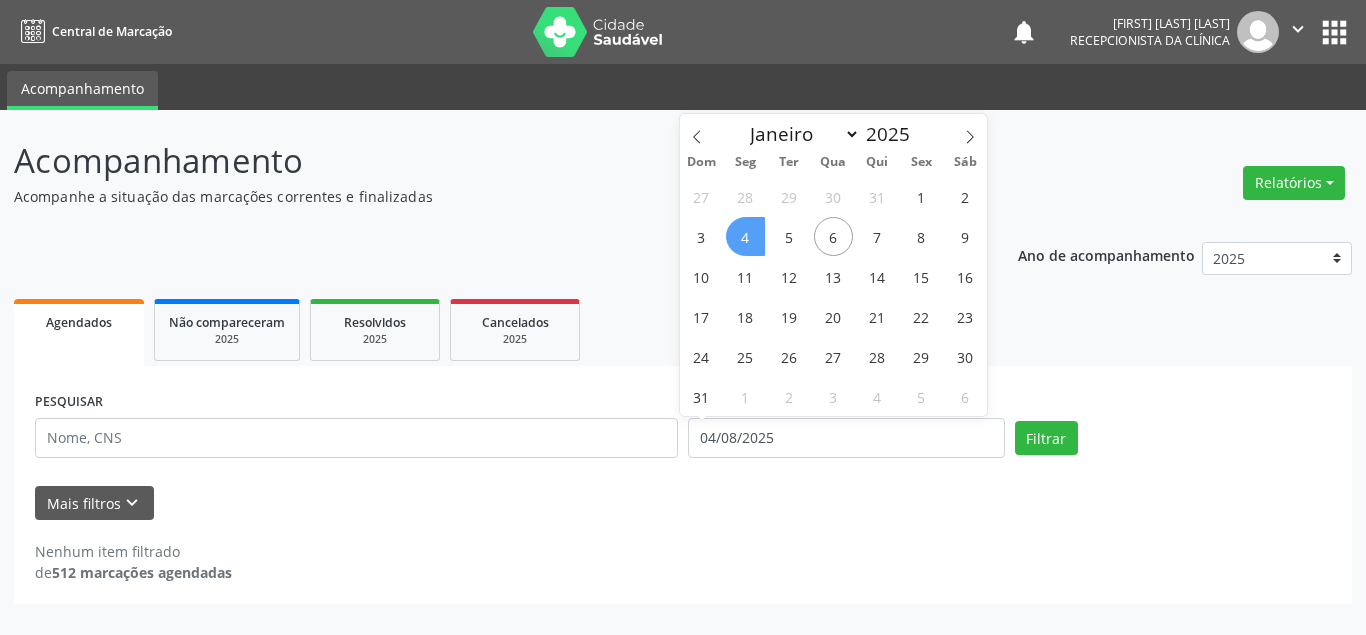 click on "4" at bounding box center [745, 236] 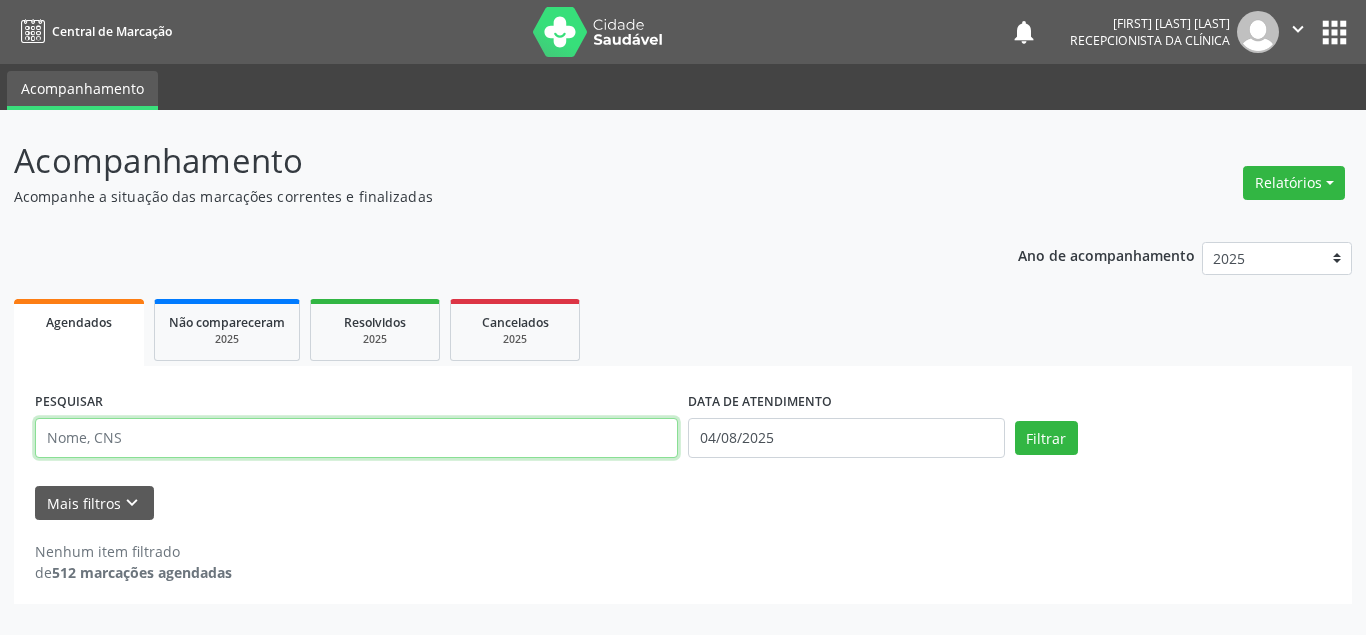 click at bounding box center [356, 438] 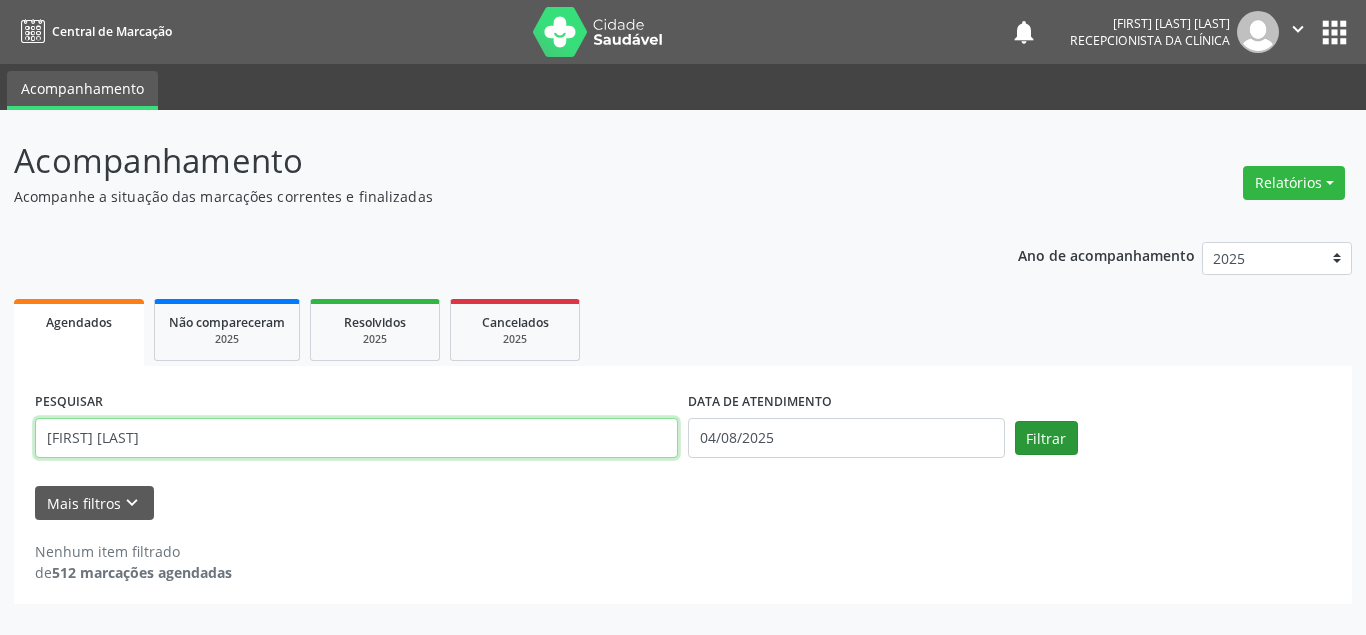 type on "[FIRST] [LAST]" 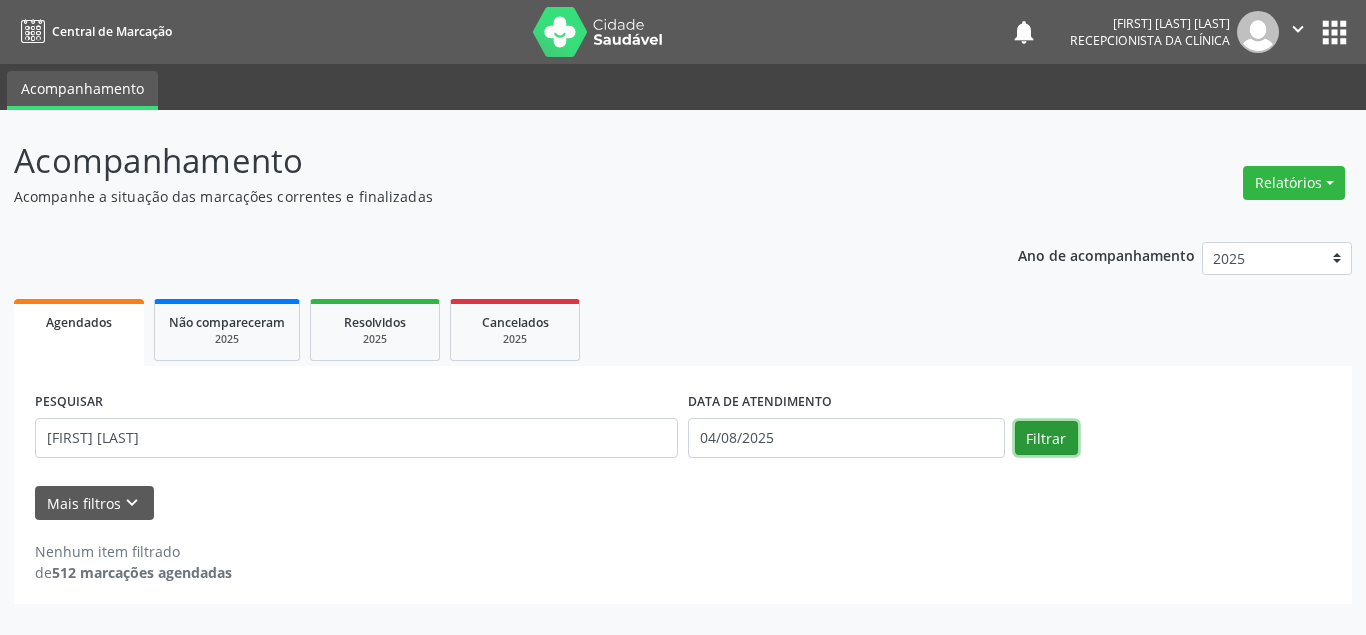 click on "Filtrar" at bounding box center (1046, 438) 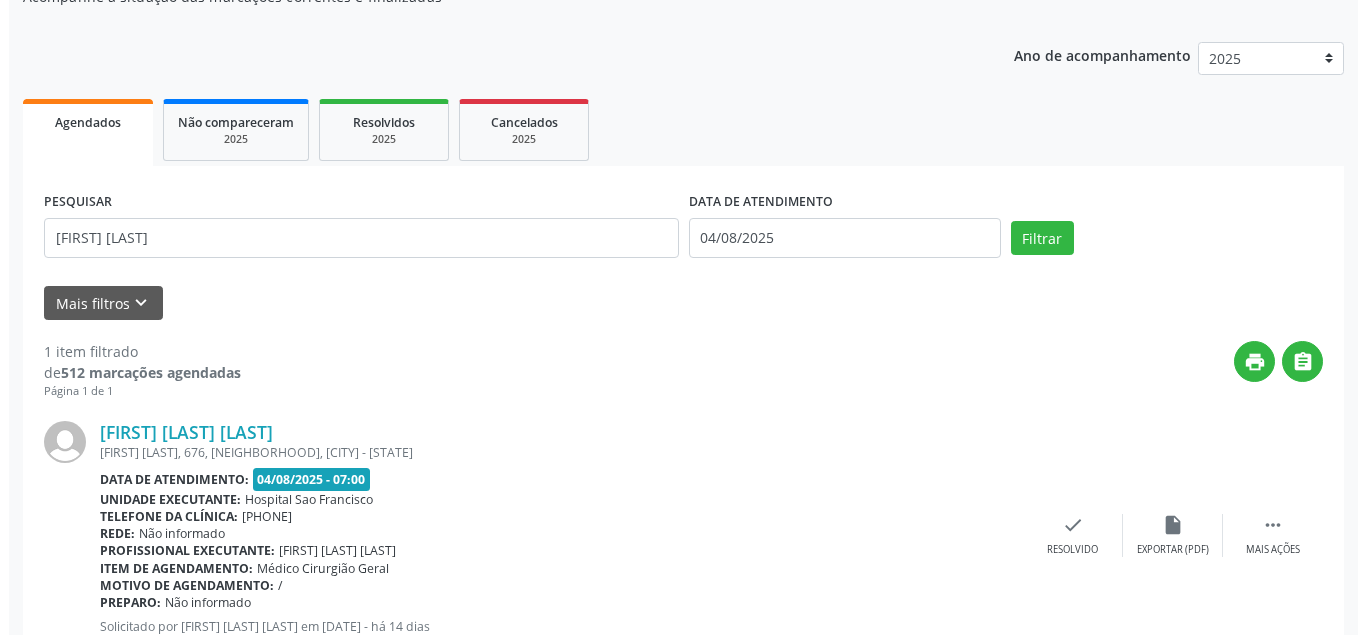 scroll, scrollTop: 270, scrollLeft: 0, axis: vertical 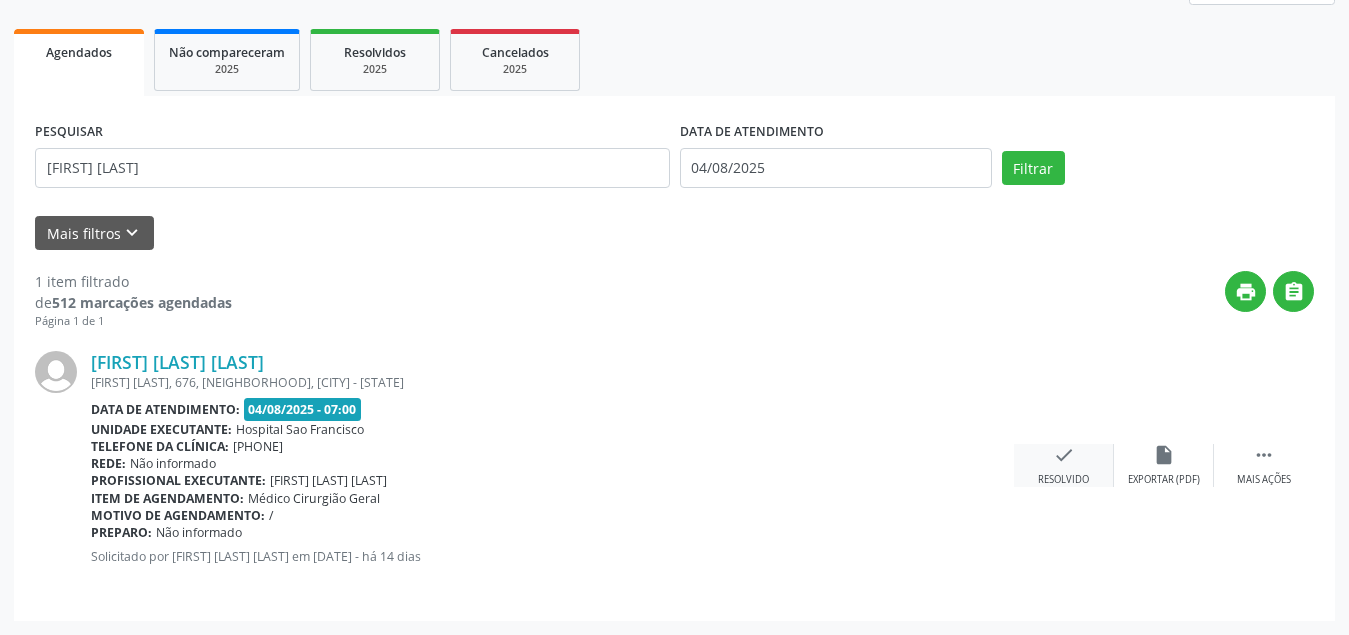 click on "check" at bounding box center [1064, 455] 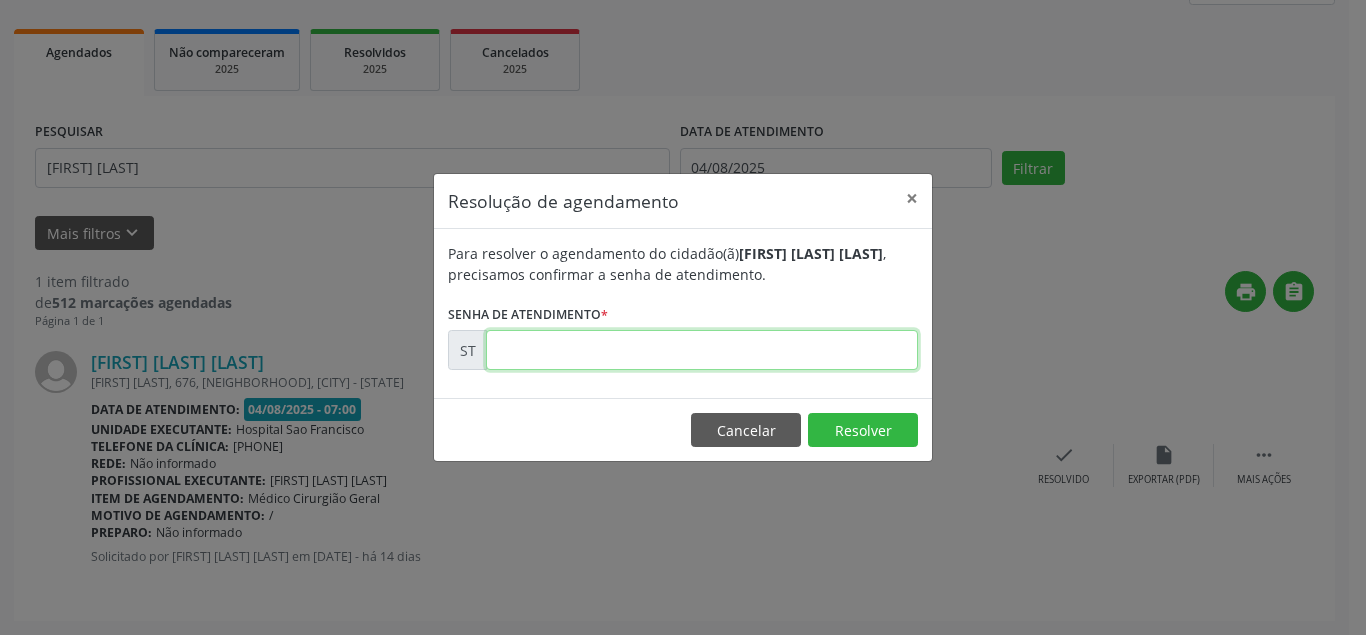 click at bounding box center [702, 350] 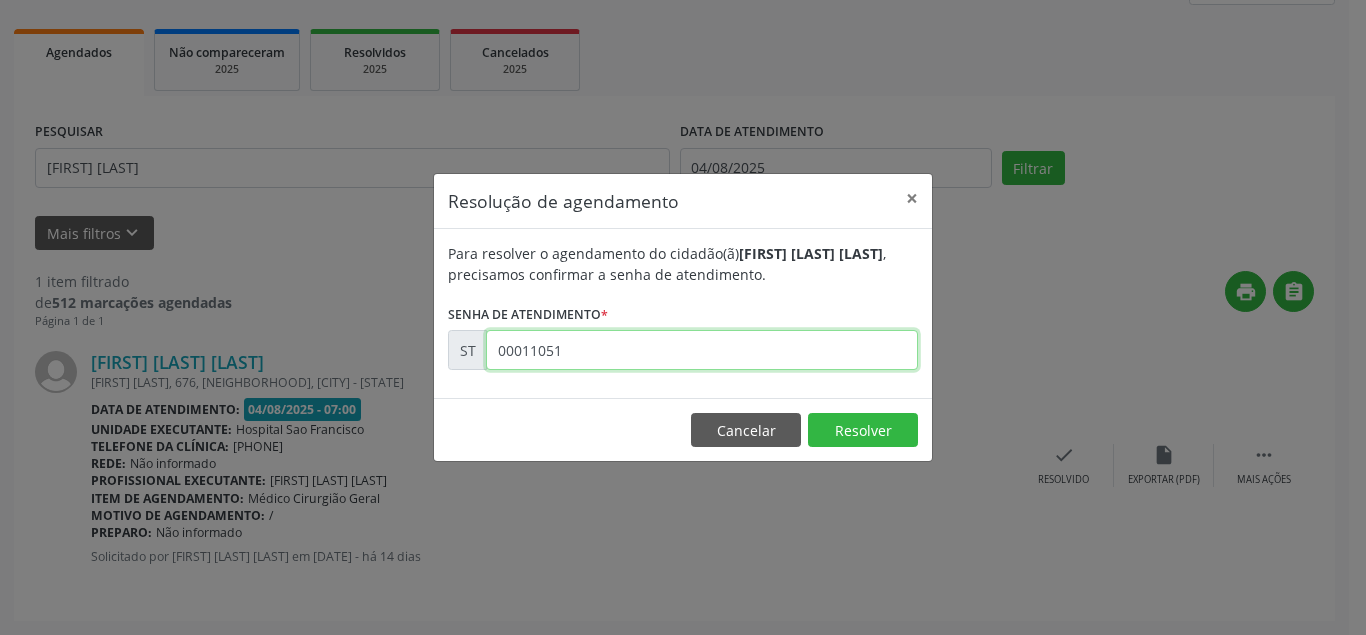 type on "00011051" 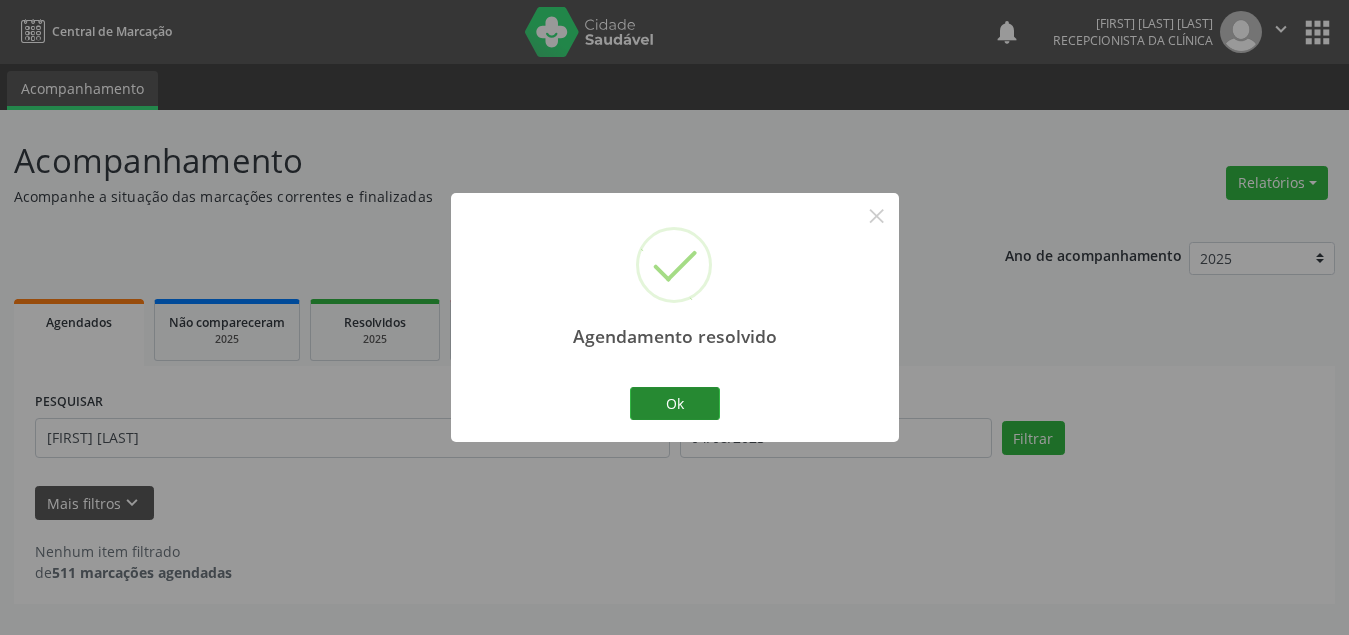scroll, scrollTop: 0, scrollLeft: 0, axis: both 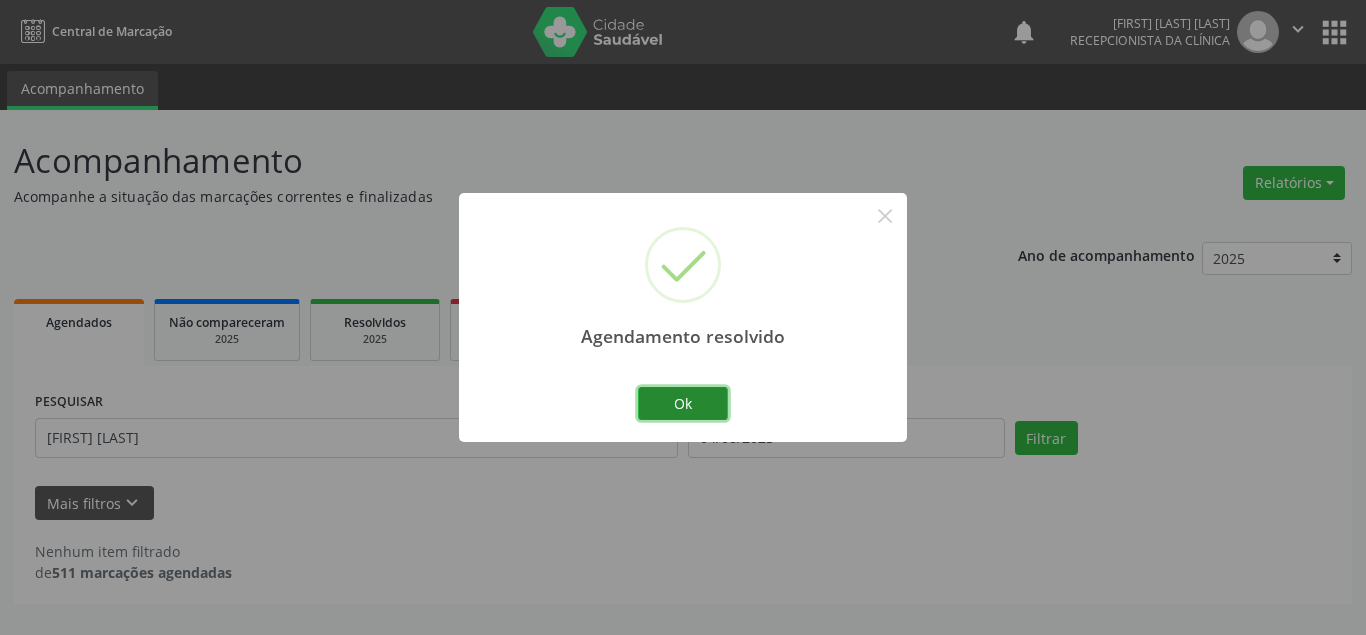 click on "Ok" at bounding box center [683, 404] 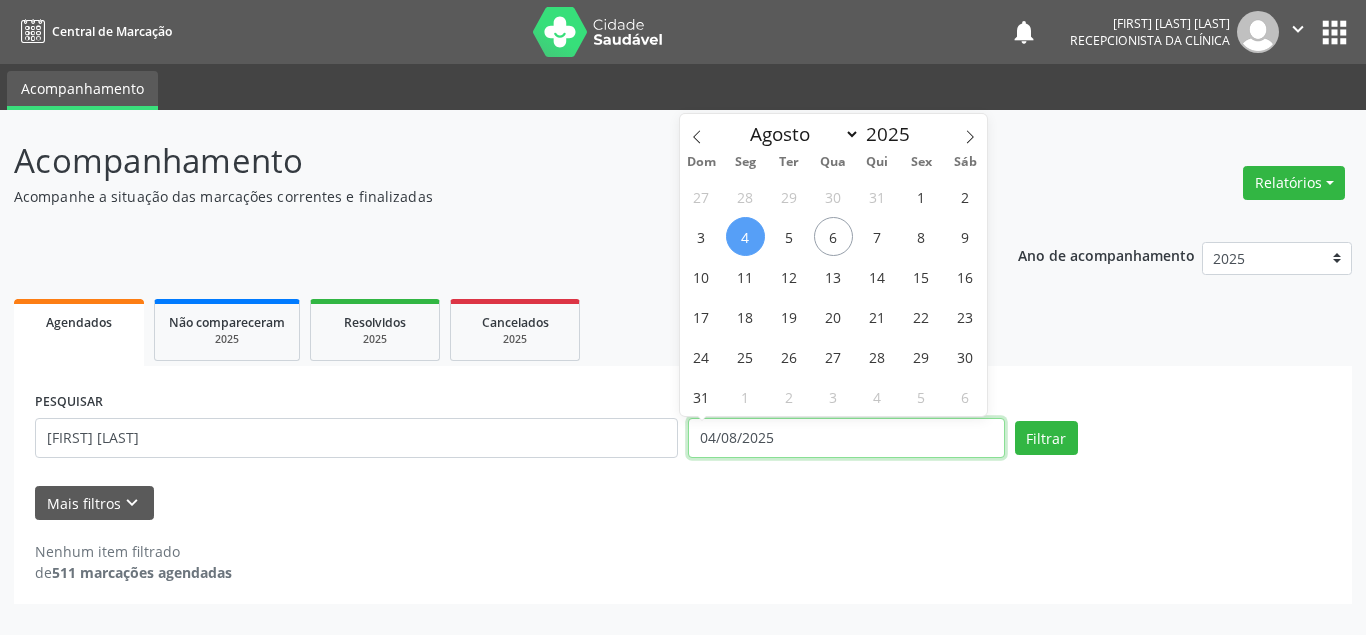 click on "04/08/2025" at bounding box center (846, 438) 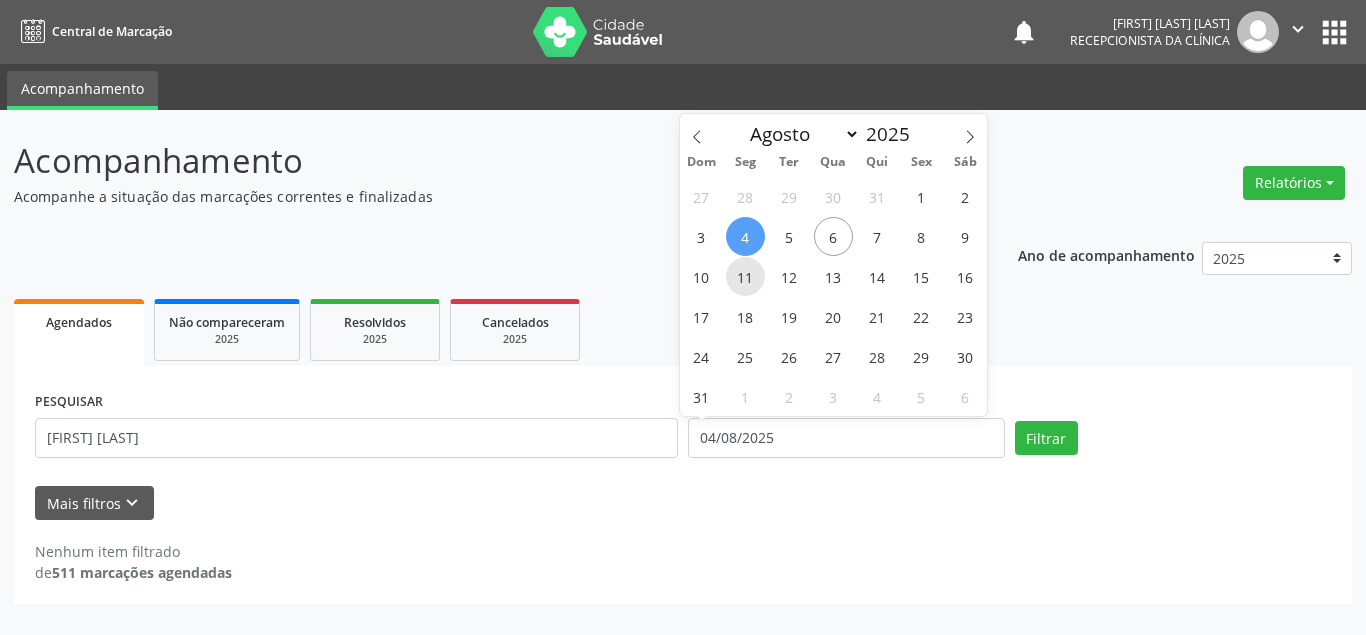 click on "11" at bounding box center [745, 276] 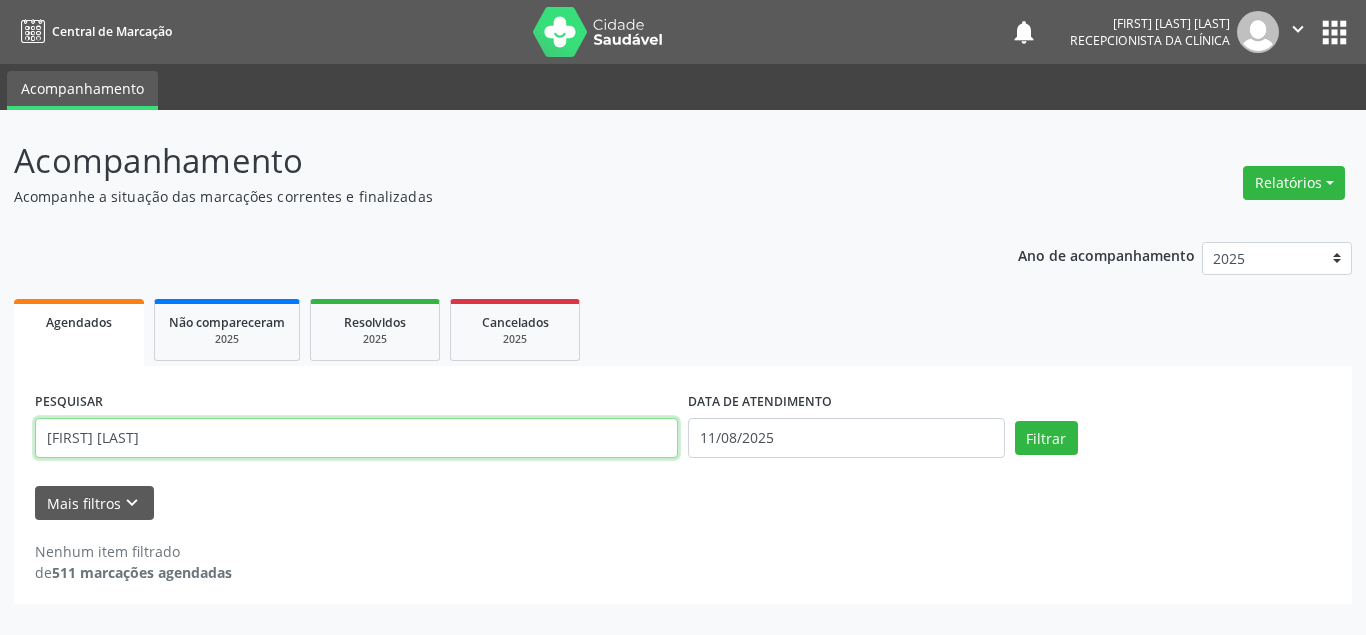 click on "[FIRST] [LAST]" at bounding box center (356, 438) 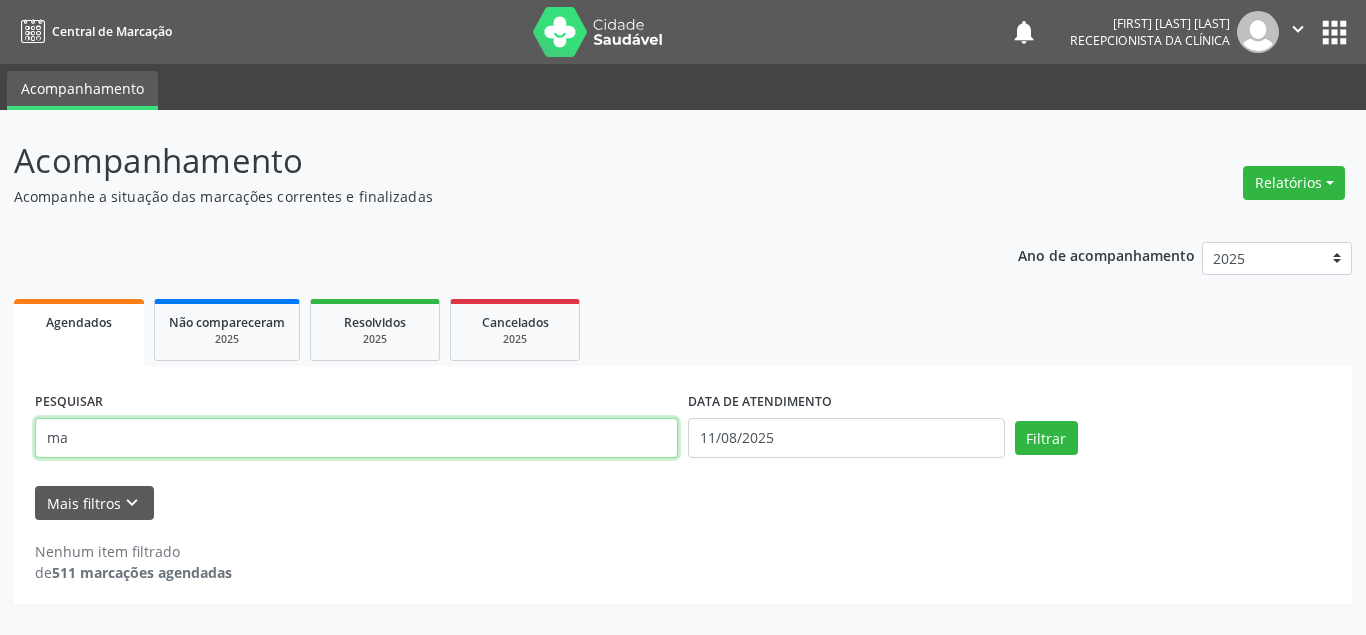 type on "m" 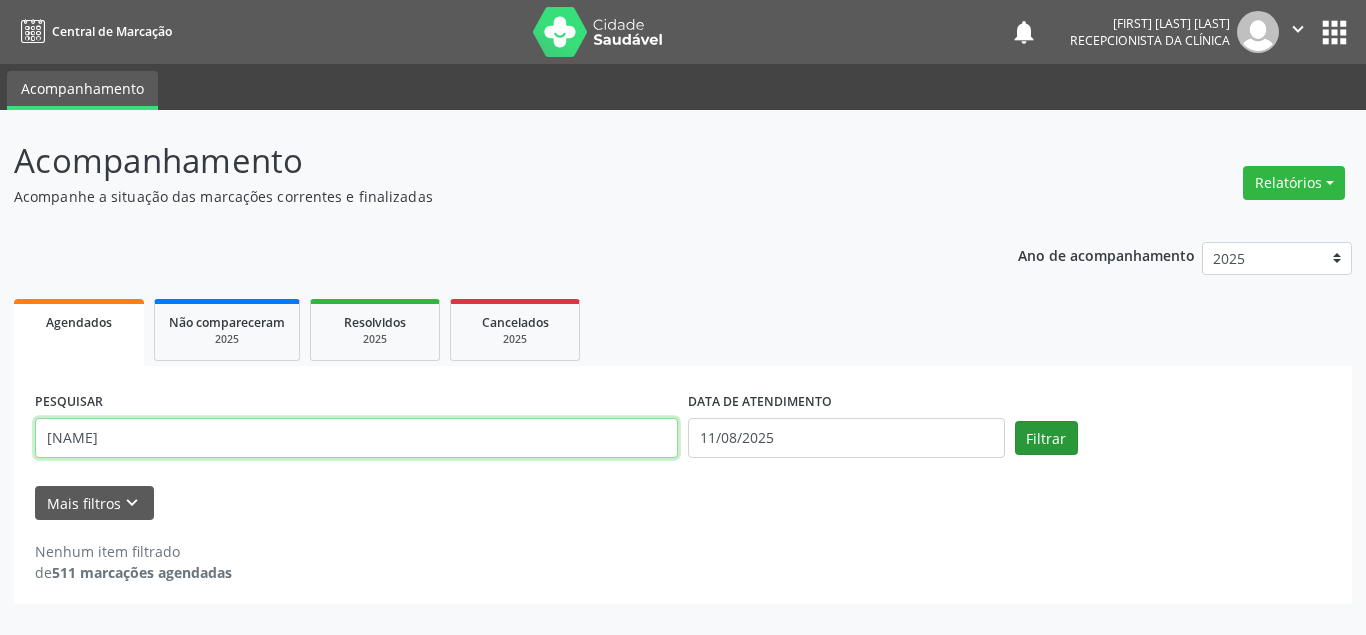 type on "[NAME]" 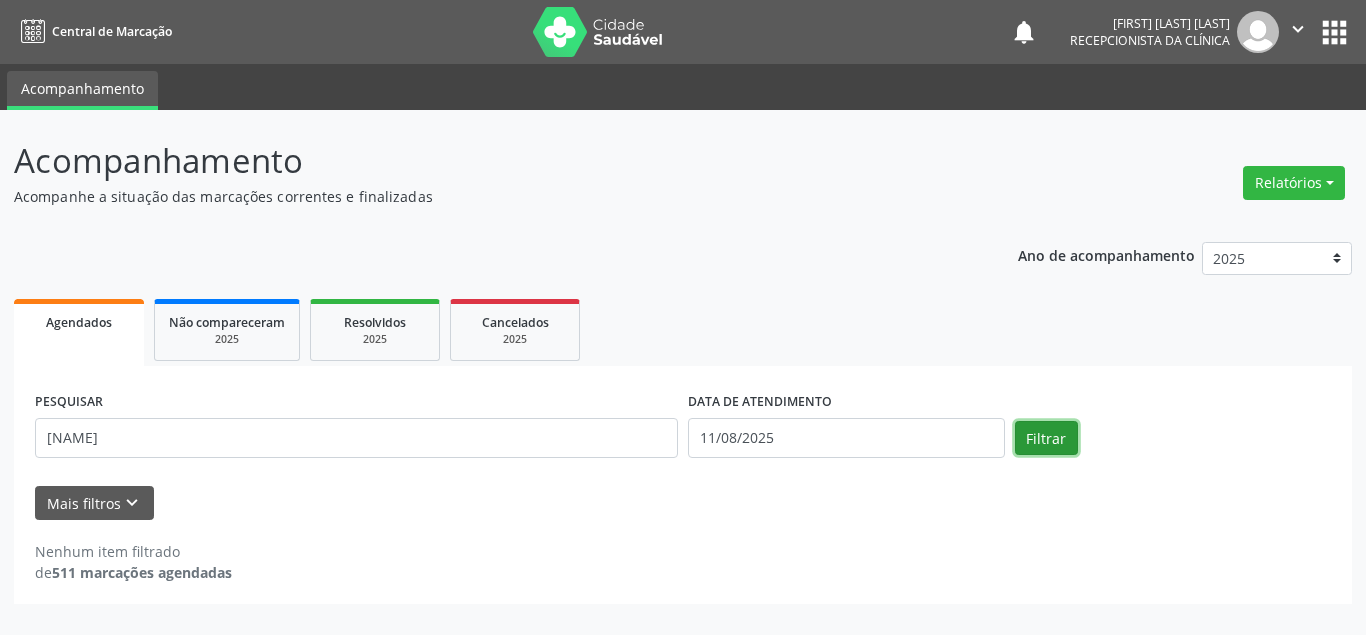 click on "Filtrar" at bounding box center (1046, 438) 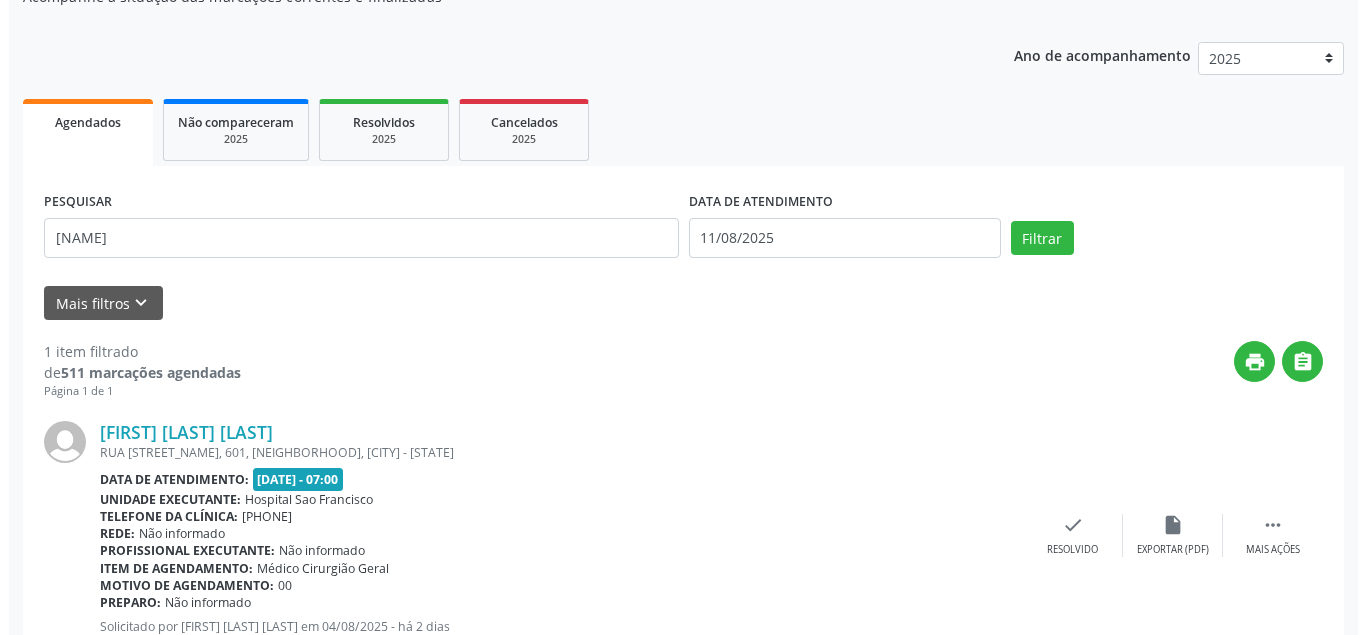 scroll, scrollTop: 270, scrollLeft: 0, axis: vertical 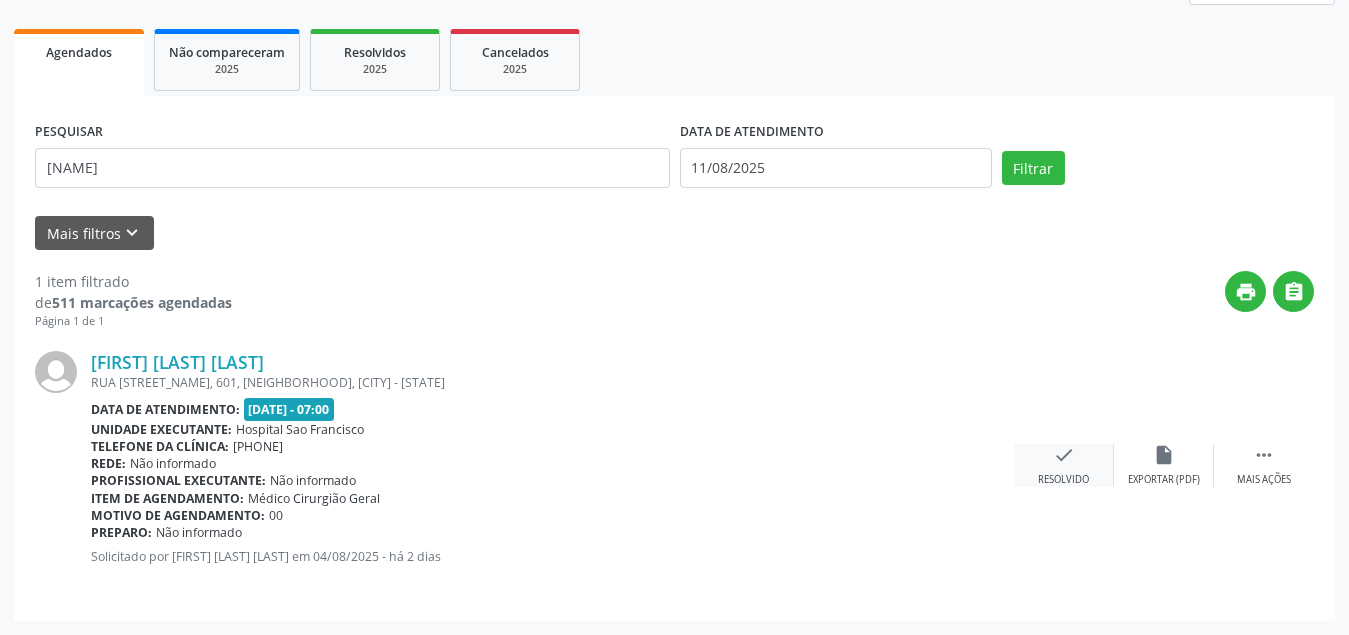 click on "check" at bounding box center [1064, 455] 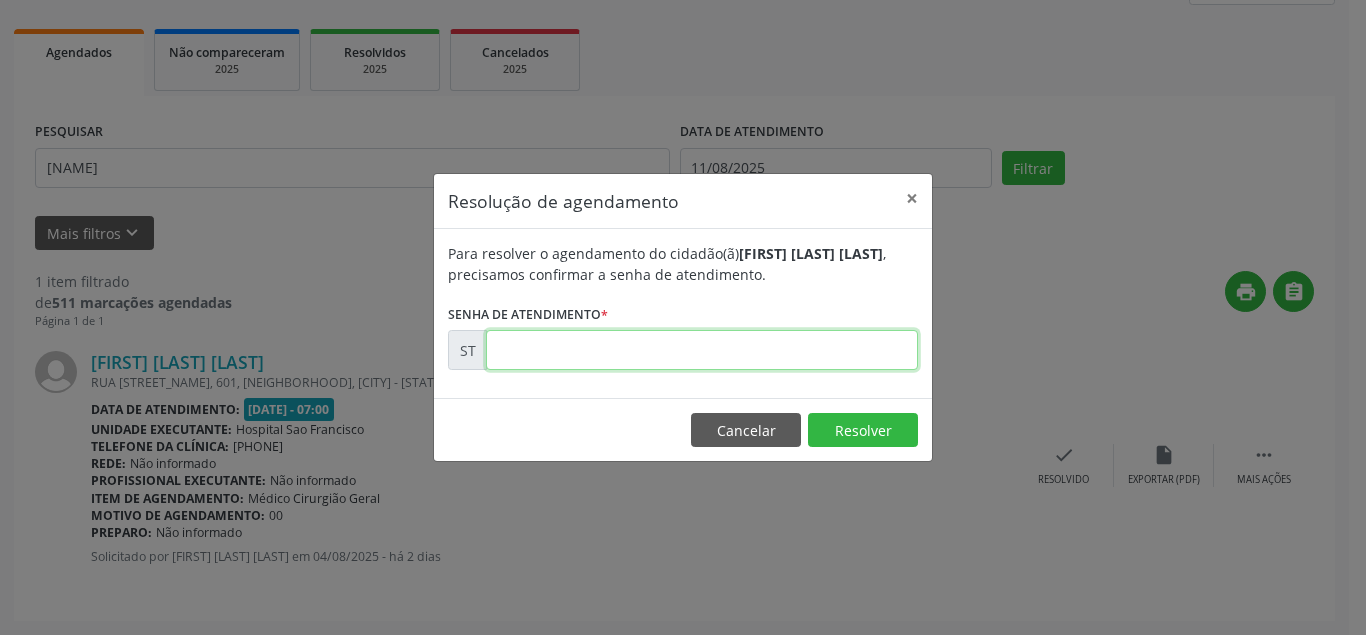 click at bounding box center [702, 350] 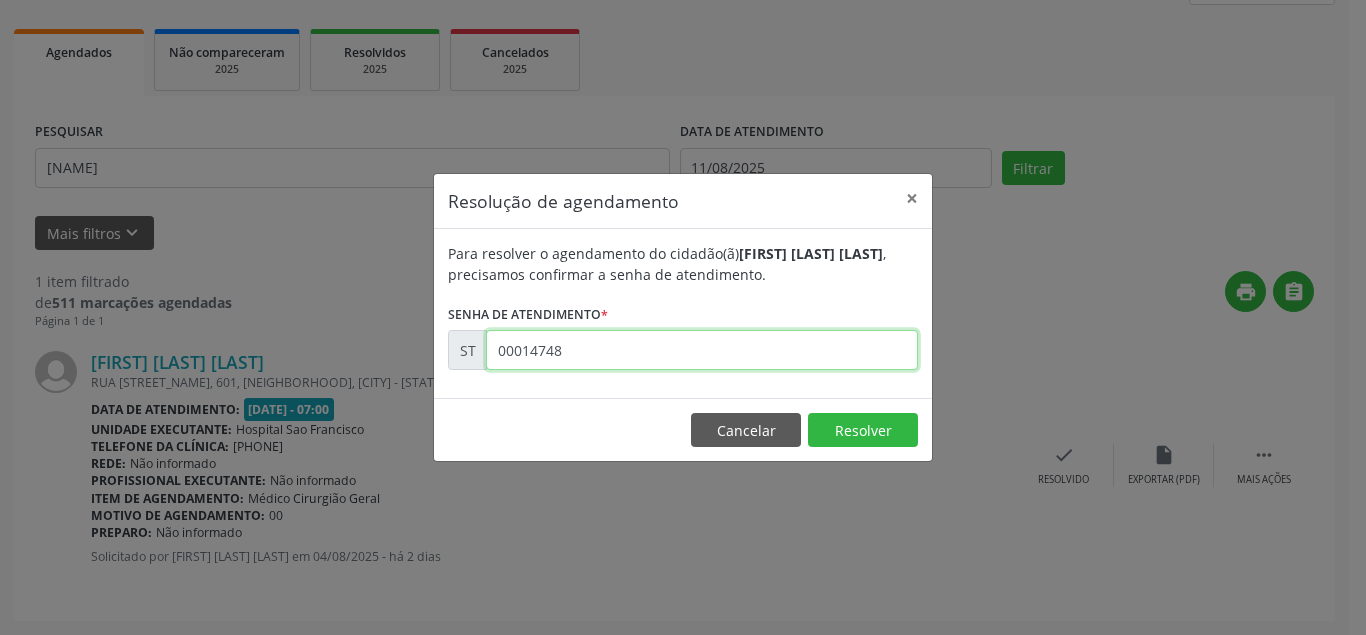 type on "00014748" 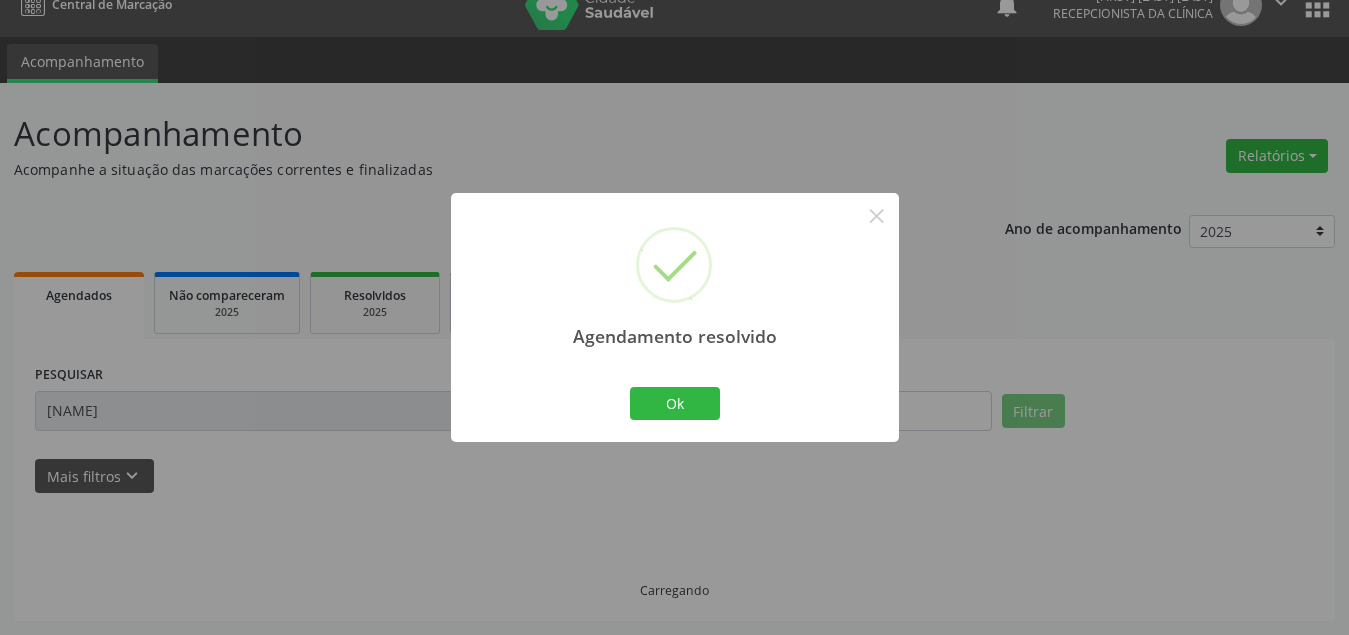 scroll, scrollTop: 48, scrollLeft: 0, axis: vertical 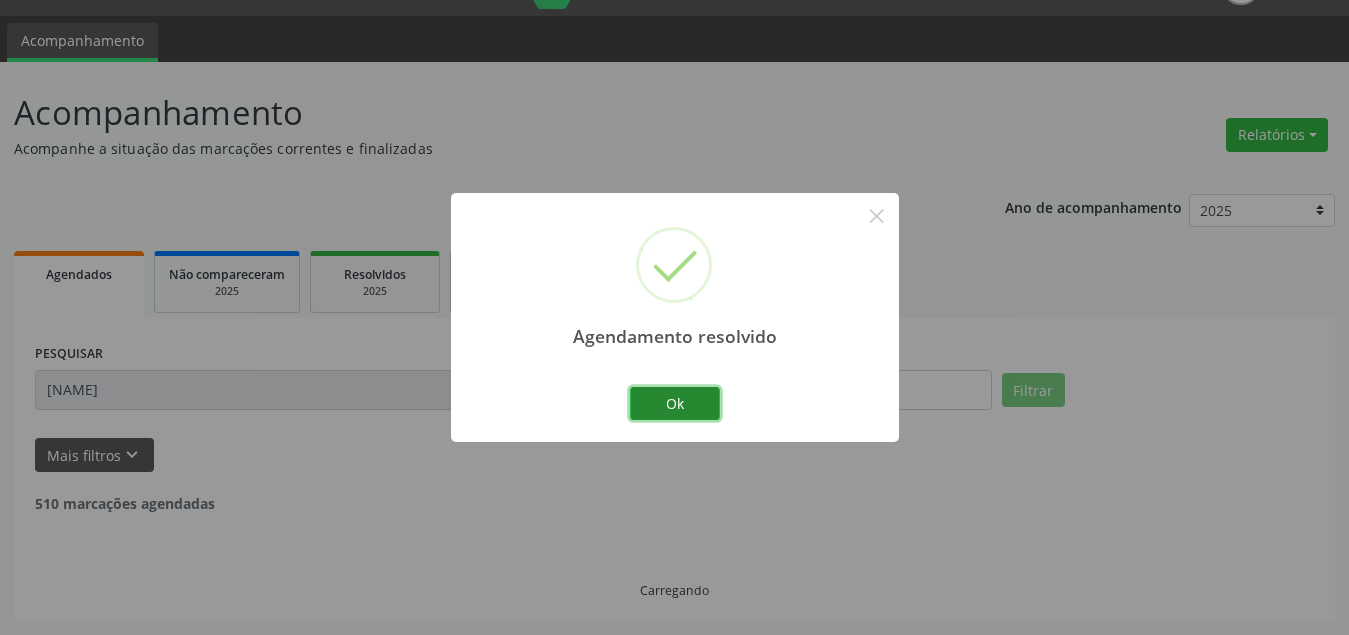 click on "Ok" at bounding box center (675, 404) 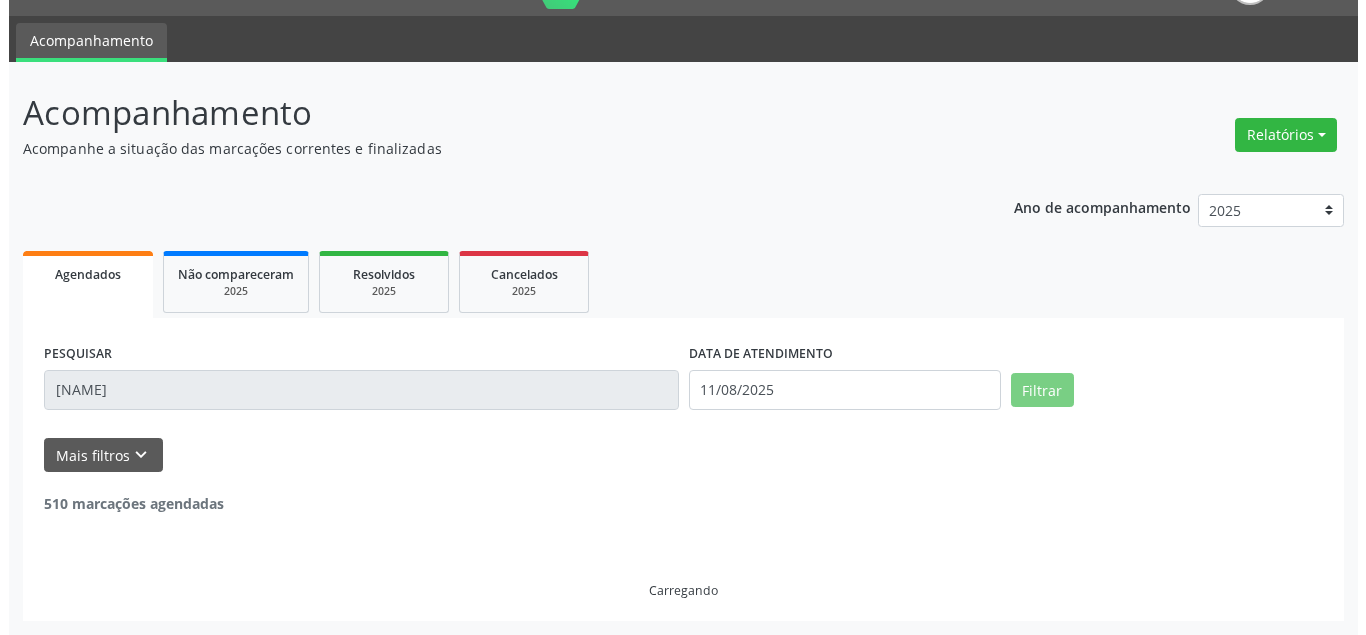 scroll, scrollTop: 0, scrollLeft: 0, axis: both 